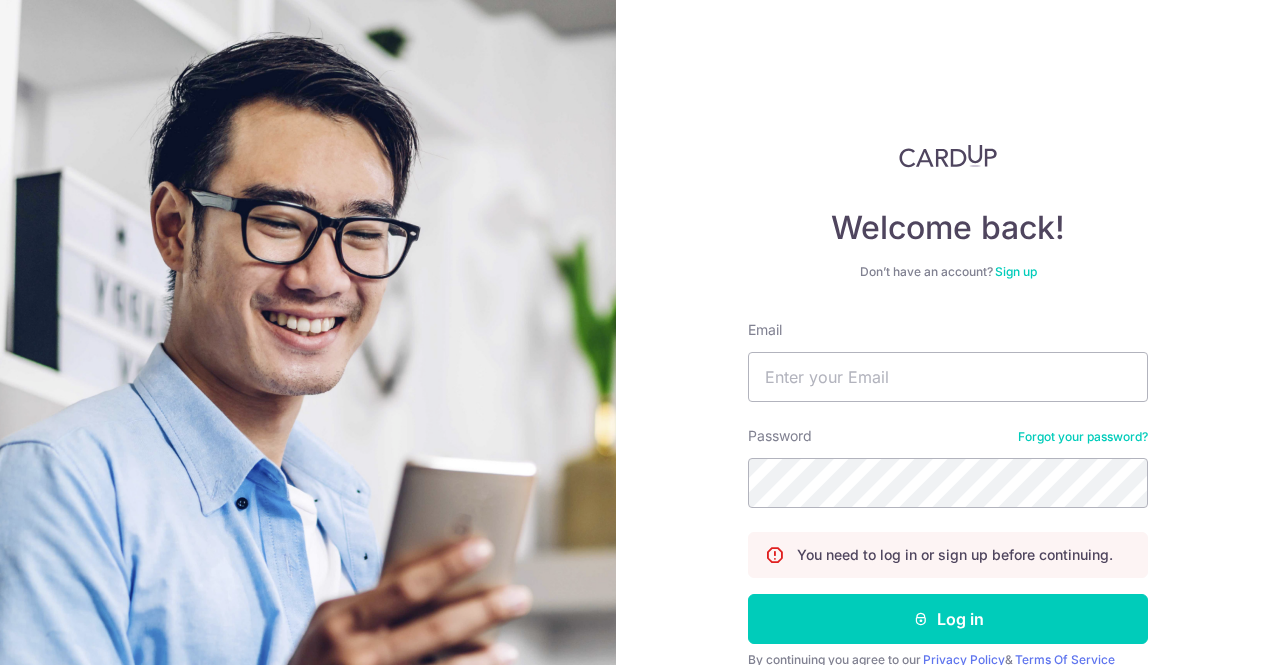 scroll, scrollTop: 0, scrollLeft: 0, axis: both 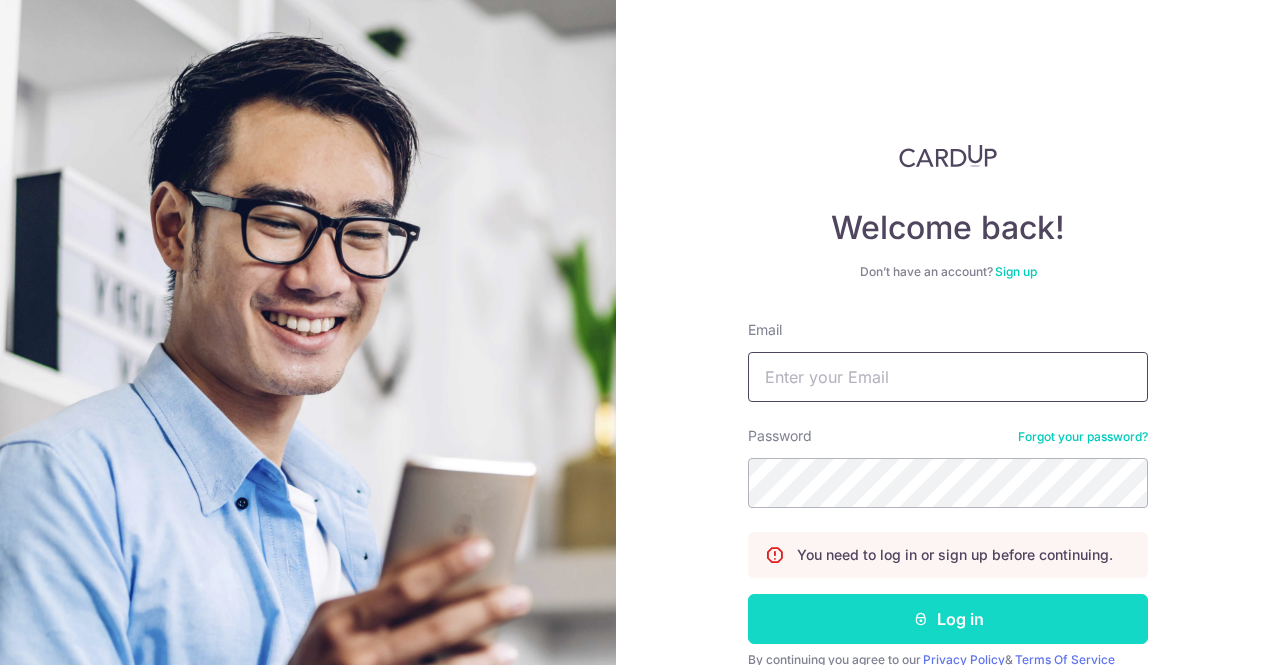 type on "[EMAIL]" 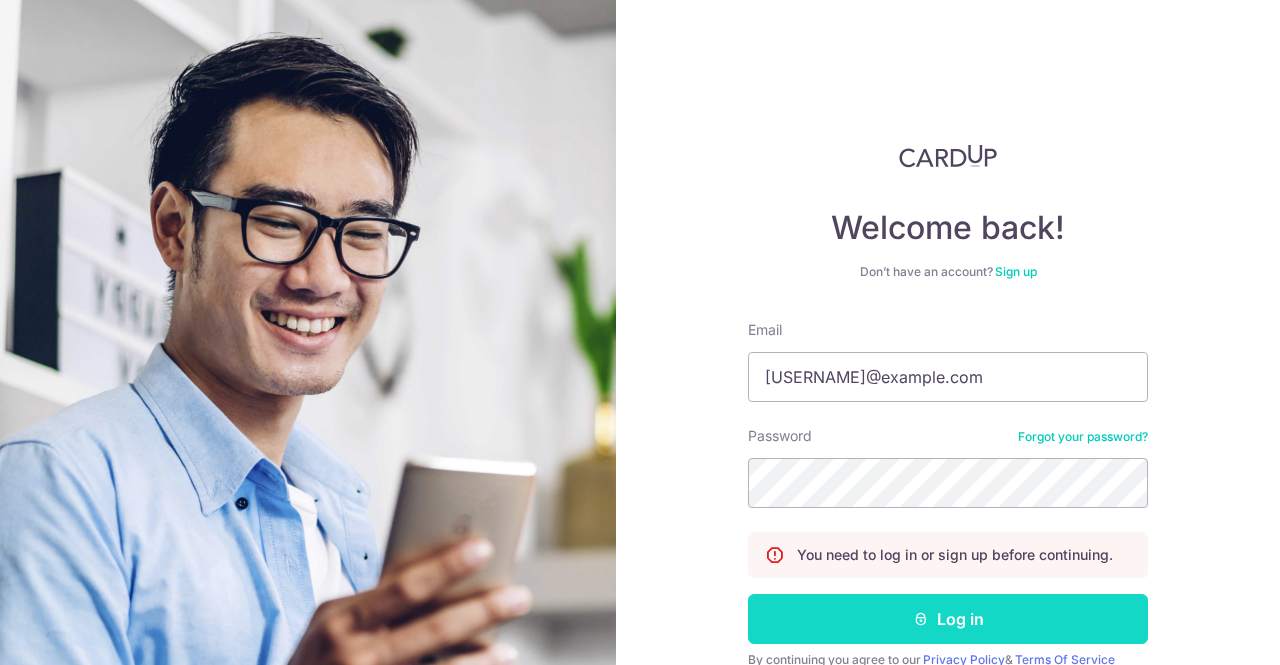 click on "Log in" at bounding box center [948, 619] 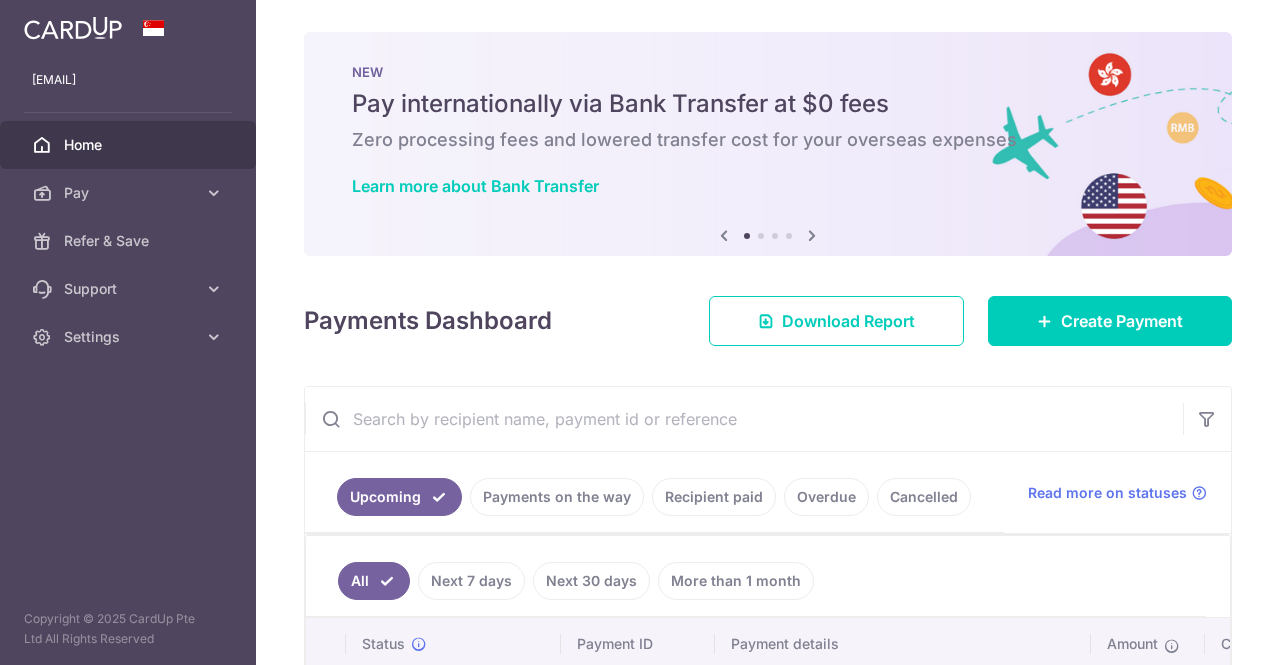 scroll, scrollTop: 0, scrollLeft: 0, axis: both 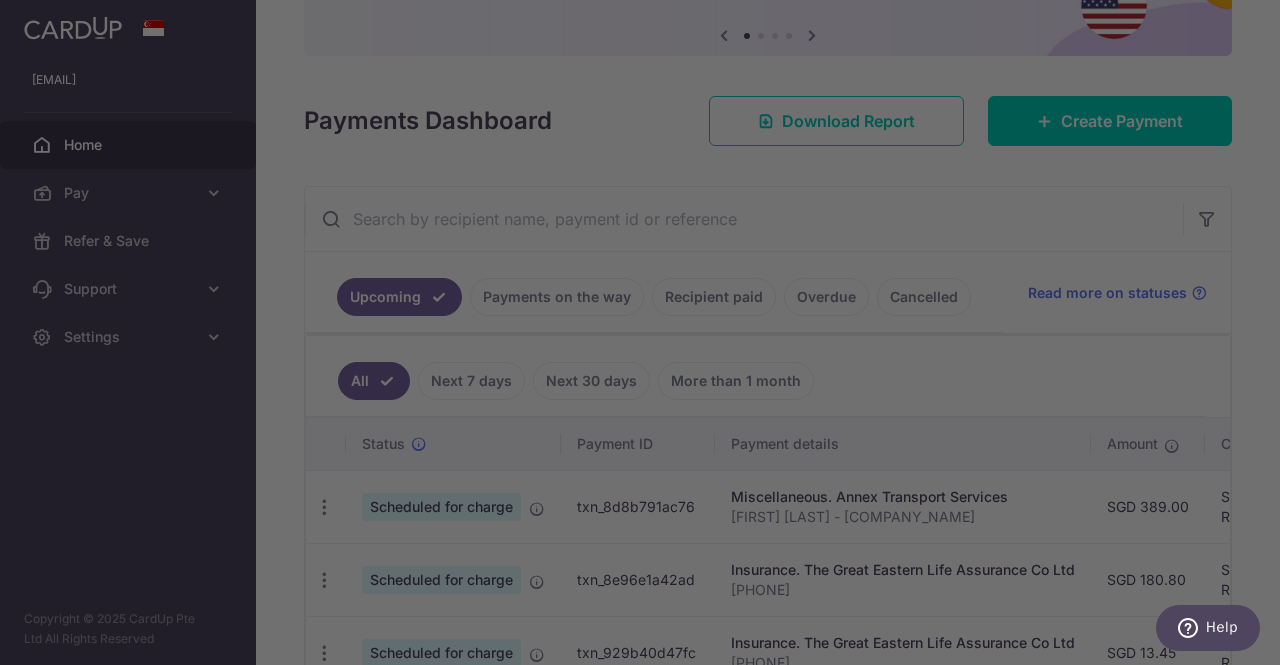 click at bounding box center (646, 336) 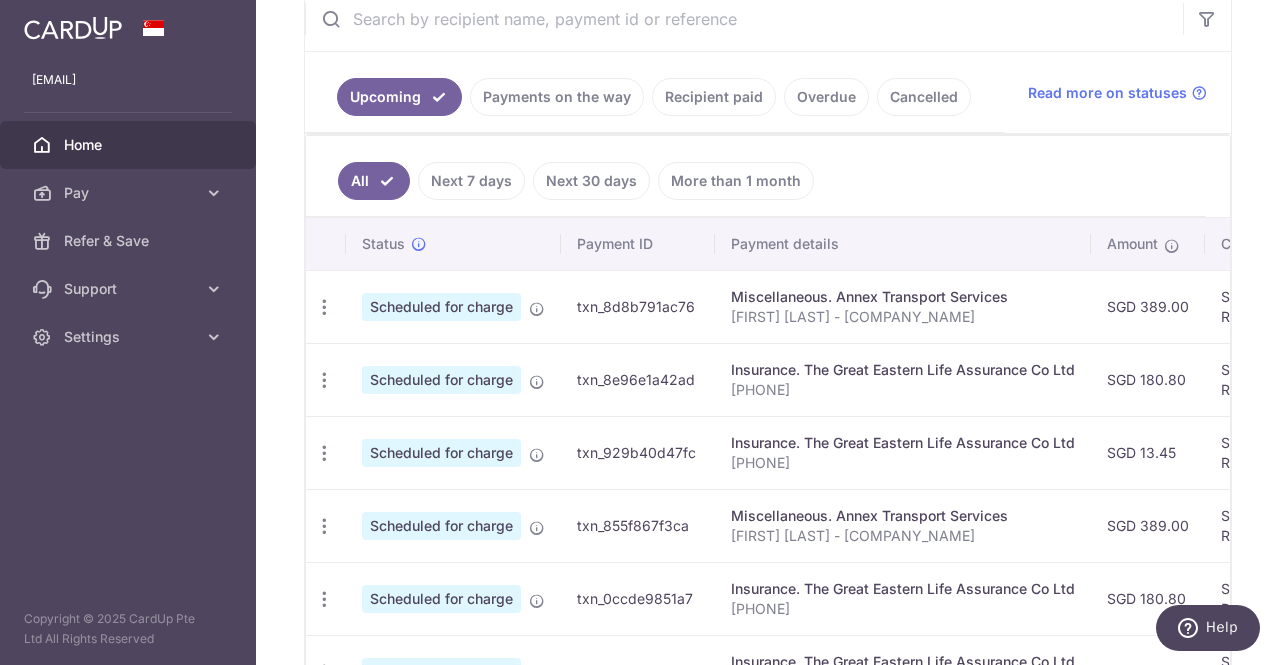 scroll, scrollTop: 600, scrollLeft: 0, axis: vertical 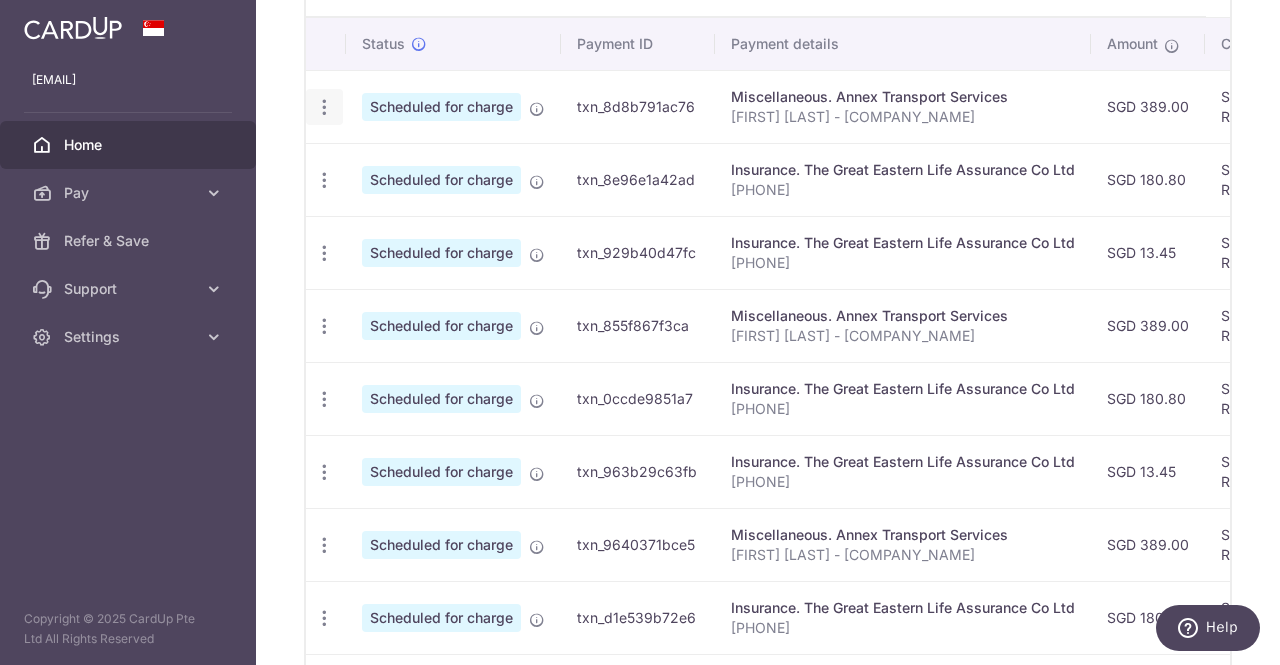 click at bounding box center (324, 107) 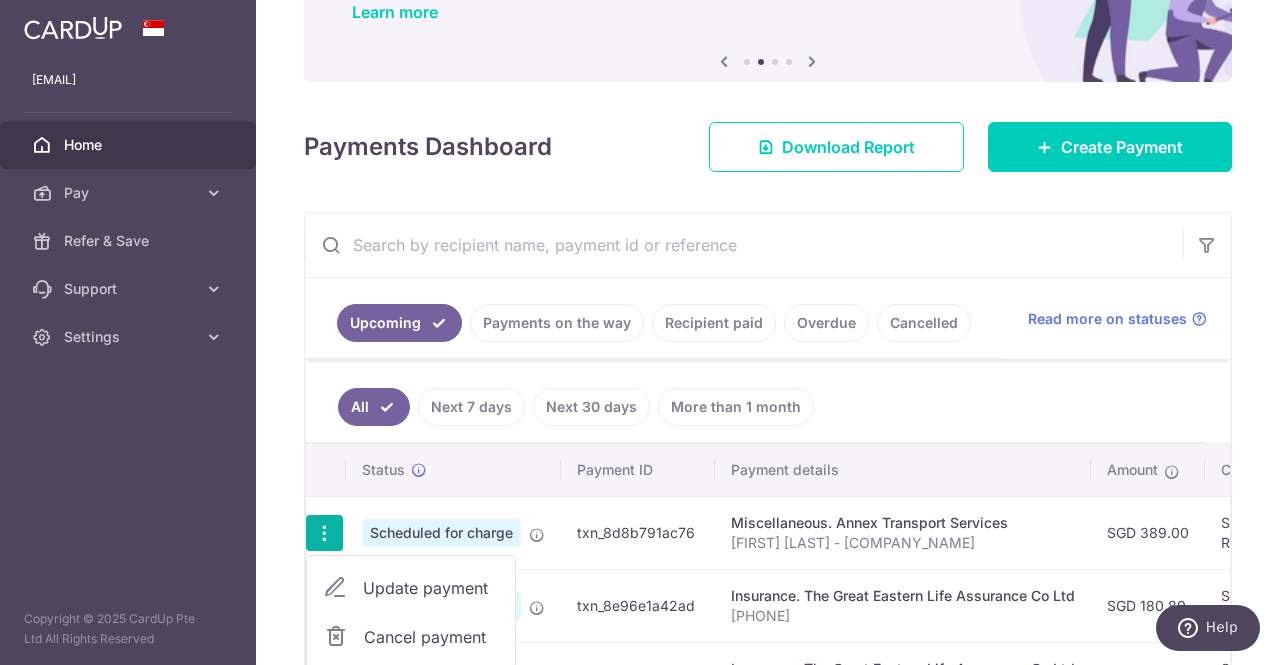 scroll, scrollTop: 200, scrollLeft: 0, axis: vertical 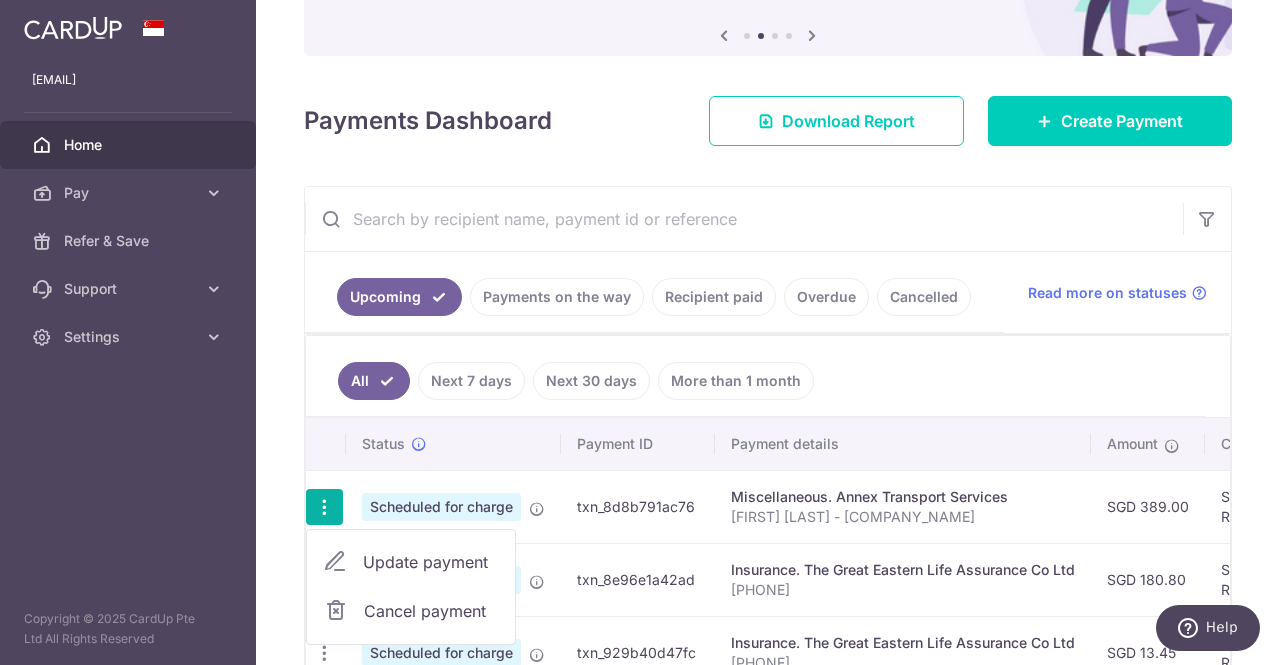click on "Payments on the way" at bounding box center (557, 297) 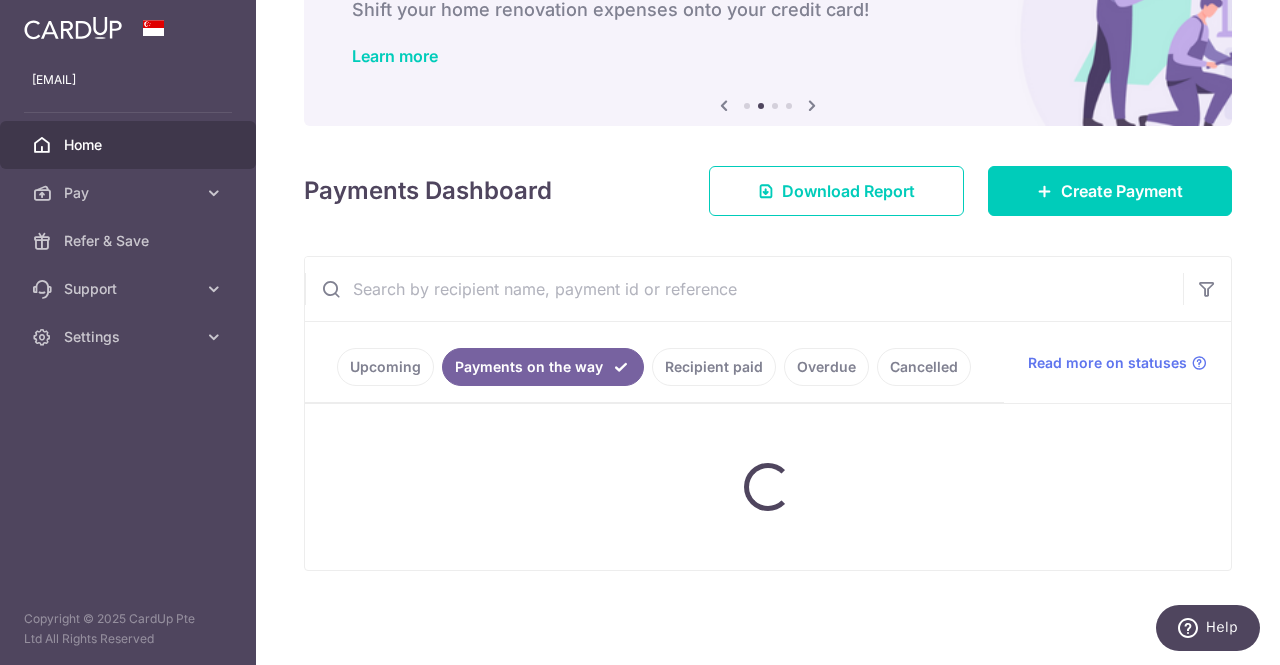 scroll, scrollTop: 200, scrollLeft: 0, axis: vertical 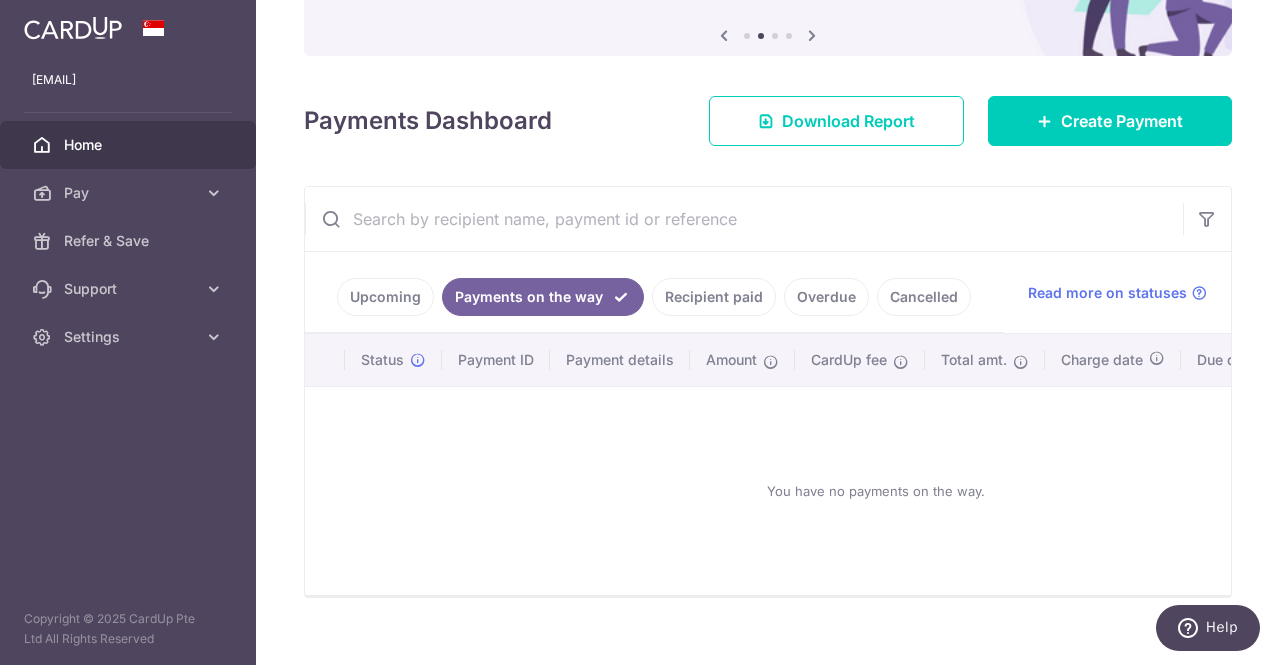 click on "Recipient paid" at bounding box center [714, 297] 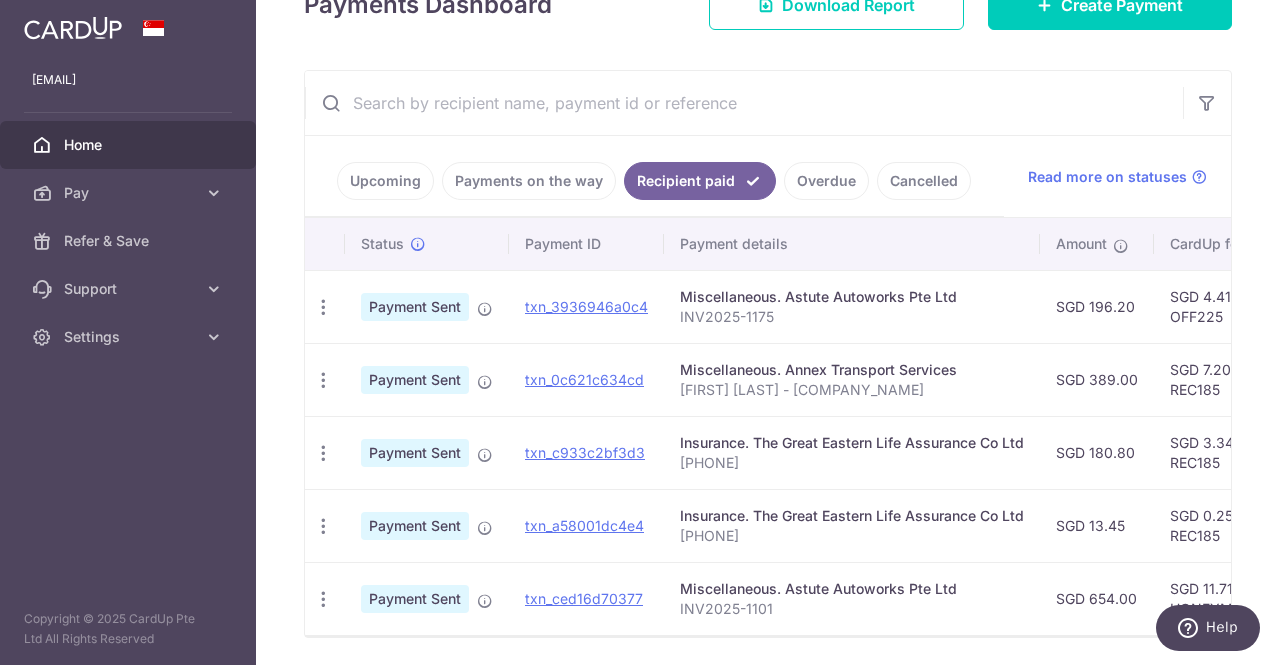 scroll, scrollTop: 387, scrollLeft: 0, axis: vertical 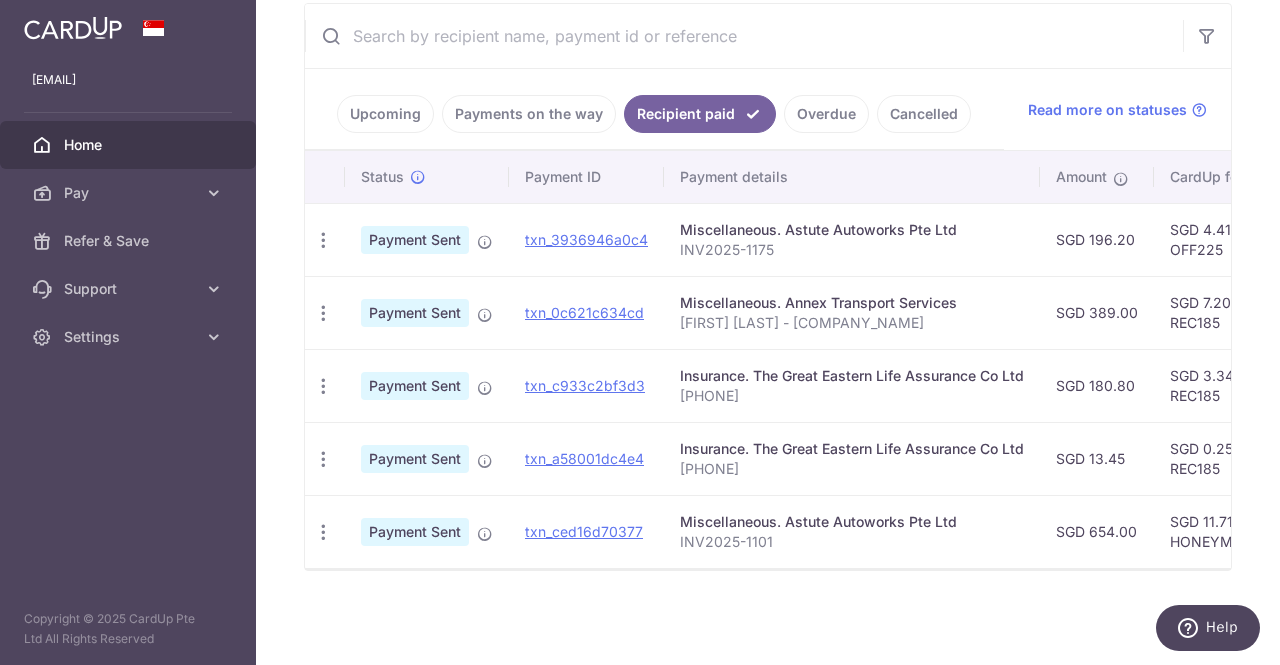 click on "Upcoming" at bounding box center [385, 114] 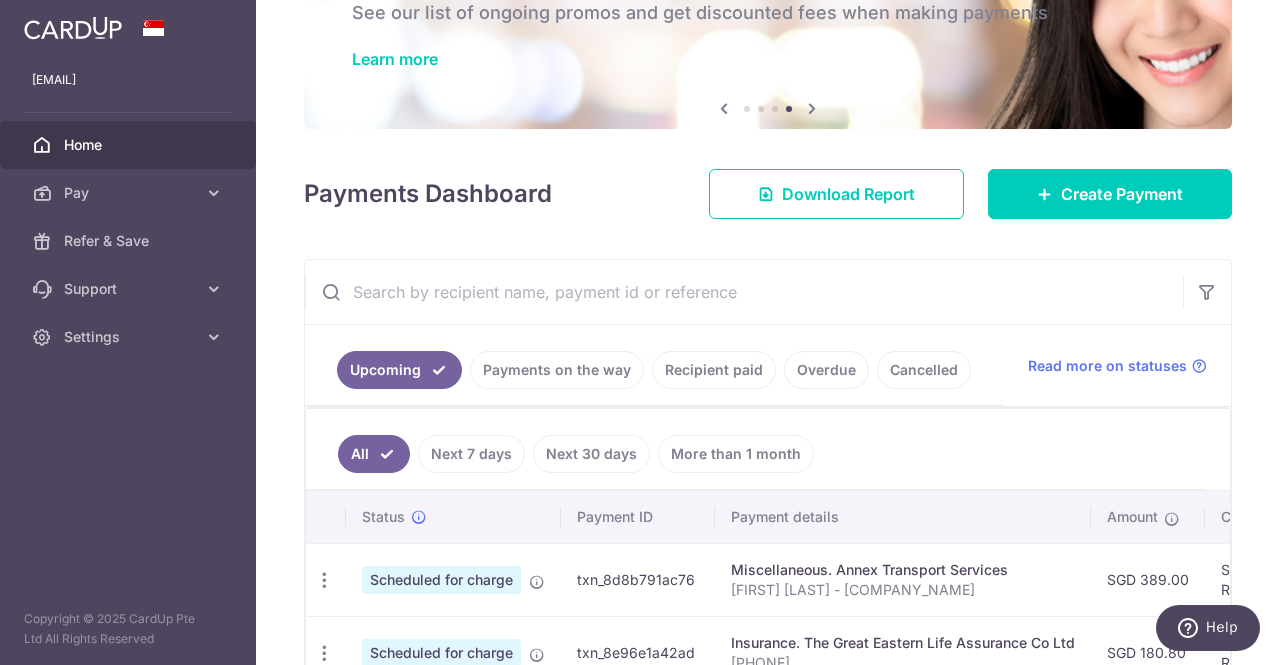 scroll, scrollTop: 387, scrollLeft: 0, axis: vertical 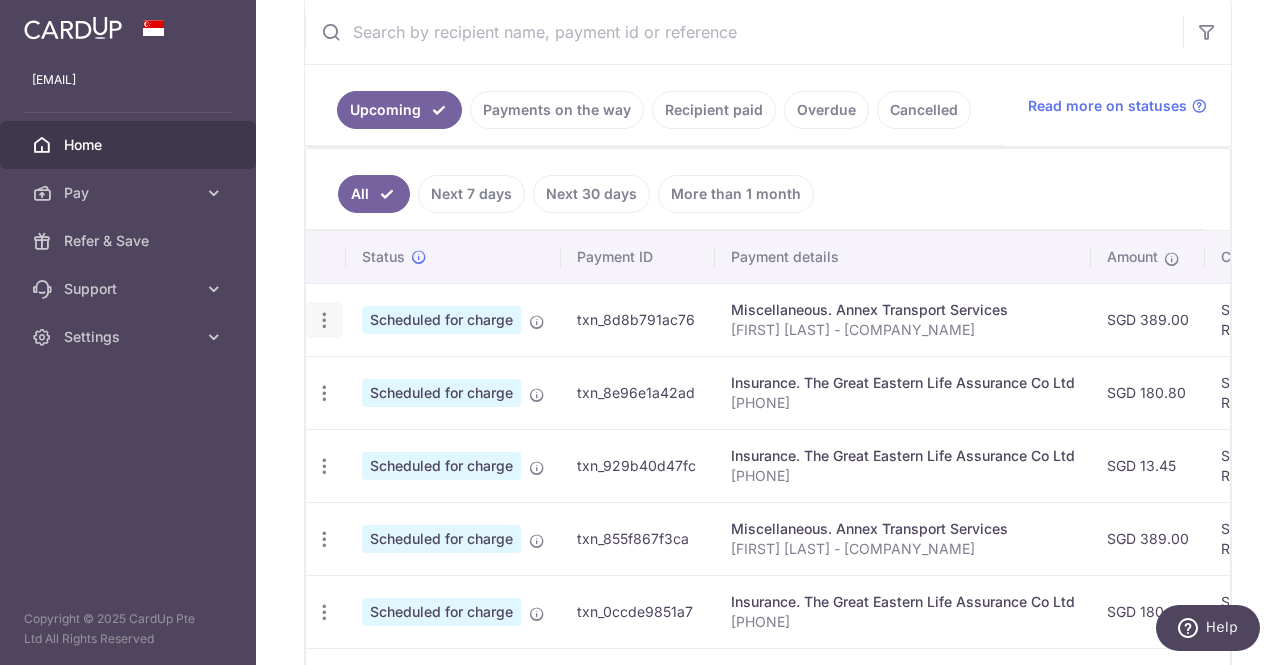 click at bounding box center [324, 320] 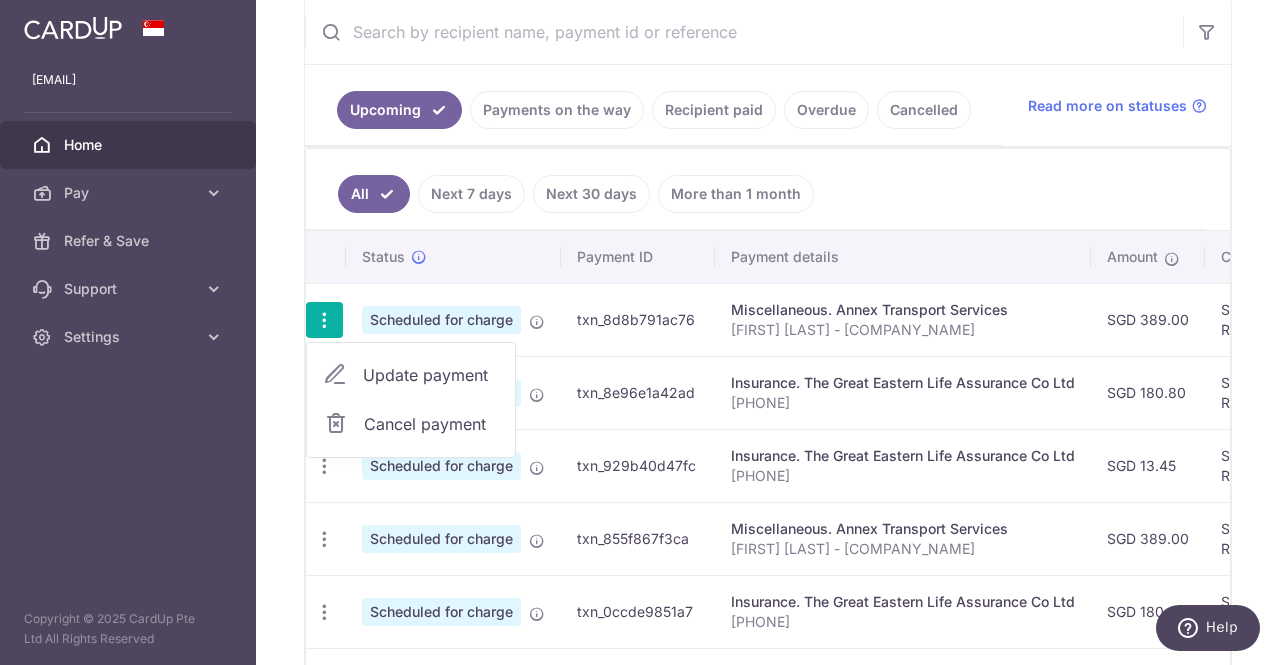 click on "Update payment" at bounding box center [431, 375] 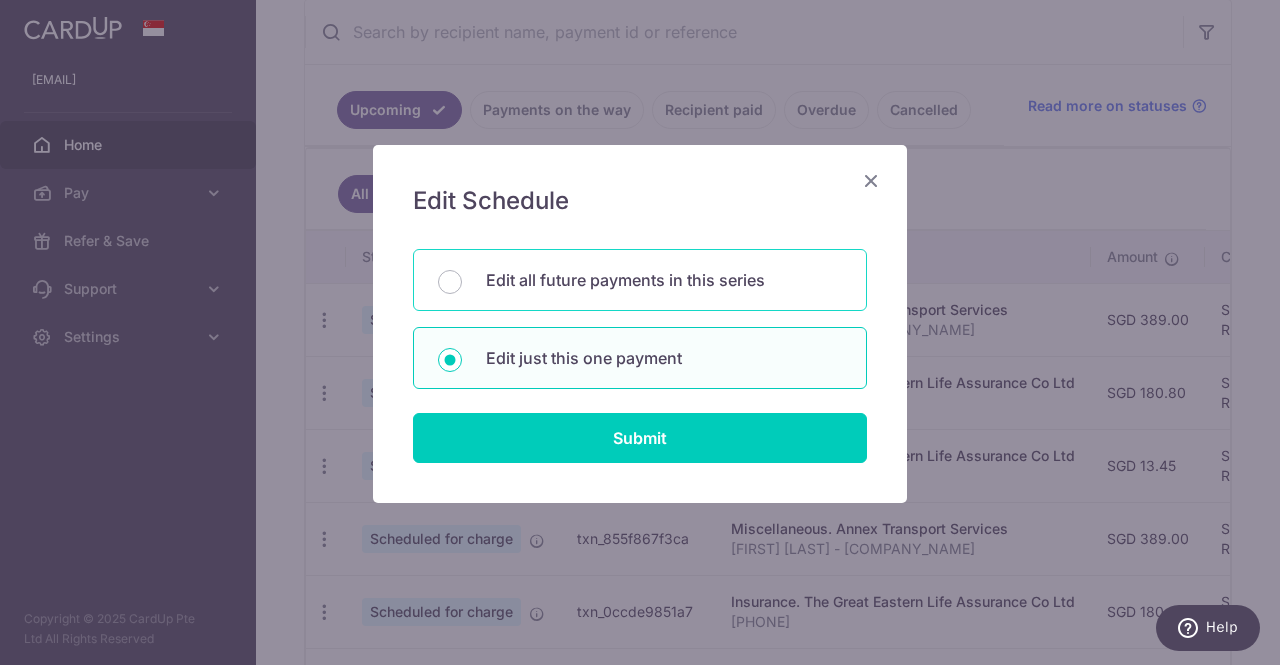 click on "Edit all future payments in this series" at bounding box center (664, 280) 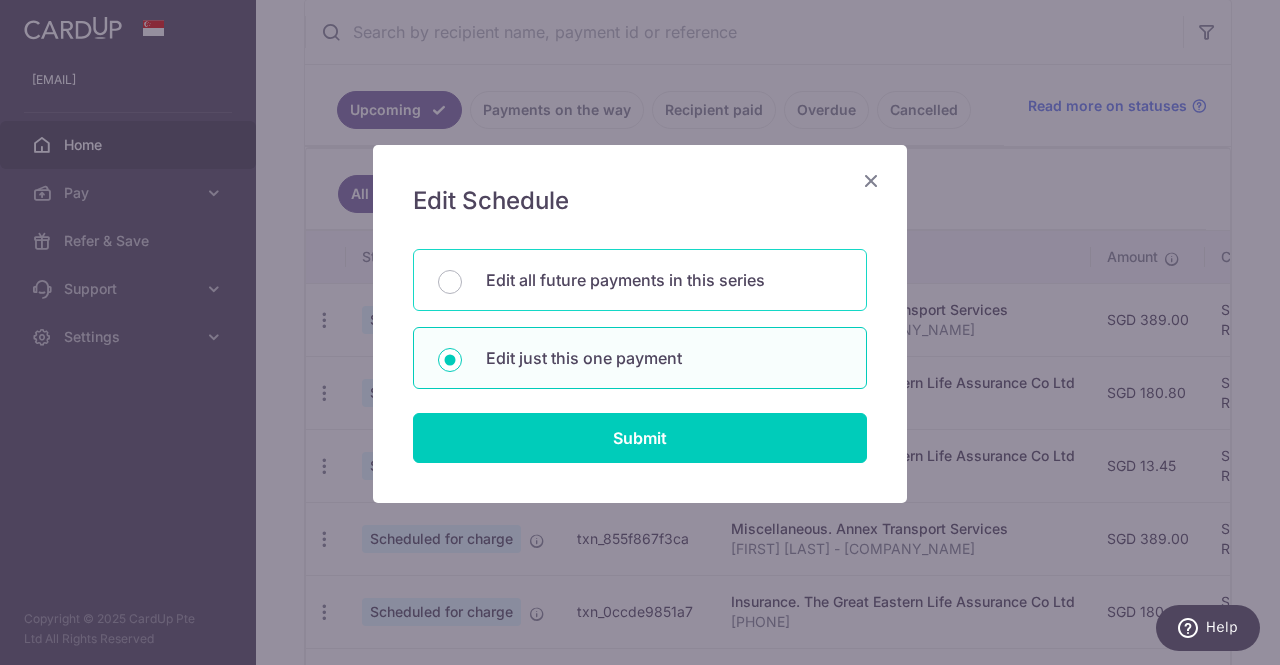 click on "Edit all future payments in this series" at bounding box center (450, 282) 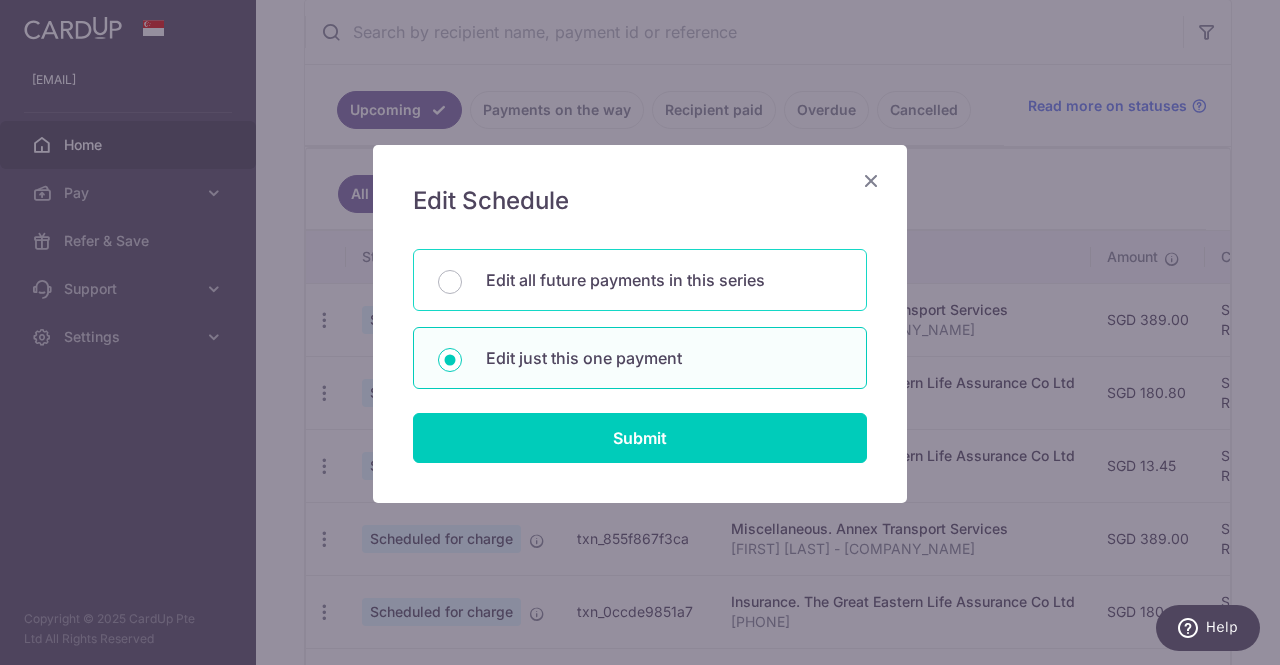 radio on "true" 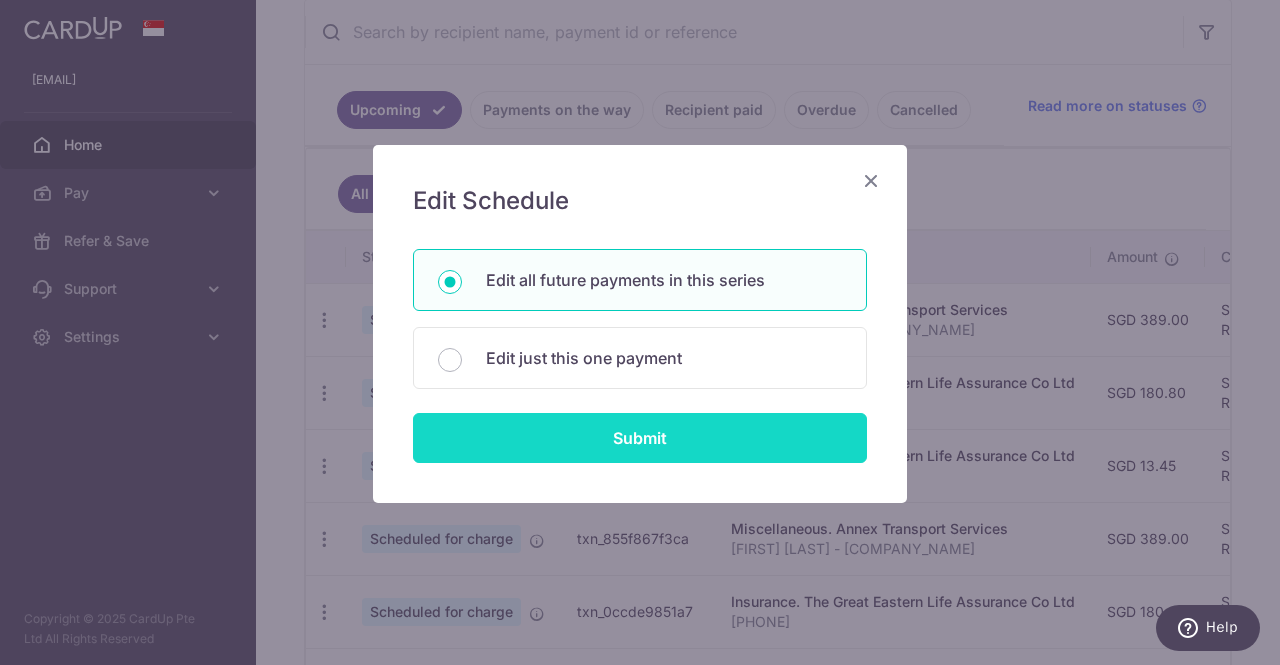 click on "Submit" at bounding box center (640, 438) 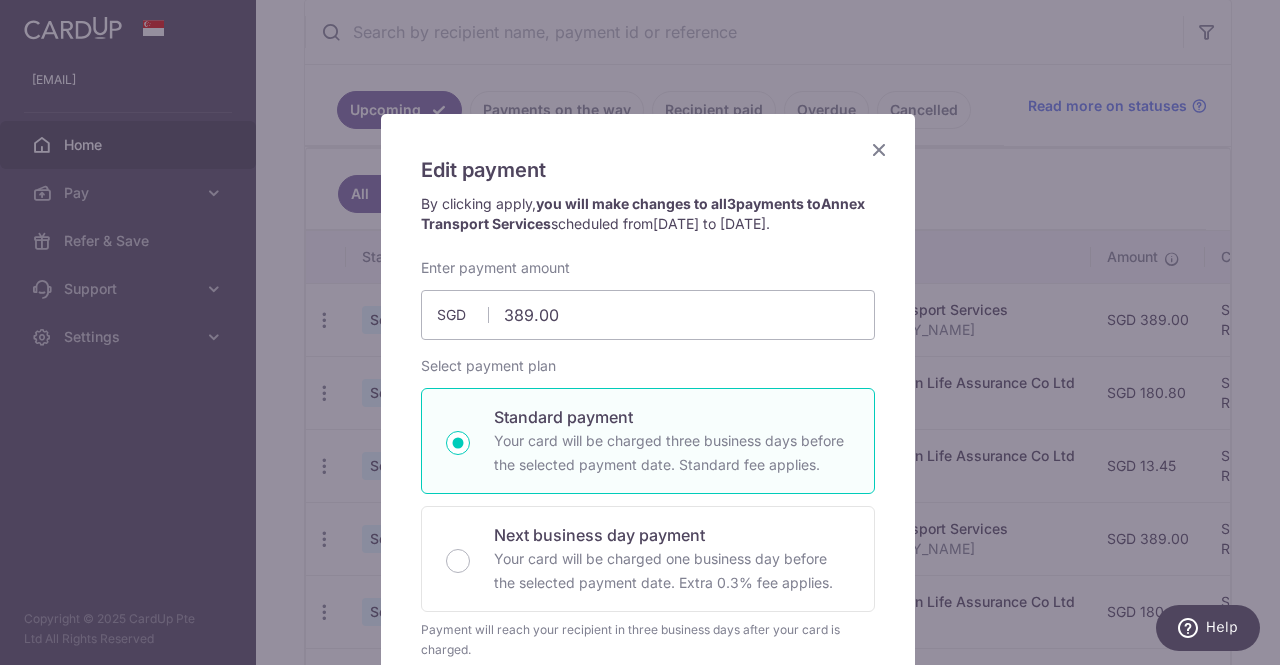 scroll, scrollTop: 0, scrollLeft: 0, axis: both 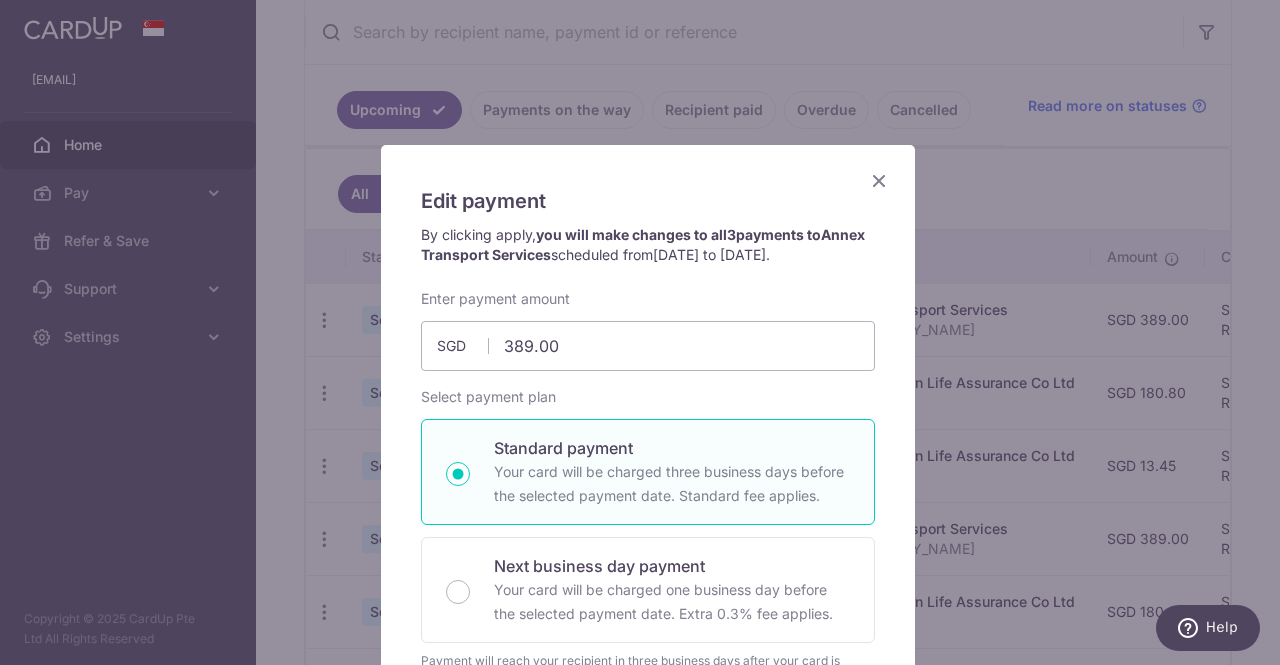 click at bounding box center [879, 180] 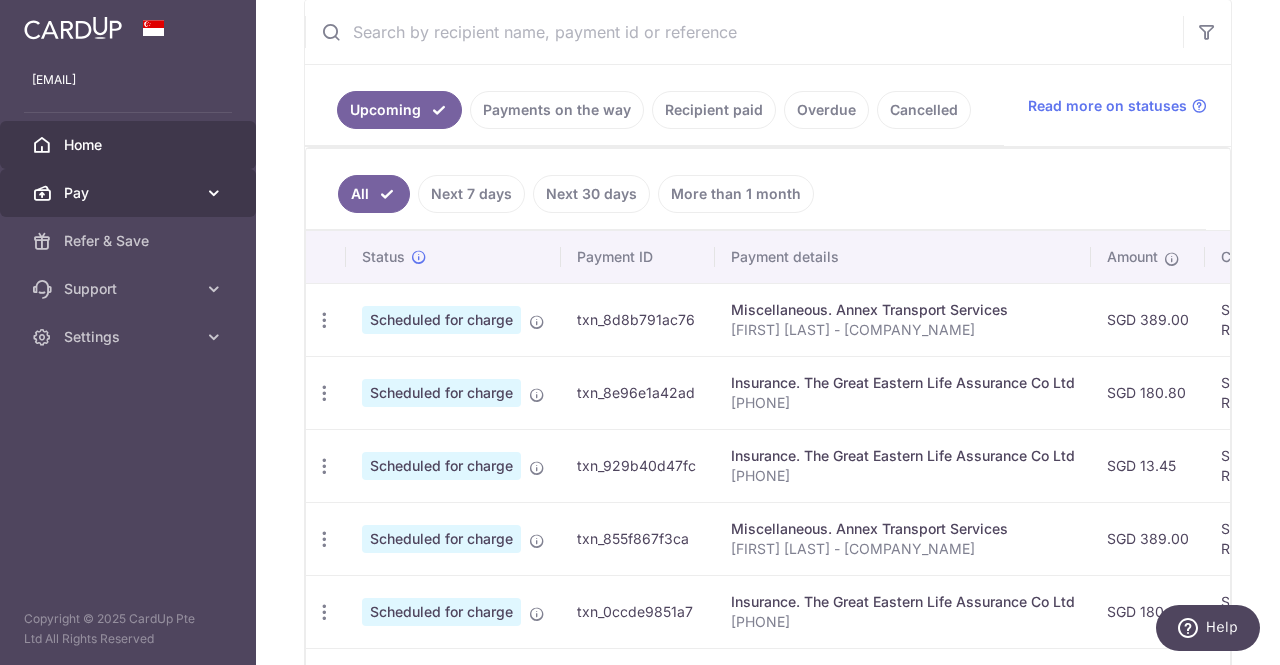 click at bounding box center [214, 193] 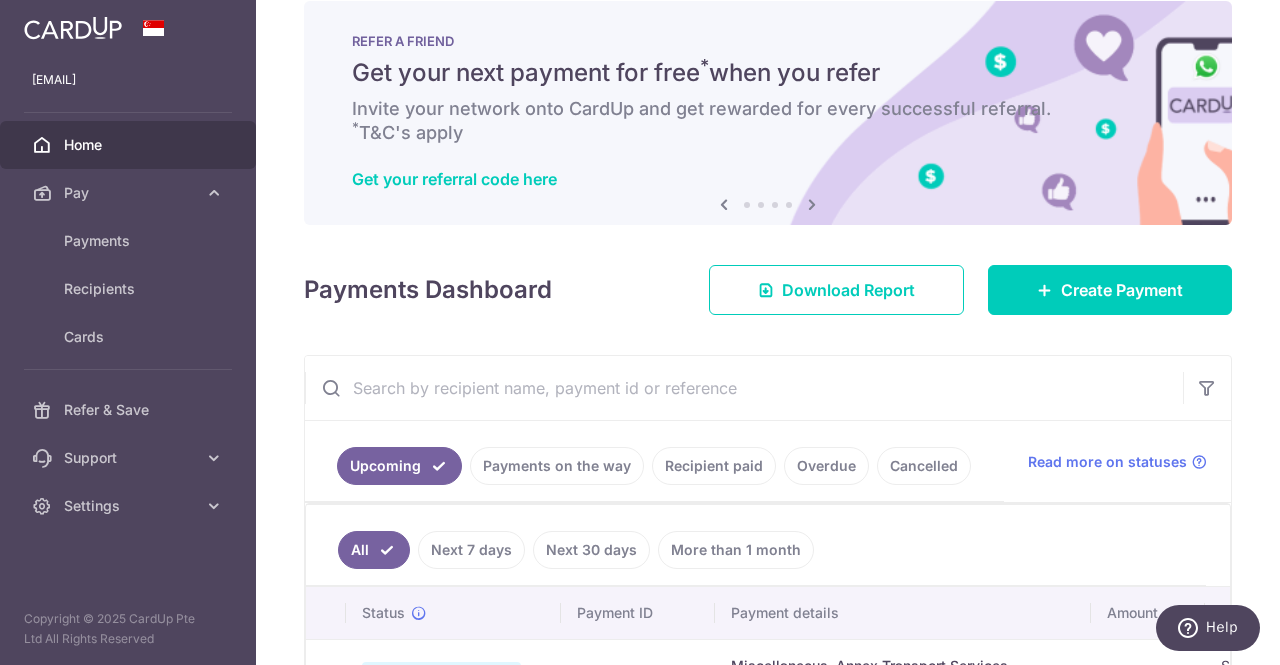 scroll, scrollTop: 0, scrollLeft: 0, axis: both 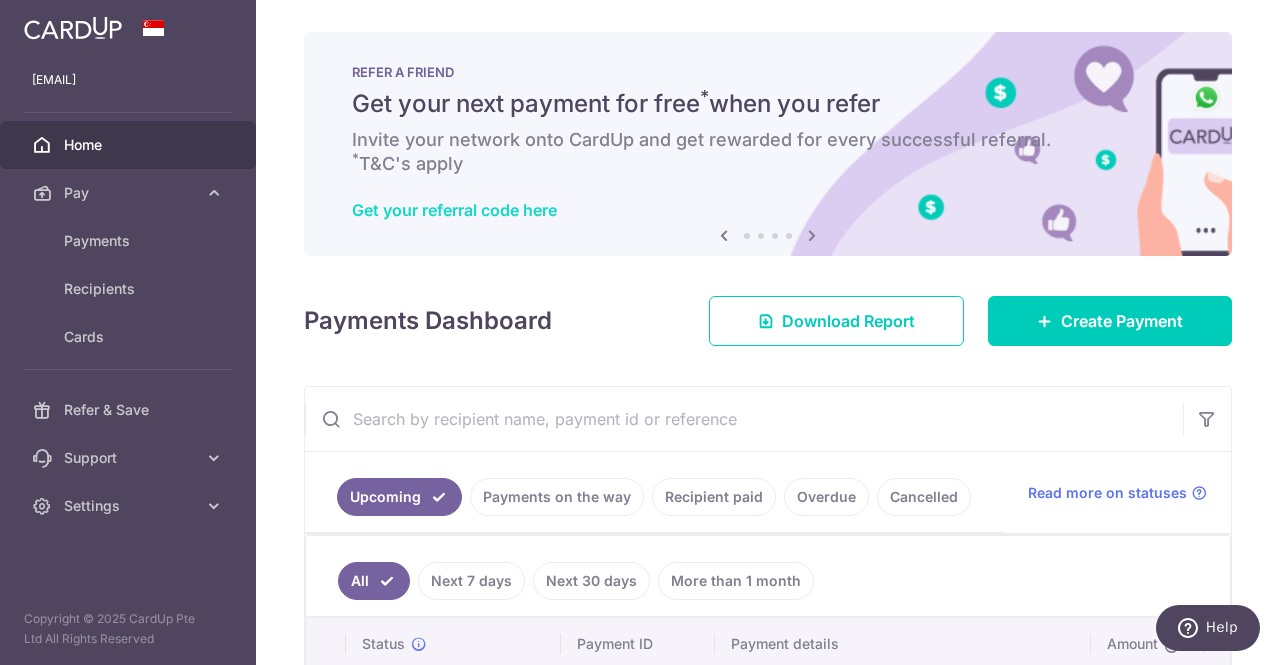 click on "Get your referral code here" at bounding box center (454, 210) 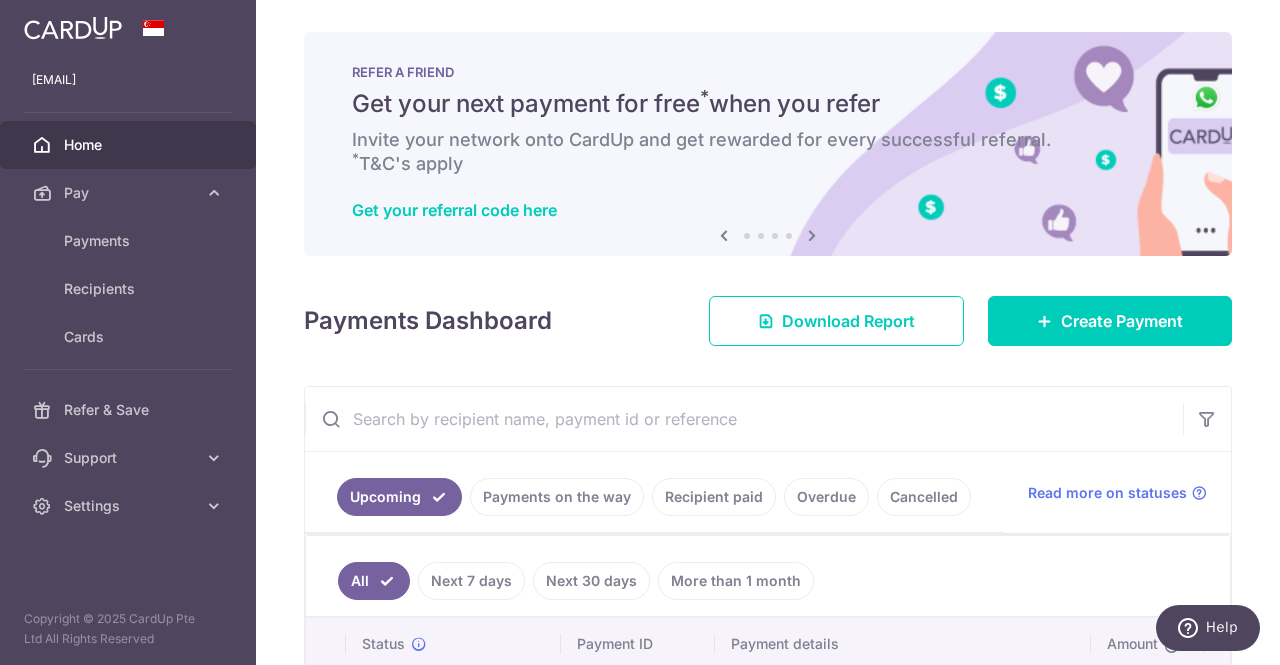 click at bounding box center [812, 235] 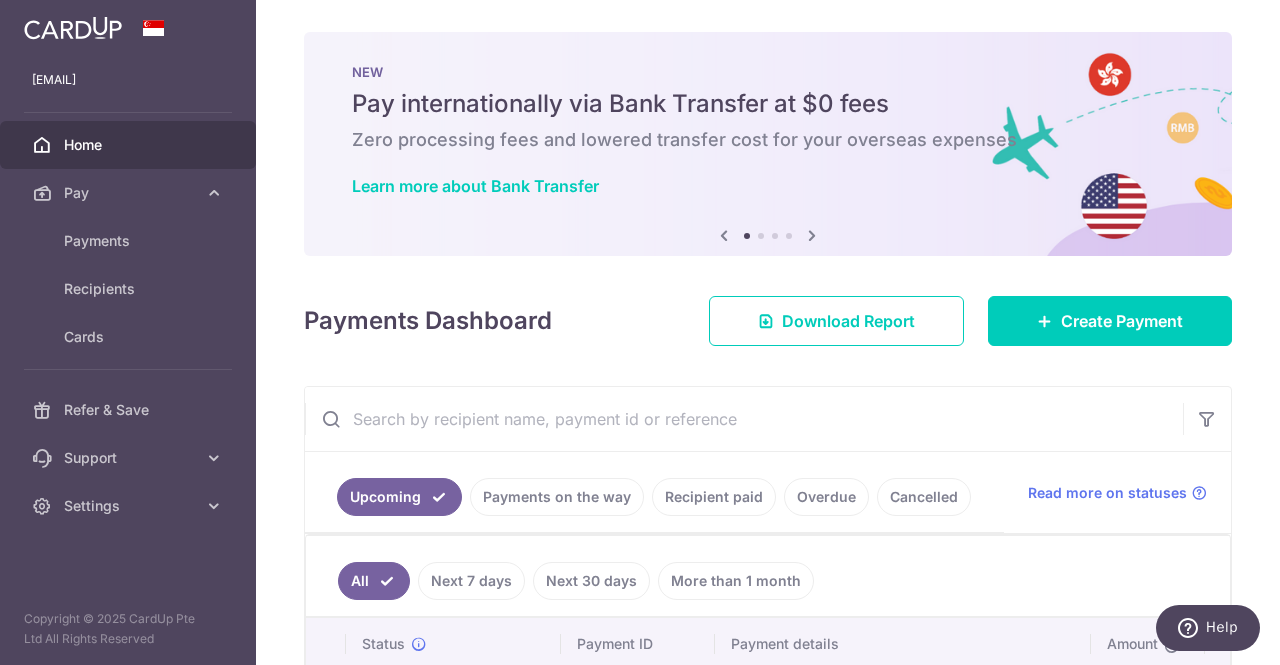 click at bounding box center [812, 235] 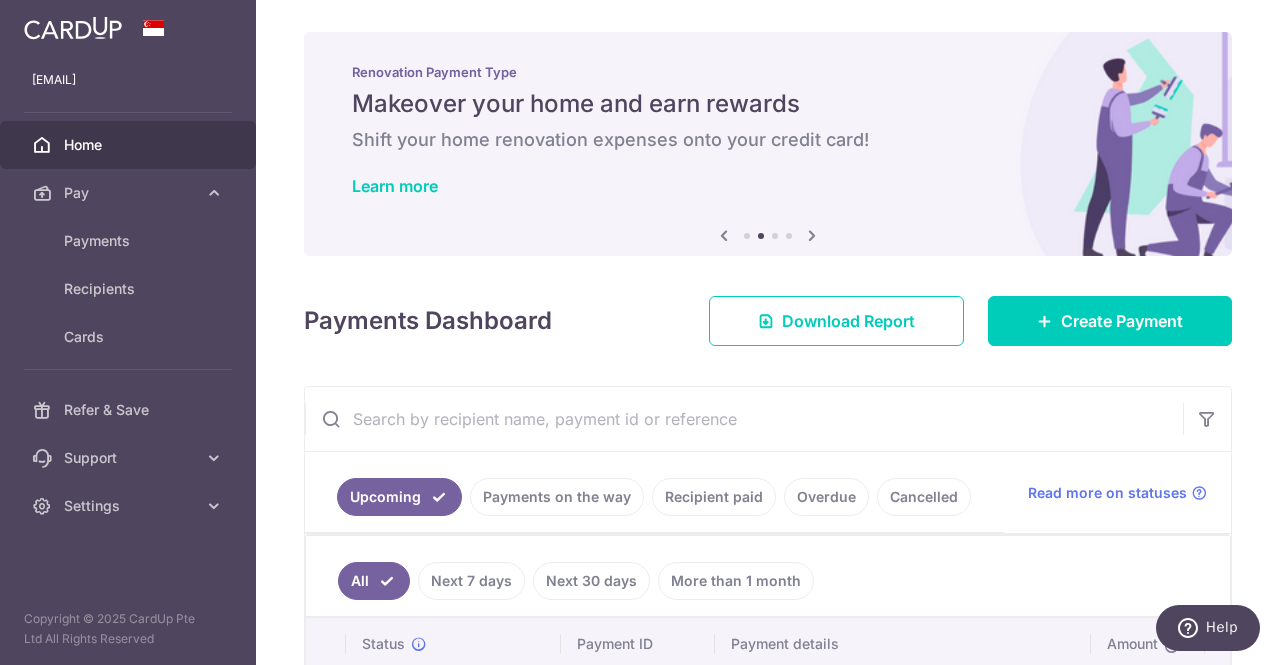 click at bounding box center (812, 235) 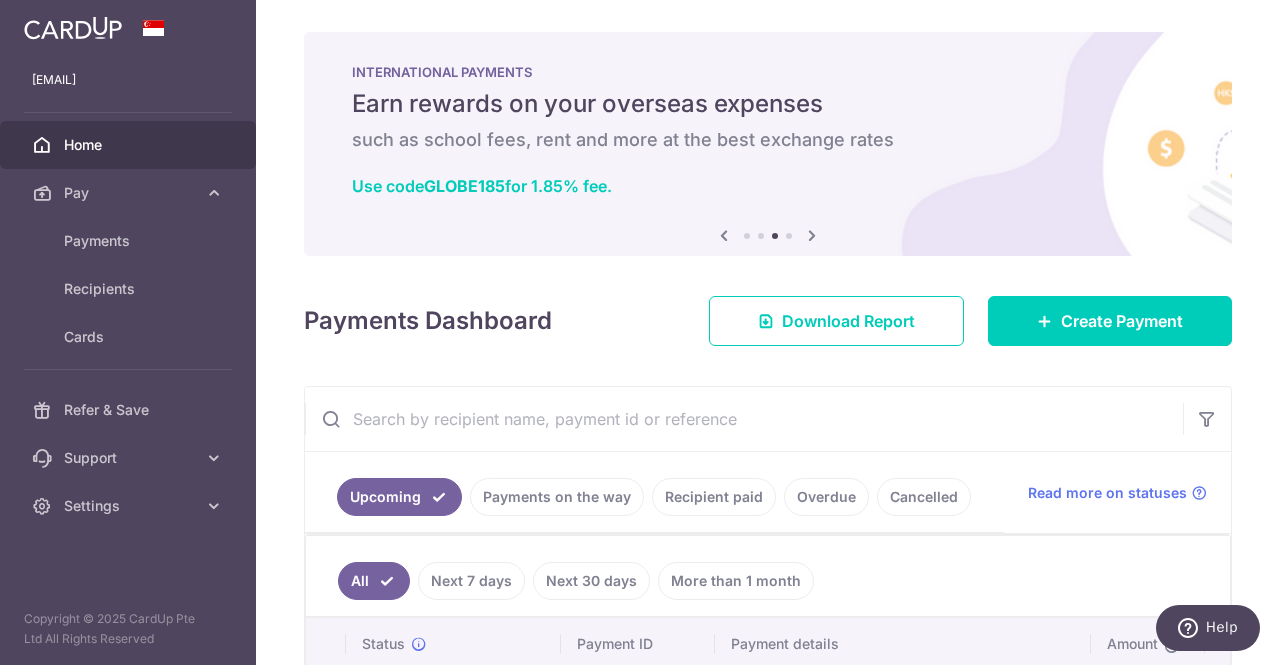 click at bounding box center (812, 235) 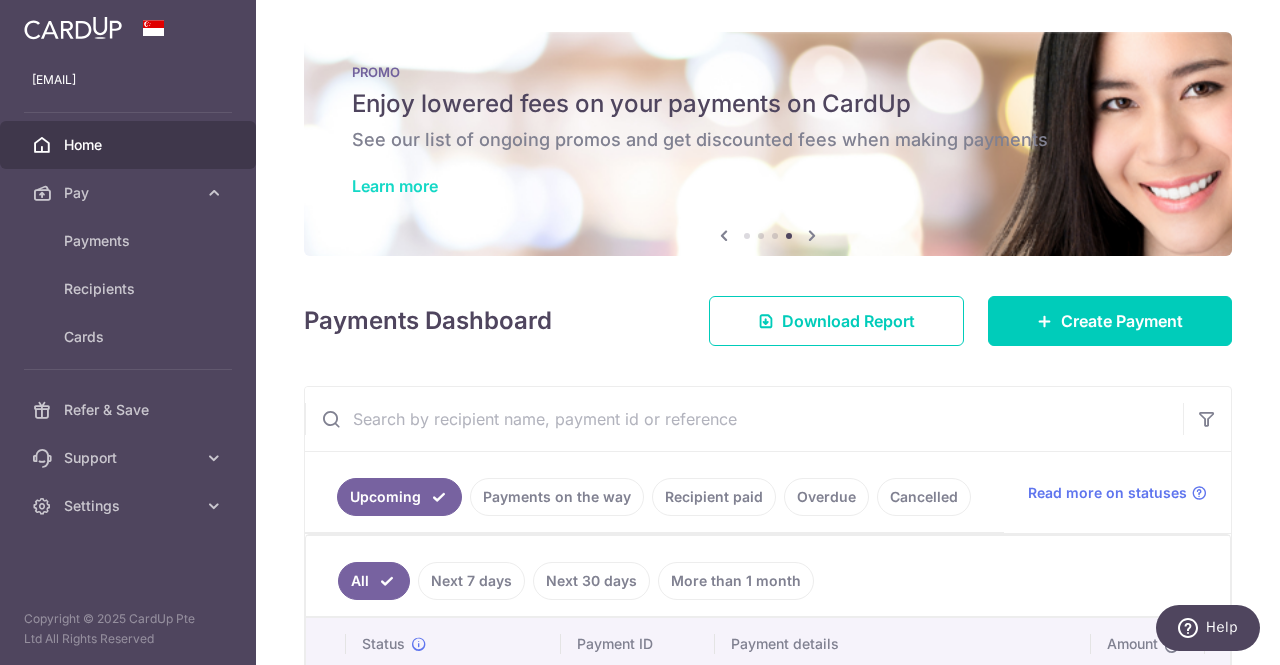 click on "Learn more" at bounding box center [395, 186] 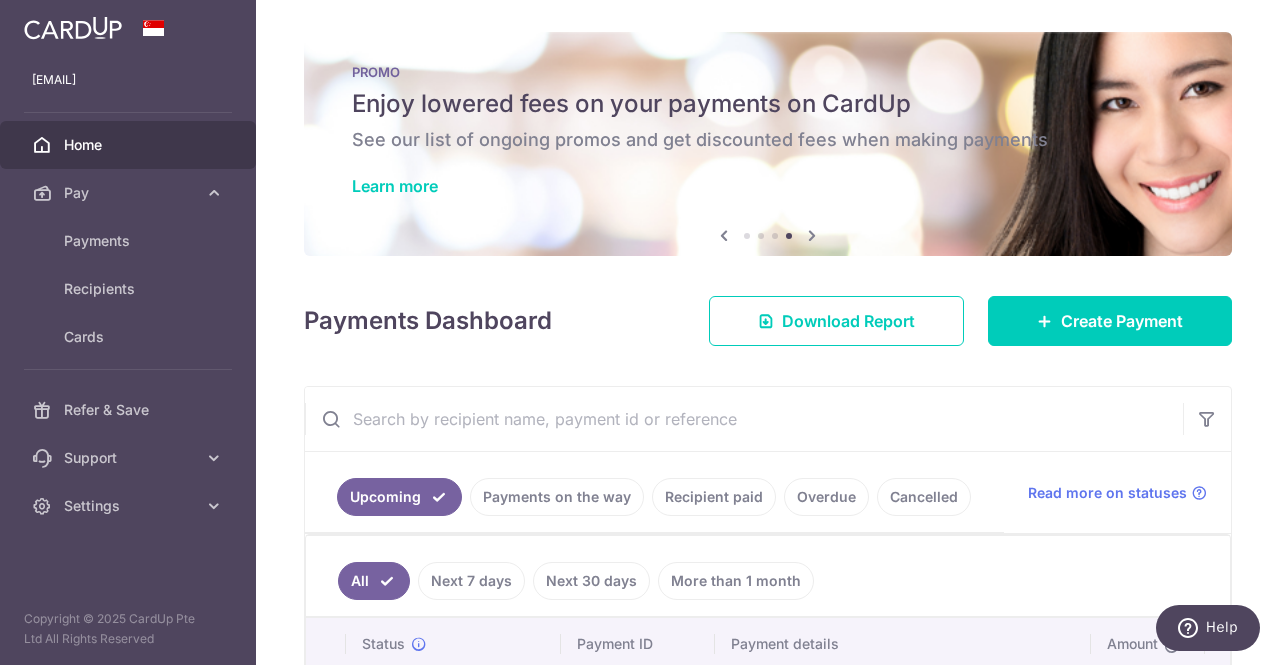 click on "PROMO
Enjoy lowered fees on your payments on CardUp
See our list of ongoing promos and get discounted fees when making payments
Learn more" at bounding box center (768, 132) 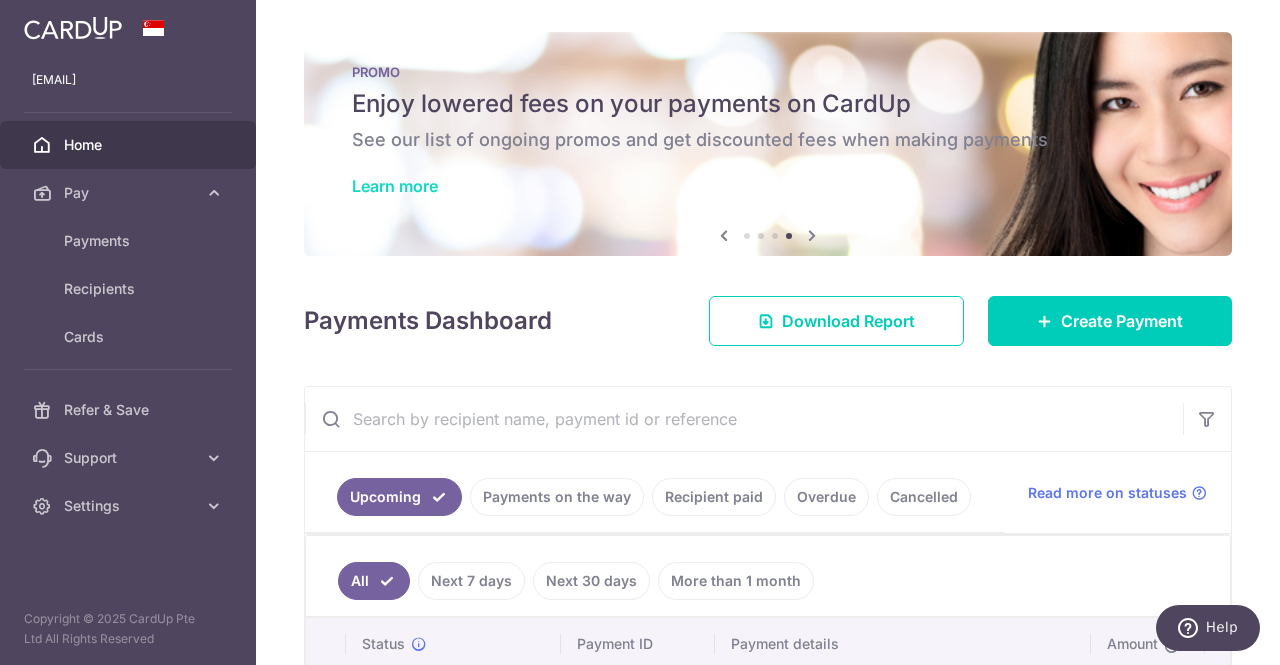 click on "Learn more" at bounding box center [395, 186] 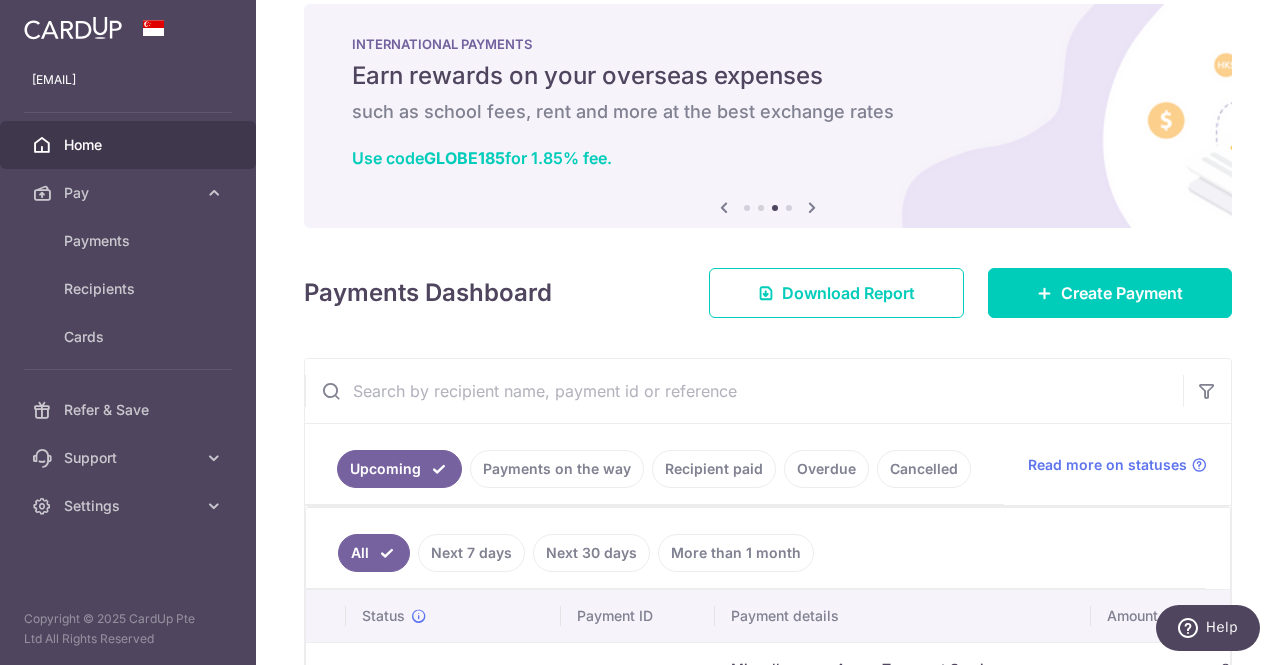 scroll, scrollTop: 100, scrollLeft: 0, axis: vertical 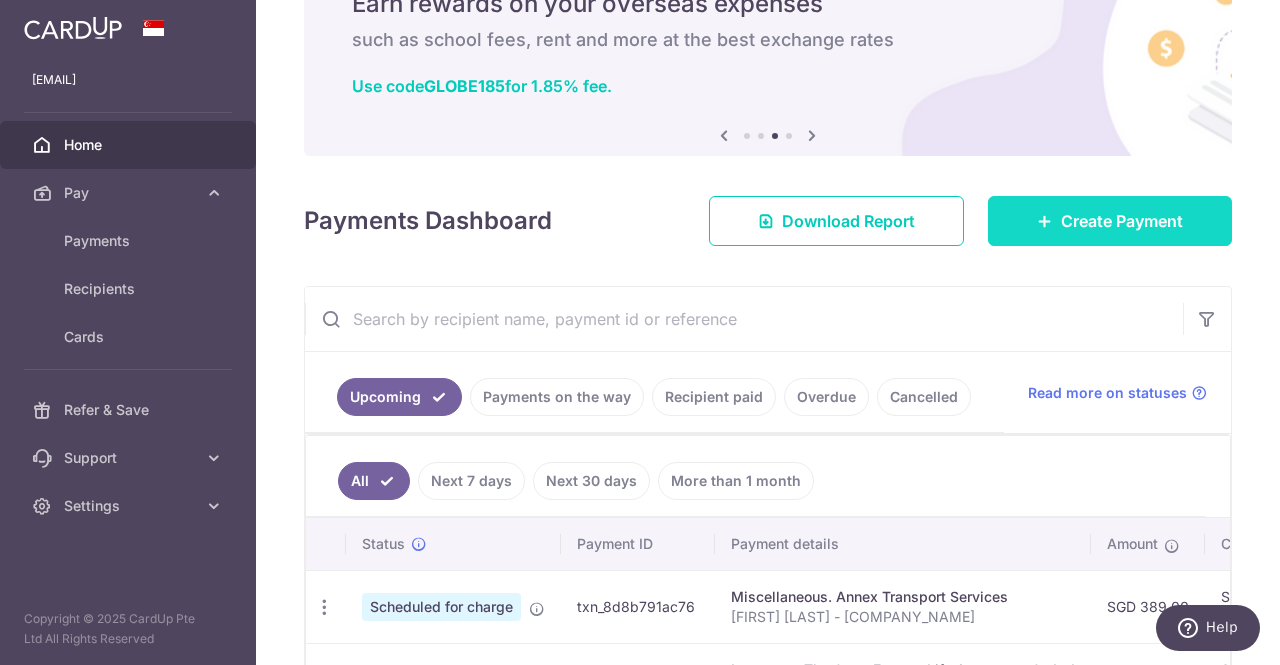 click on "Create Payment" at bounding box center (1122, 221) 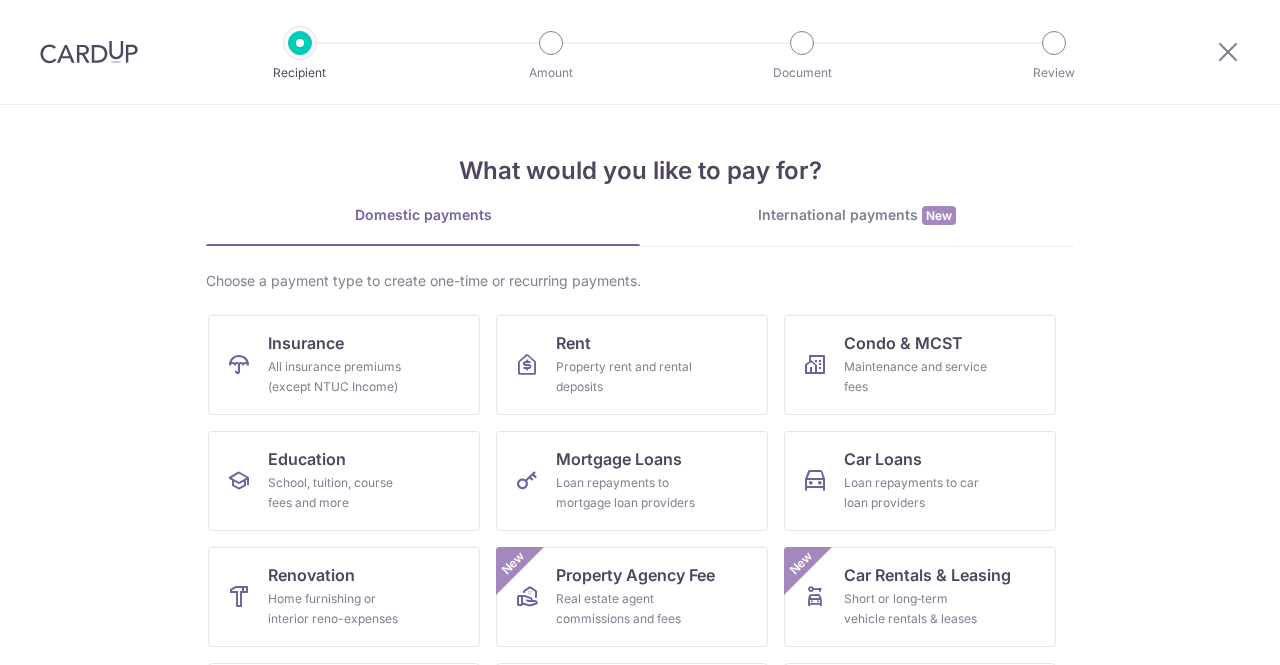 scroll, scrollTop: 0, scrollLeft: 0, axis: both 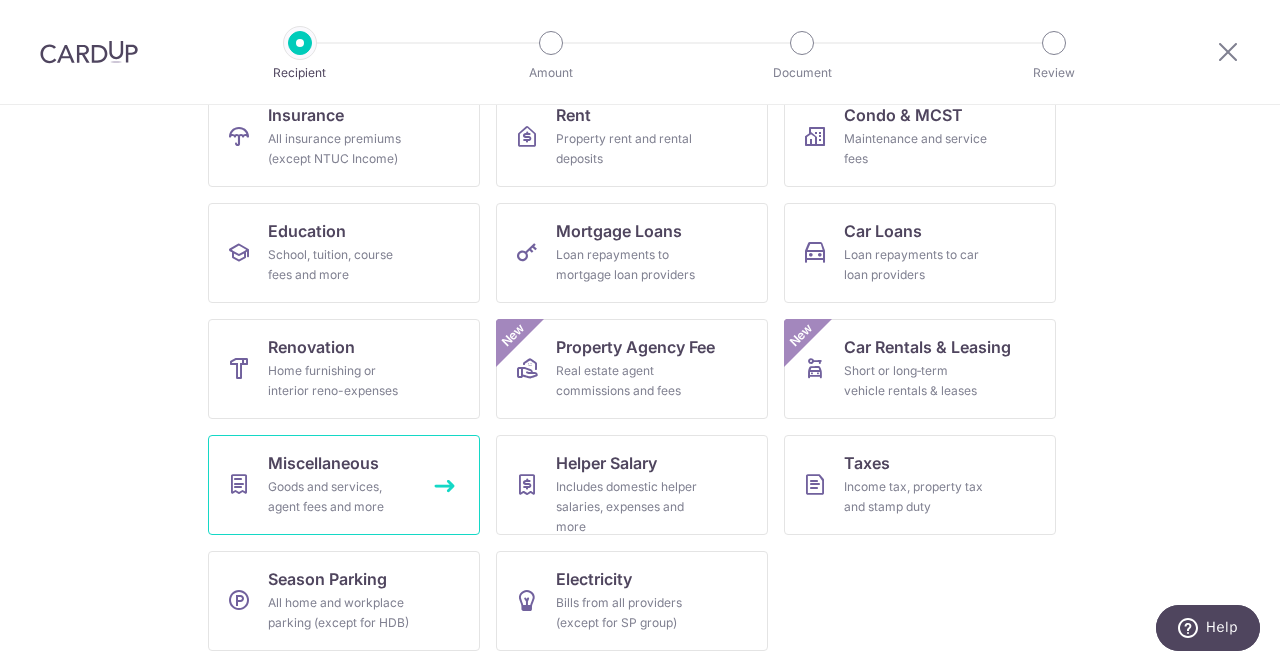 click on "Miscellaneous" at bounding box center (323, 463) 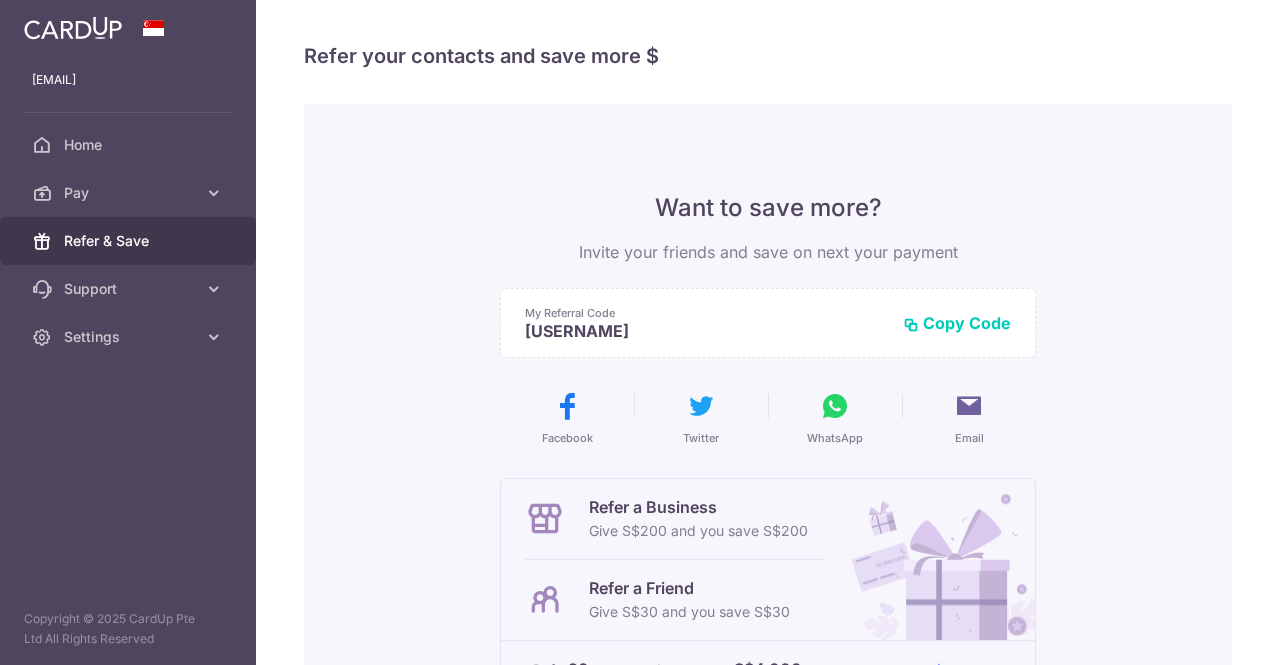 scroll, scrollTop: 0, scrollLeft: 0, axis: both 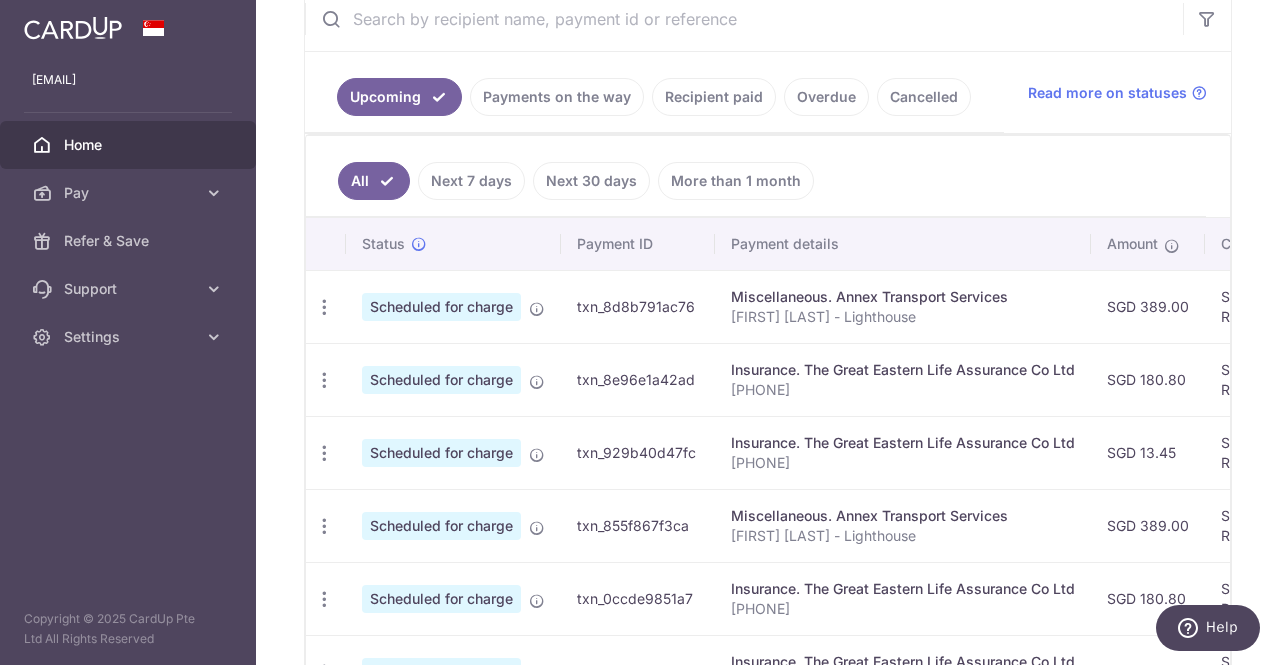 drag, startPoint x: 820, startPoint y: 361, endPoint x: 1080, endPoint y: 369, distance: 260.12305 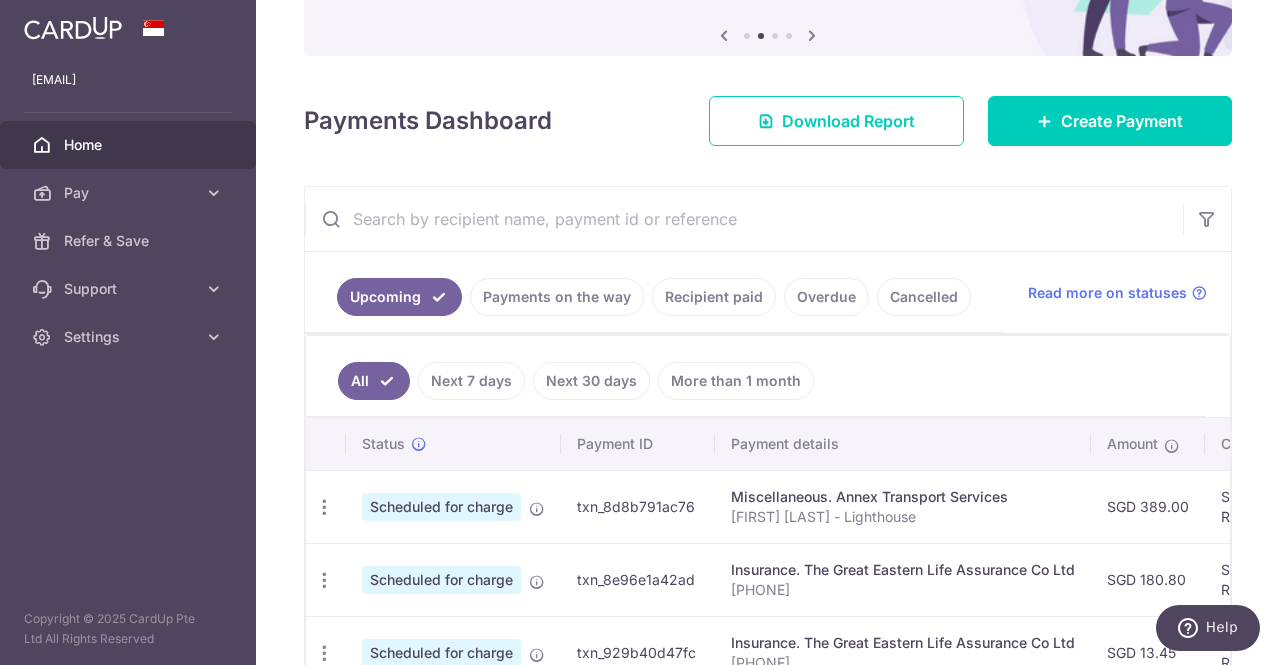scroll, scrollTop: 500, scrollLeft: 0, axis: vertical 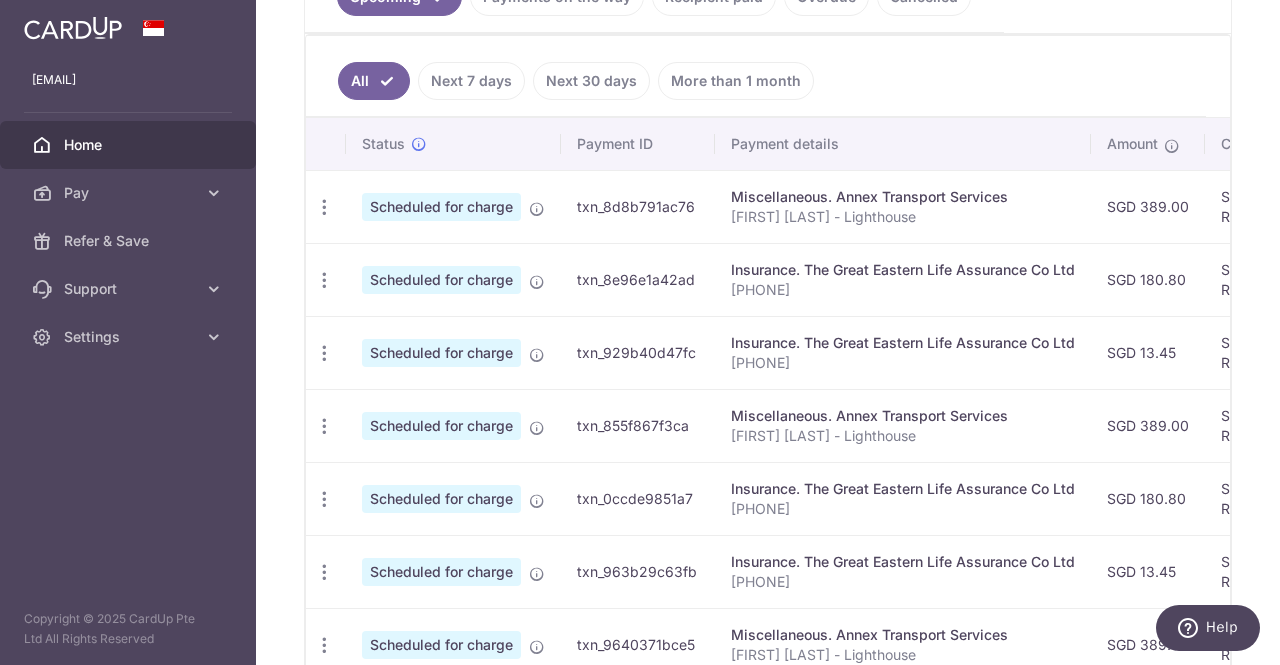 click on "0206482448" at bounding box center [903, 290] 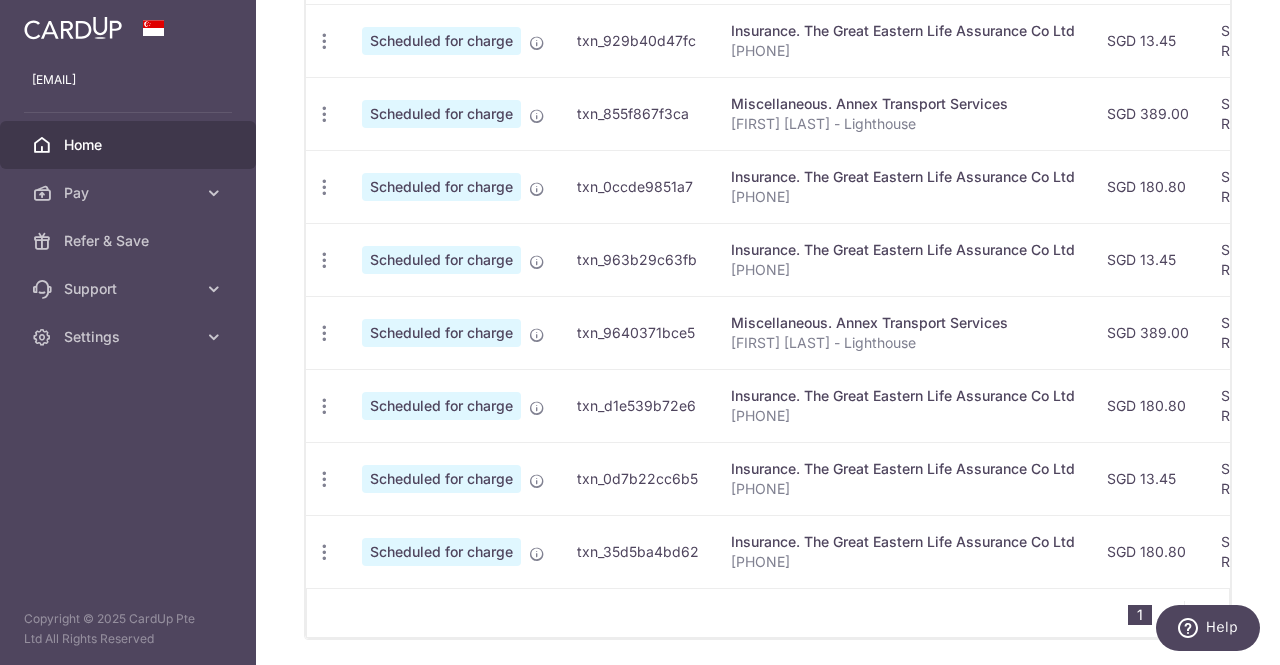 scroll, scrollTop: 881, scrollLeft: 0, axis: vertical 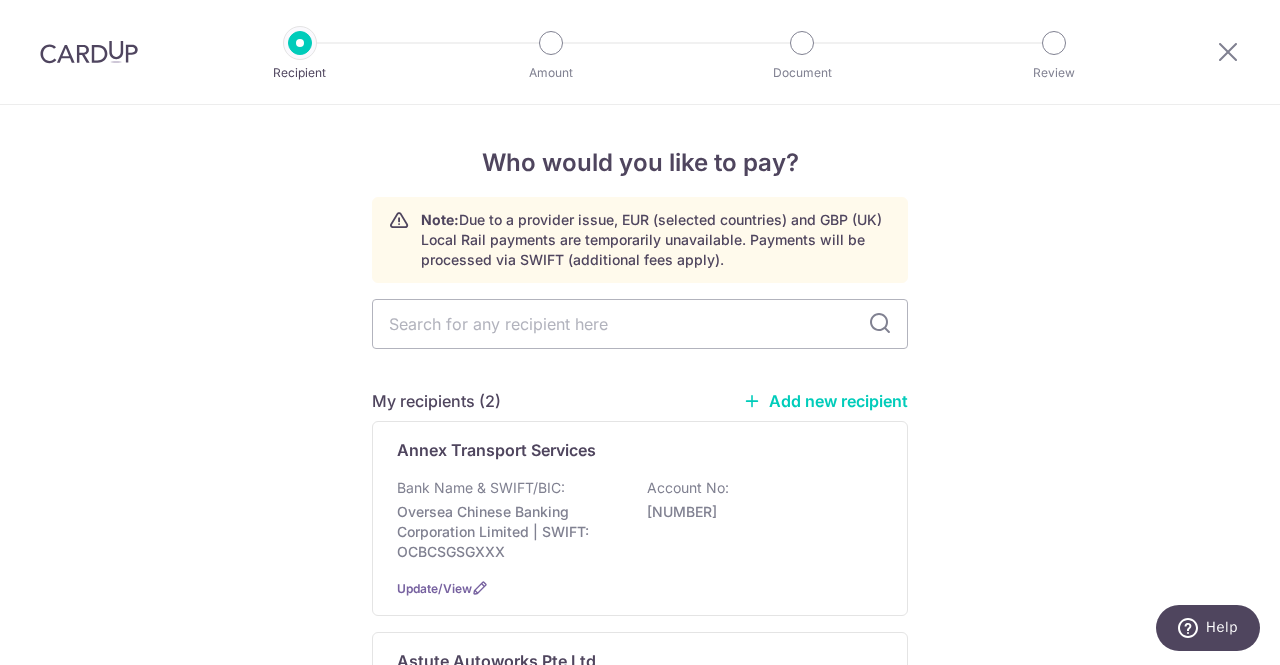 click on "Add new recipient" at bounding box center (825, 401) 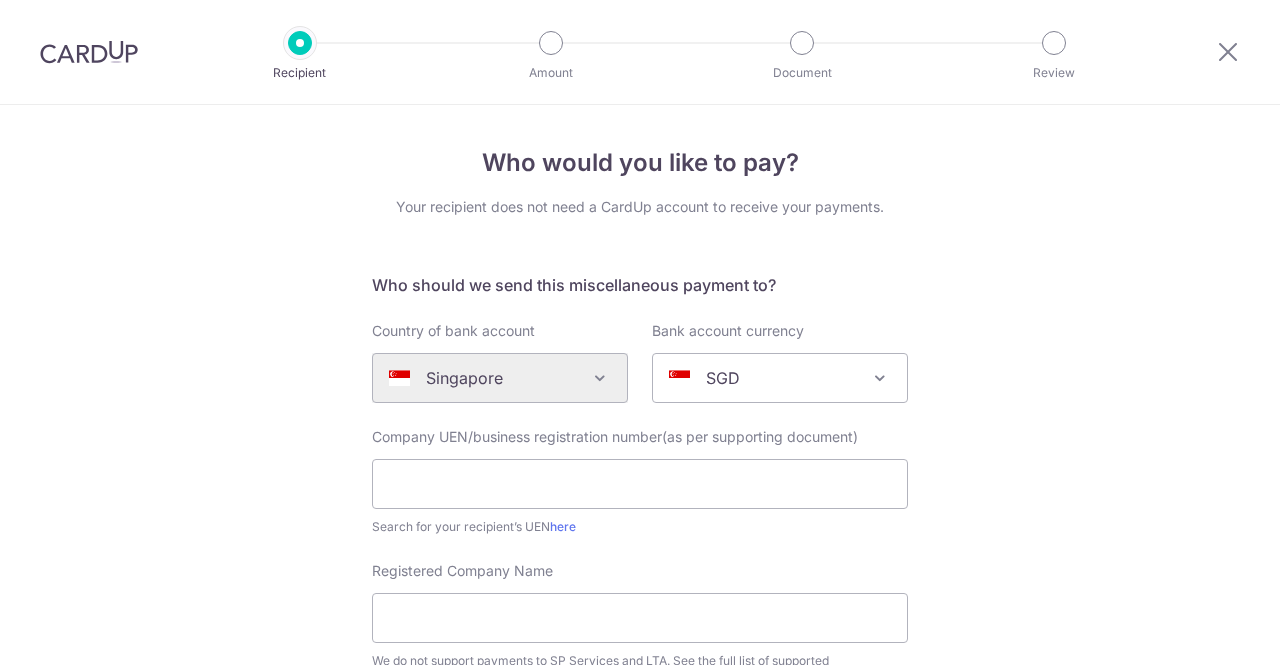 scroll, scrollTop: 0, scrollLeft: 0, axis: both 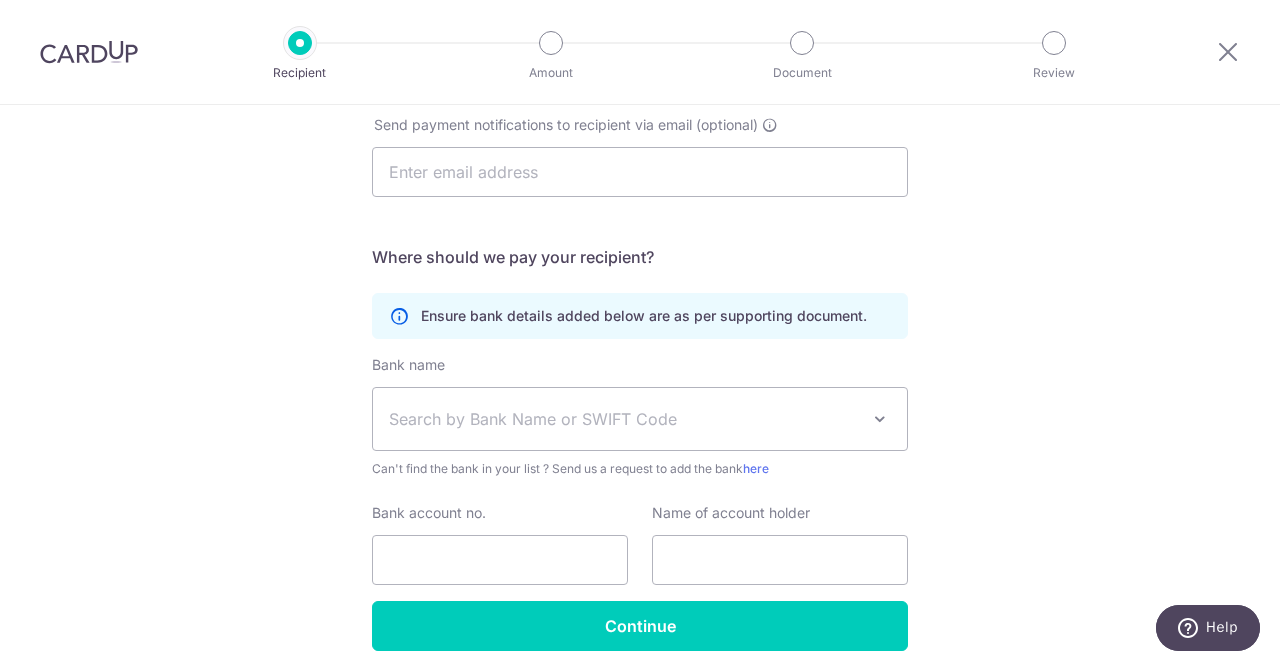 click on "Search by Bank Name or SWIFT Code" at bounding box center [640, 419] 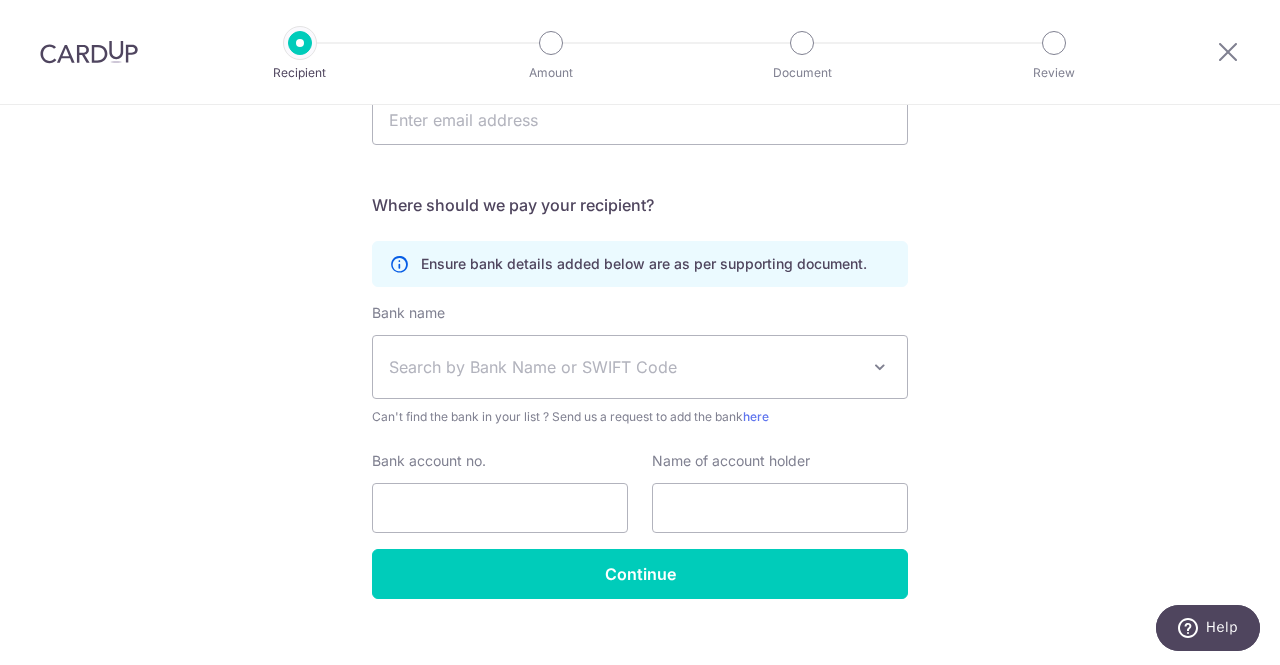 scroll, scrollTop: 678, scrollLeft: 0, axis: vertical 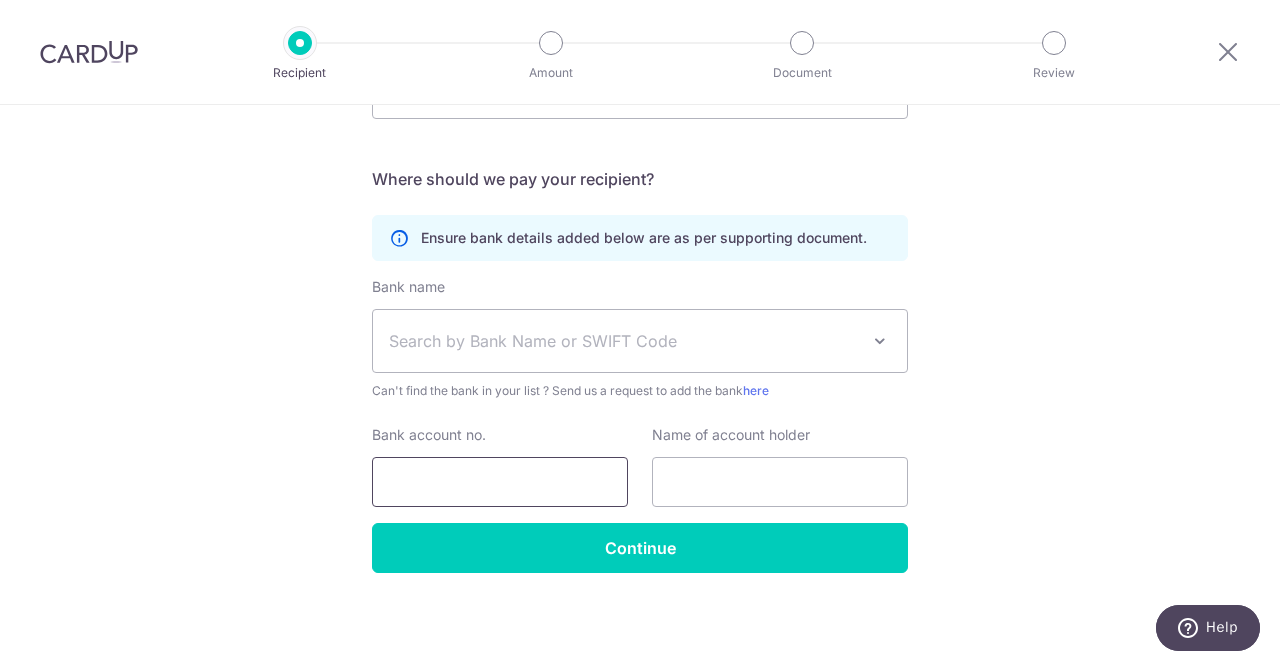 click on "Bank account no." at bounding box center [500, 482] 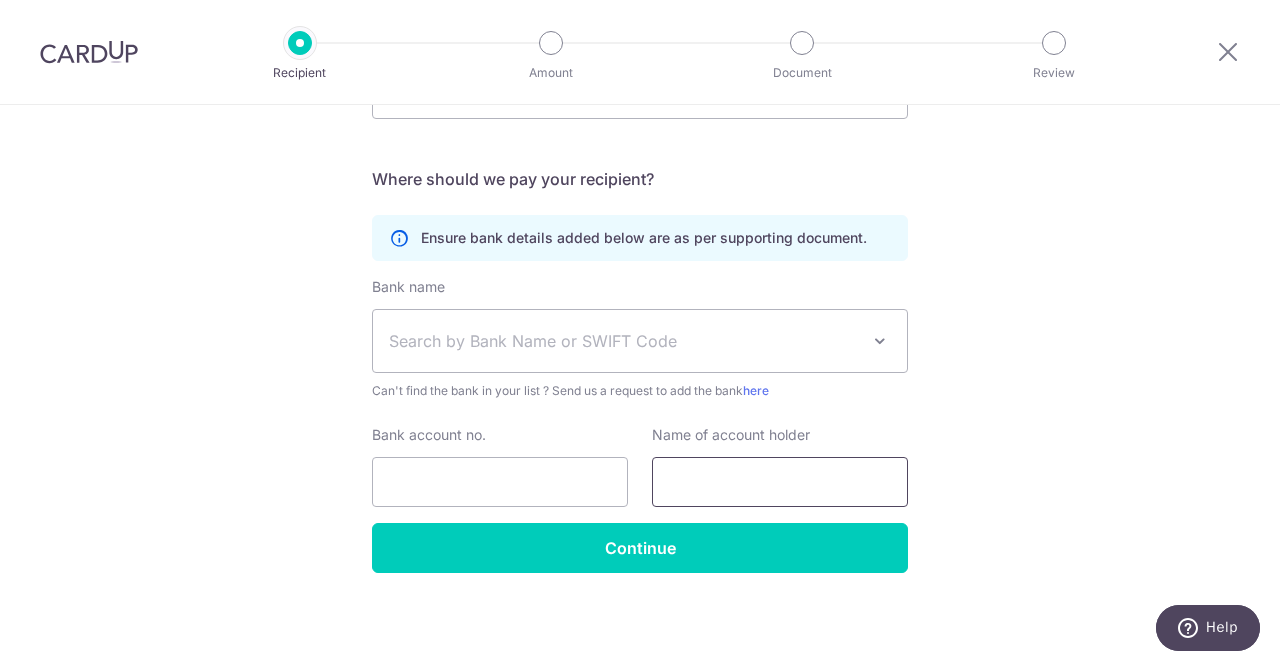 click at bounding box center [780, 482] 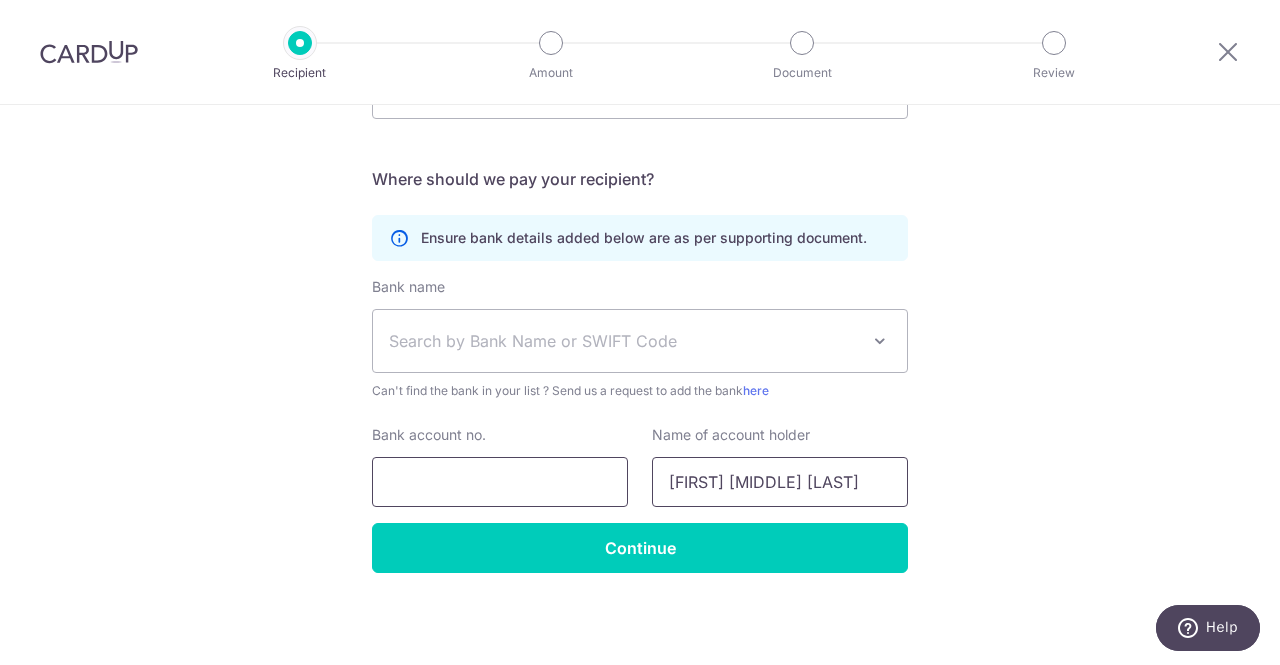 type on "Chua Soow Hoow" 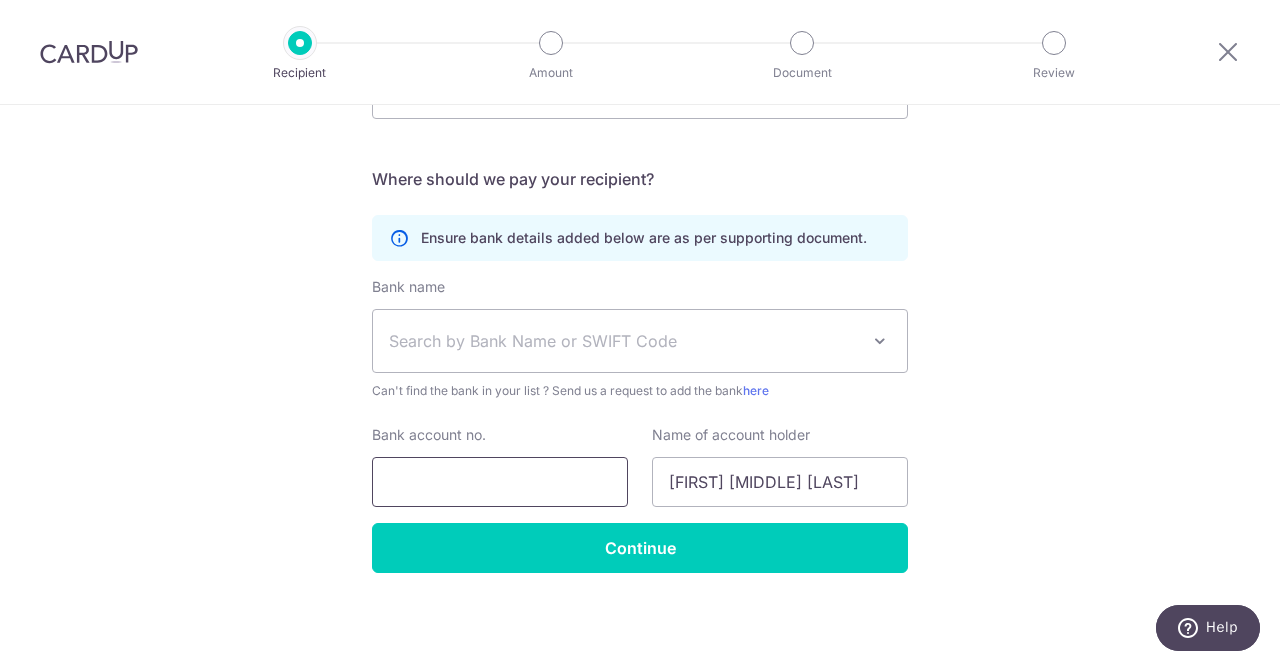click on "Bank account no." at bounding box center [500, 482] 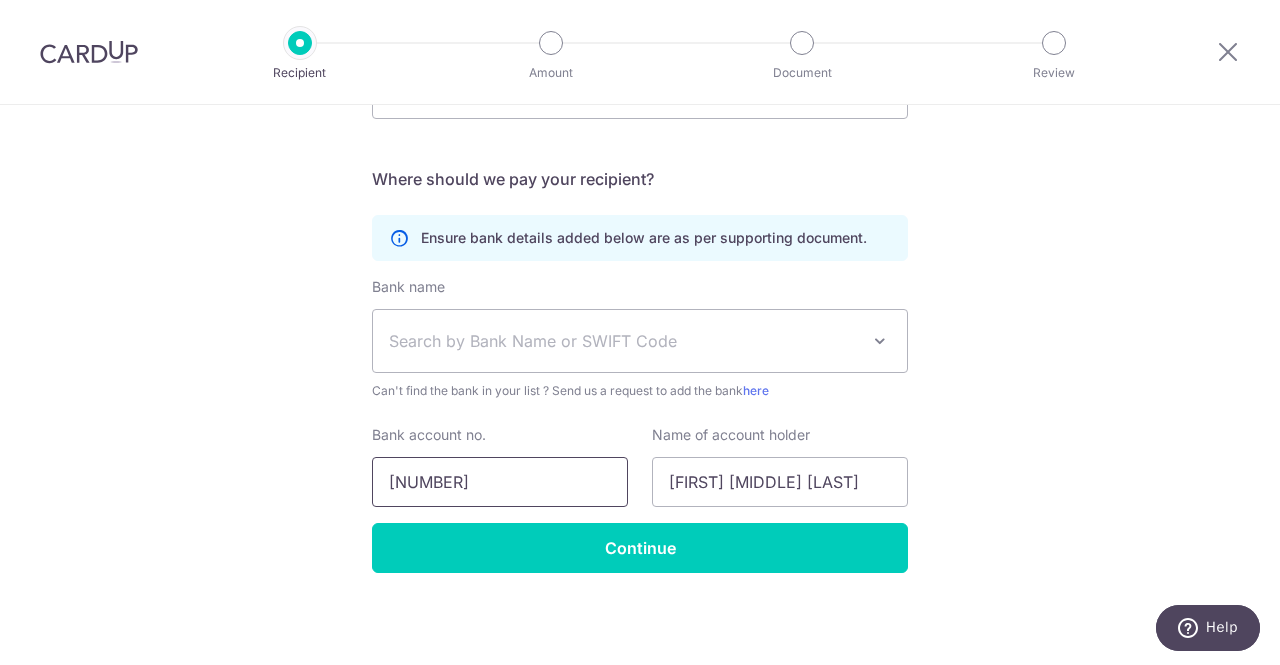 type on "0547022070" 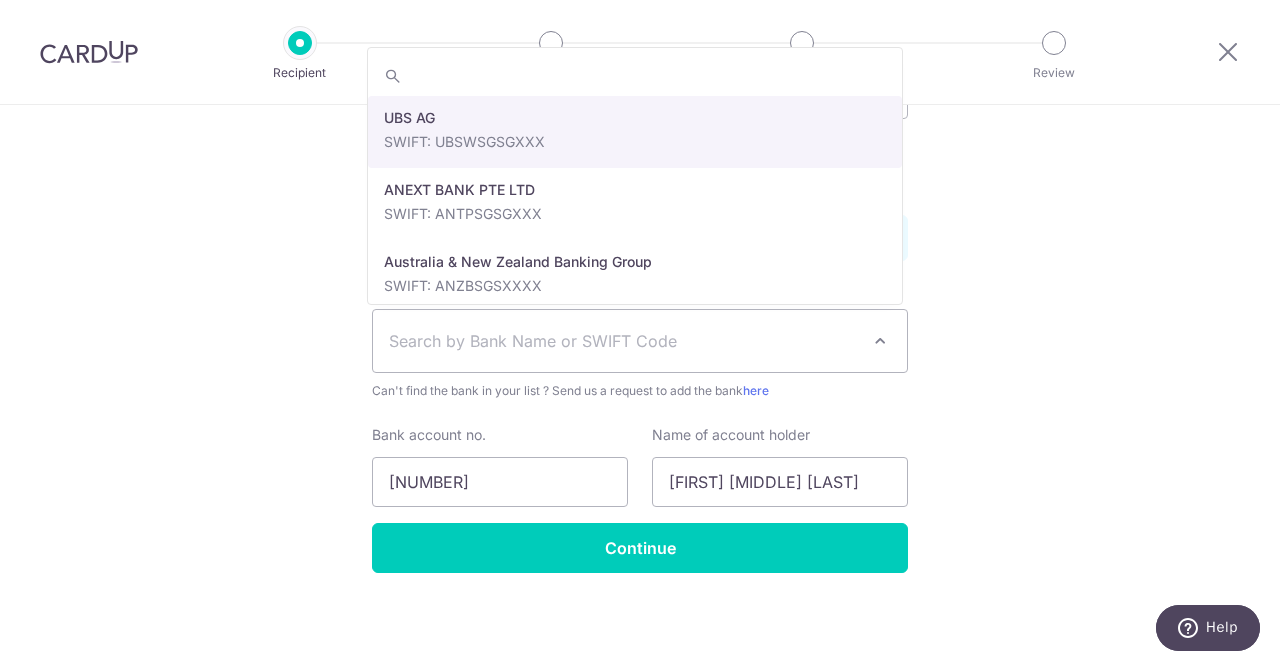 click on "Search by Bank Name or SWIFT Code" at bounding box center (640, 341) 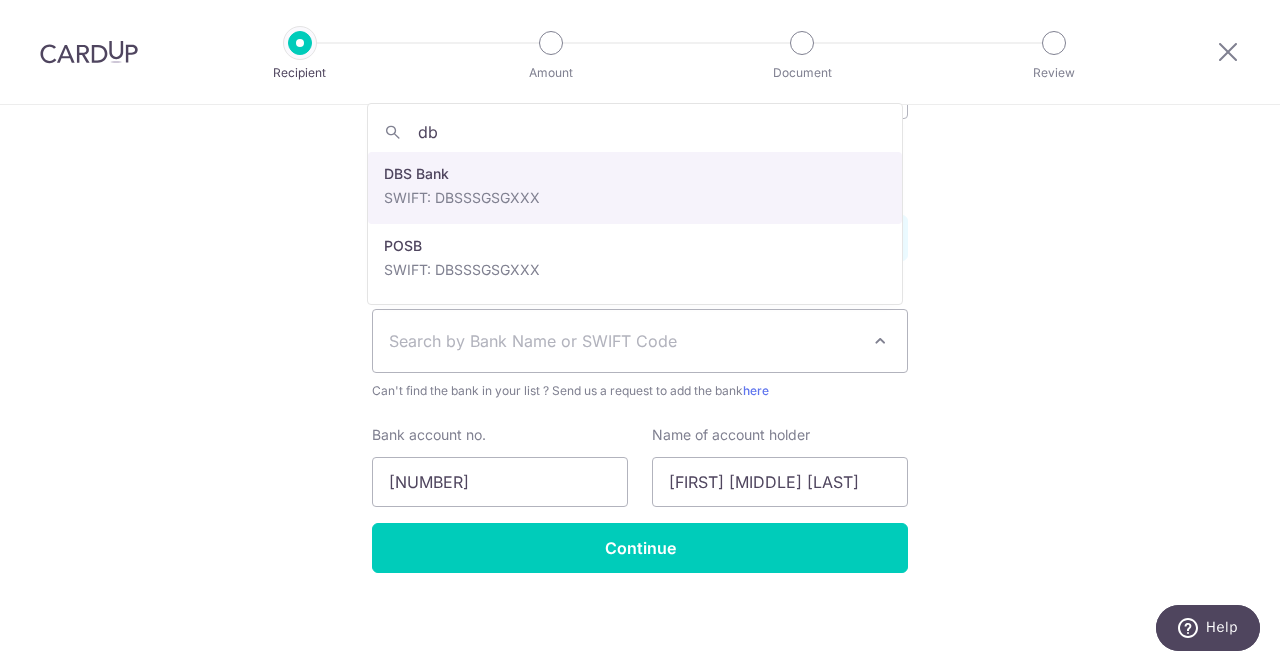 type on "db" 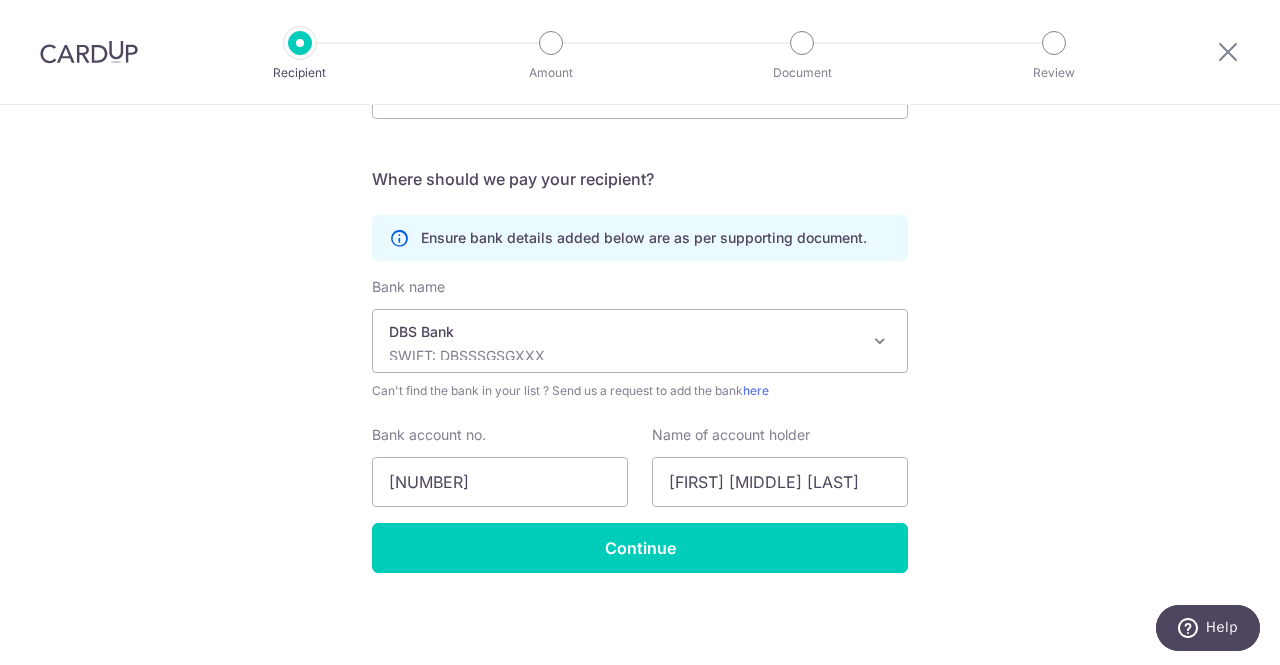 click on "DBS Bank SWIFT: DBSSSGSGXXX" at bounding box center (640, 341) 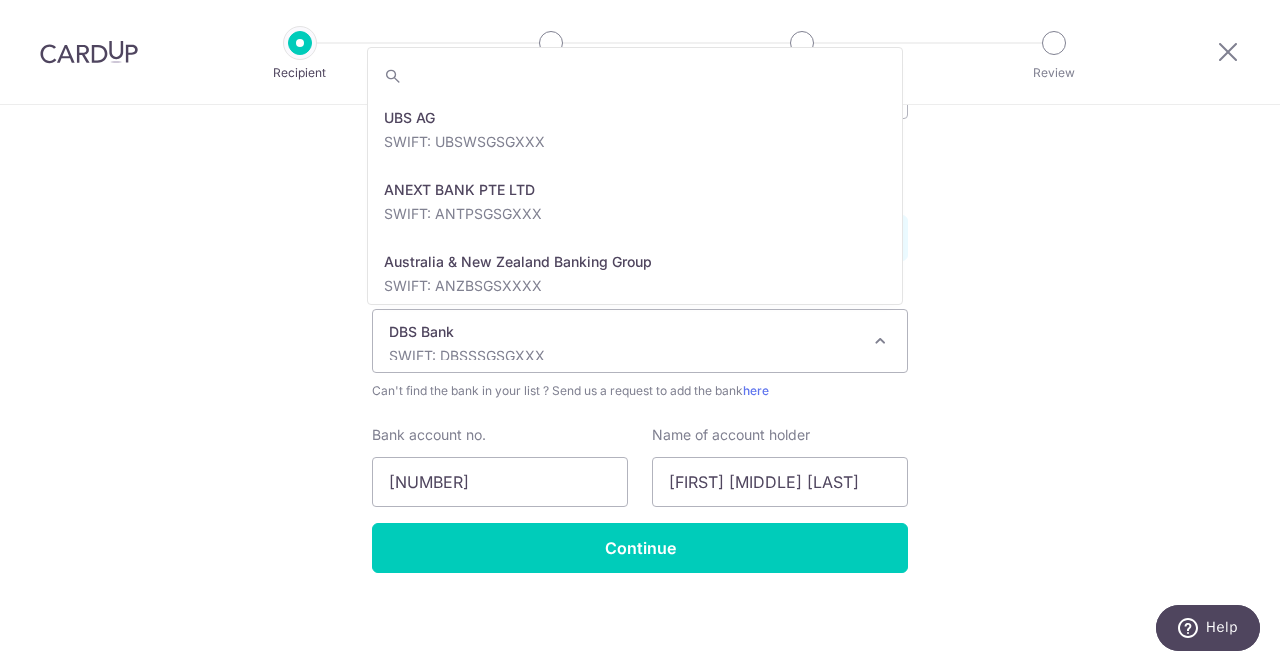 scroll, scrollTop: 1296, scrollLeft: 0, axis: vertical 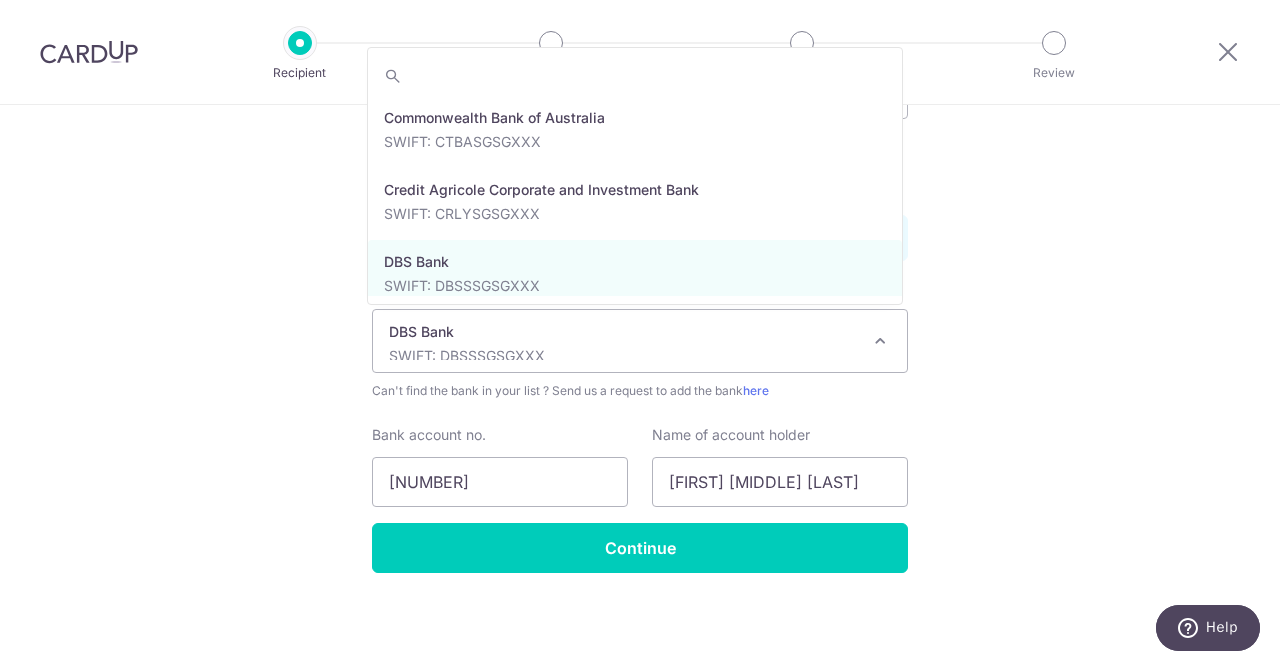 click on "Who would you like to pay?
Your recipient does not need a CardUp account to receive your payments.
Who should we send this miscellaneous payment to?
Country of bank account
Algeria
Andorra
Angola
Anguilla
Argentina
Armenia
Aruba
Australia
Austria
Azerbaijan
Bahrain
Bangladesh
Belgium
Bolivia
Bosnia and Herzegovina
Brazil
British Virgin Islands
Bulgaria
Canada
Chile
China
Colombia
Costa Rica
Croatia
Cyprus
Czech Republic
Denmark
Dominica
Dominican Republic
East Timor
Ecuador
Egypt
Estonia
Faroe Islands
Fiji
Finland
France
French Guiana
French Polynesia
French Southern Territories
Georgia
Germany
Greece
Greenland
Grenada
Guernsey
Guyana
Honduras
Hong Kong
Hungary
Iceland
India
Indonesia
Ireland
Isle of Man
Israel
Italy
Japan
Jersey
Kazakhstan
Kosovo
Kuwait
Kyrgyzstan" at bounding box center [640, 47] 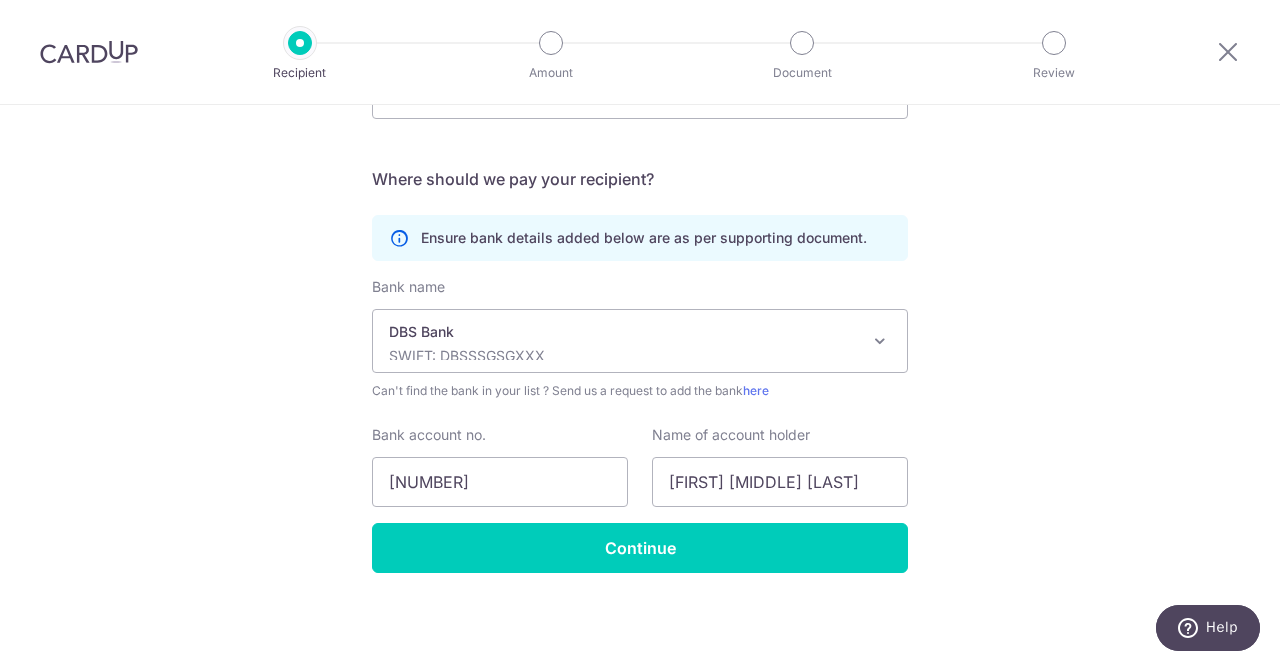click on "DBS Bank" at bounding box center (624, 332) 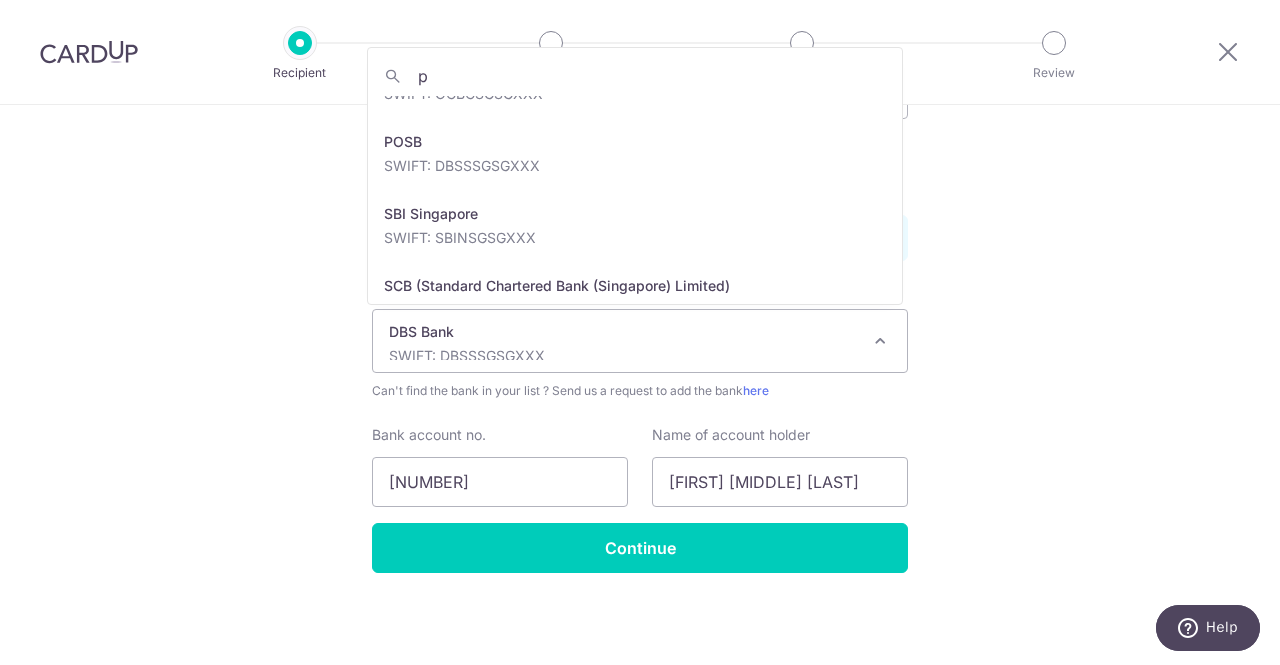 scroll, scrollTop: 0, scrollLeft: 0, axis: both 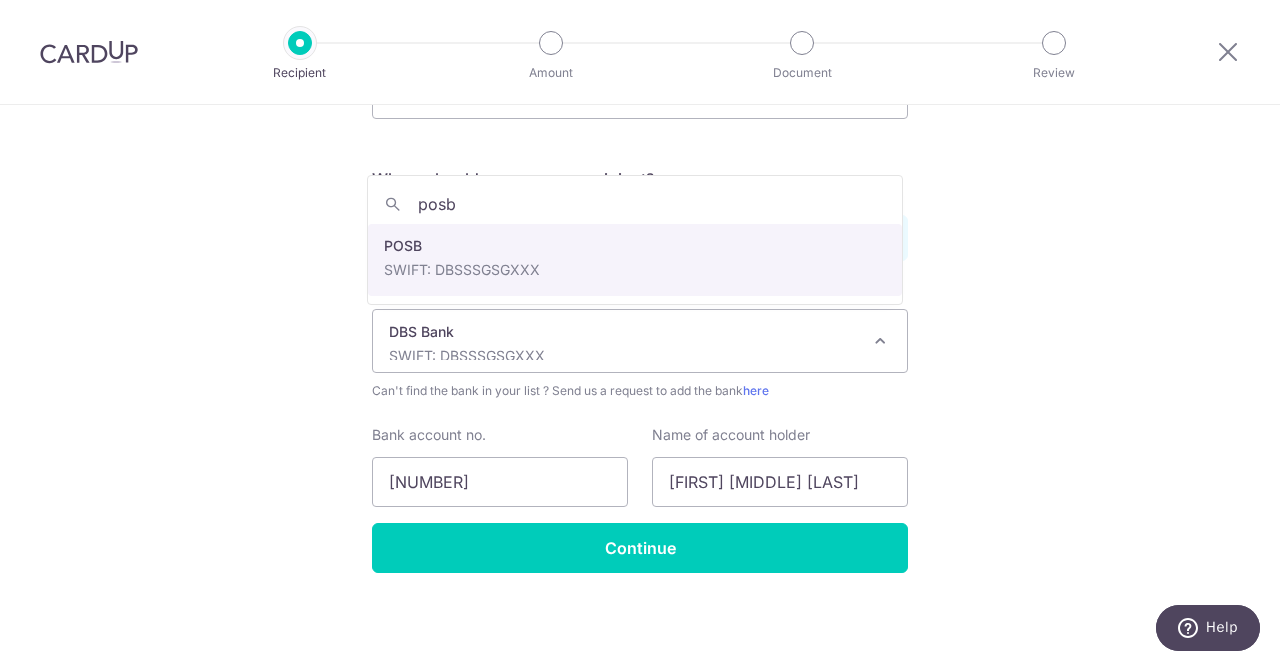 type on "posb" 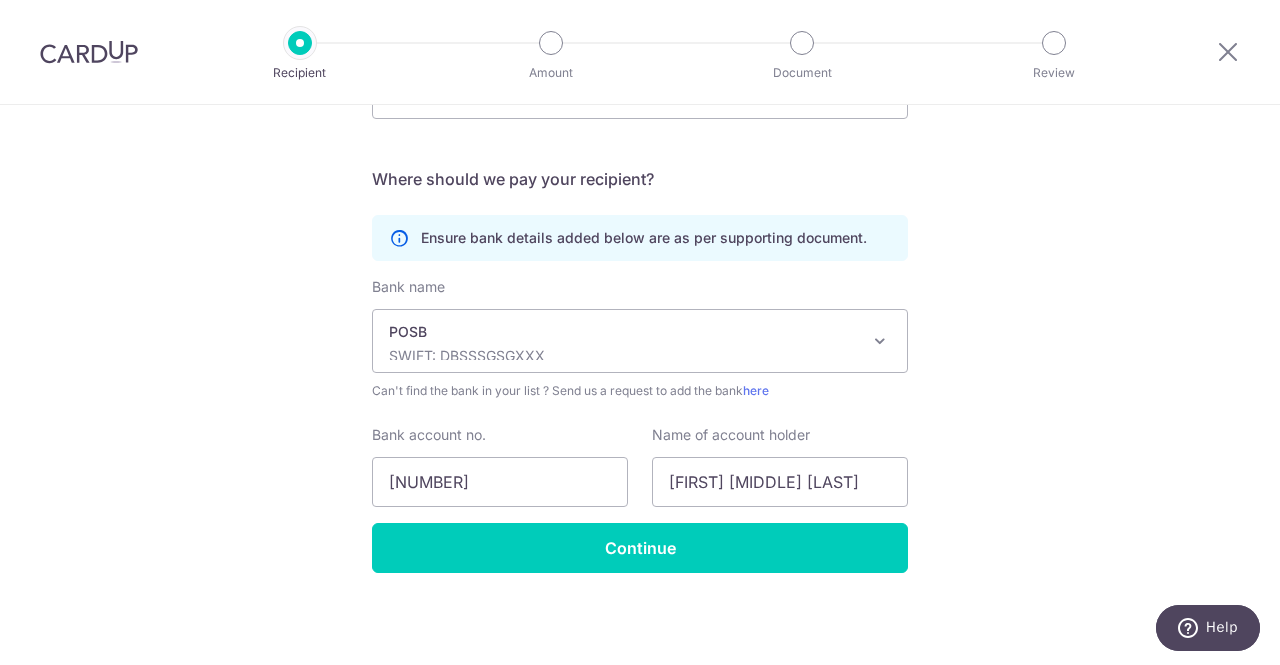 click on "Who would you like to pay?
Your recipient does not need a CardUp account to receive your payments.
Who should we send this miscellaneous payment to?
Country of bank account
Algeria
Andorra
Angola
Anguilla
Argentina
Armenia
Aruba
Australia
Austria
Azerbaijan
Bahrain
Bangladesh
Belgium
Bolivia
Bosnia and Herzegovina
Brazil
British Virgin Islands
Bulgaria
Canada
Chile
China
Colombia
Costa Rica
Croatia
Cyprus
Czech Republic
Denmark
Dominica
Dominican Republic
East Timor
Ecuador
Egypt
Estonia
Faroe Islands
Fiji
Finland
France
French Guiana
French Polynesia
French Southern Territories
Georgia
Germany
Greece
Greenland
Grenada
Guernsey
Guyana
Honduras
Hong Kong
Hungary
Iceland
India
Indonesia
Ireland
Isle of Man
Israel
Italy
Japan
Jersey
Kazakhstan
Kosovo
Kuwait
Kyrgyzstan" at bounding box center (640, 47) 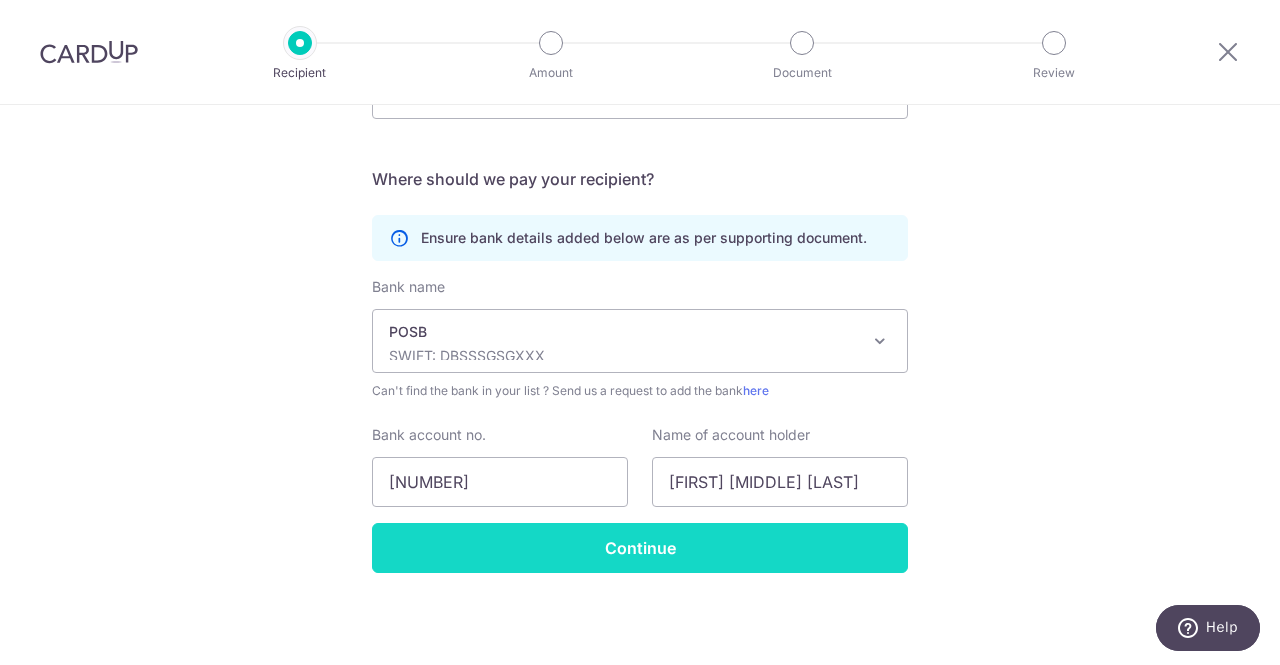 click on "Continue" at bounding box center (640, 548) 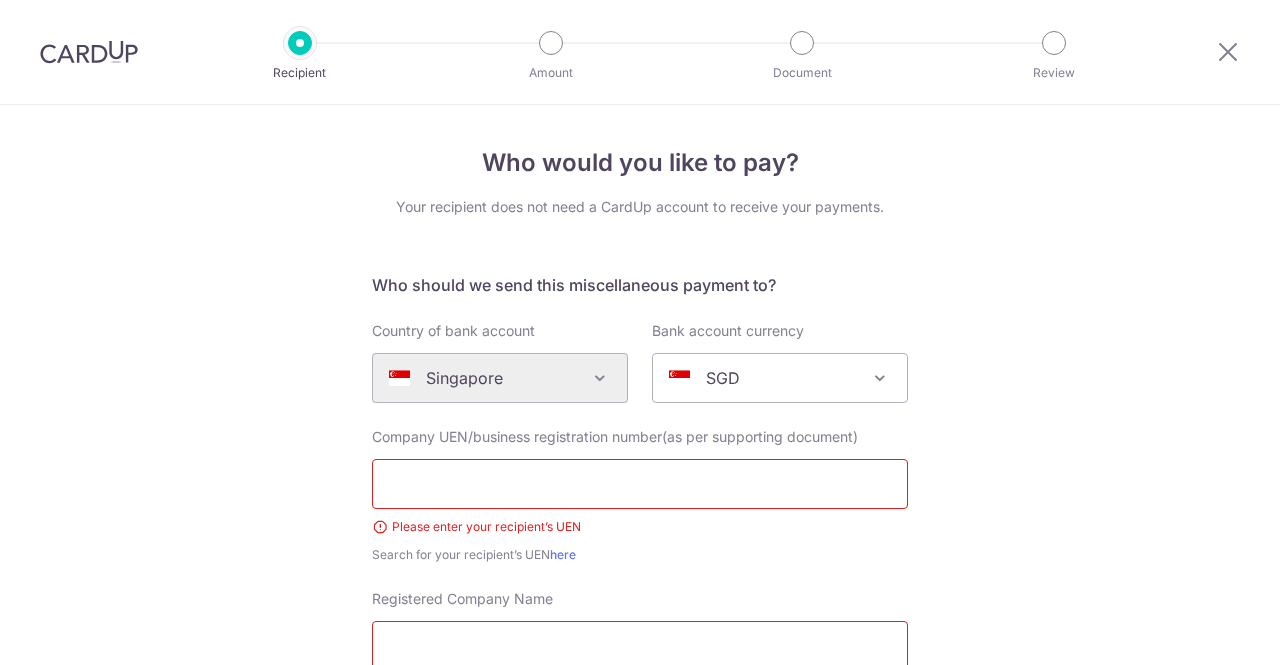 scroll, scrollTop: 0, scrollLeft: 0, axis: both 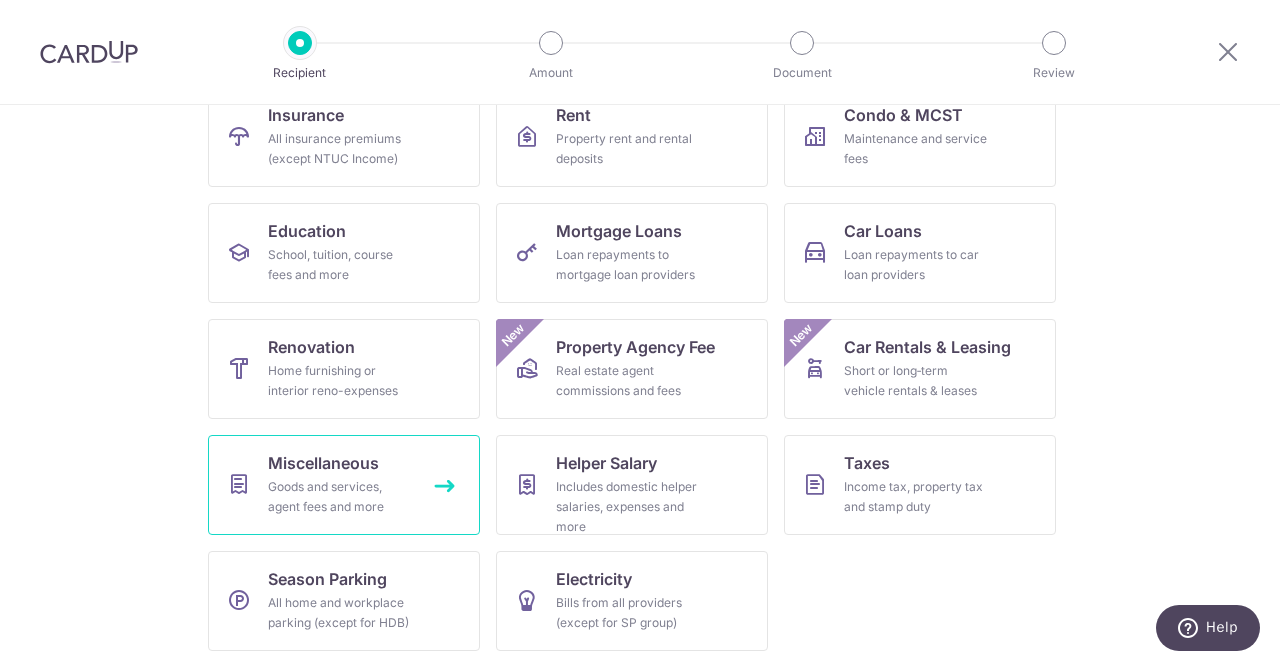 click on "Goods and services, agent fees and more" at bounding box center [340, 497] 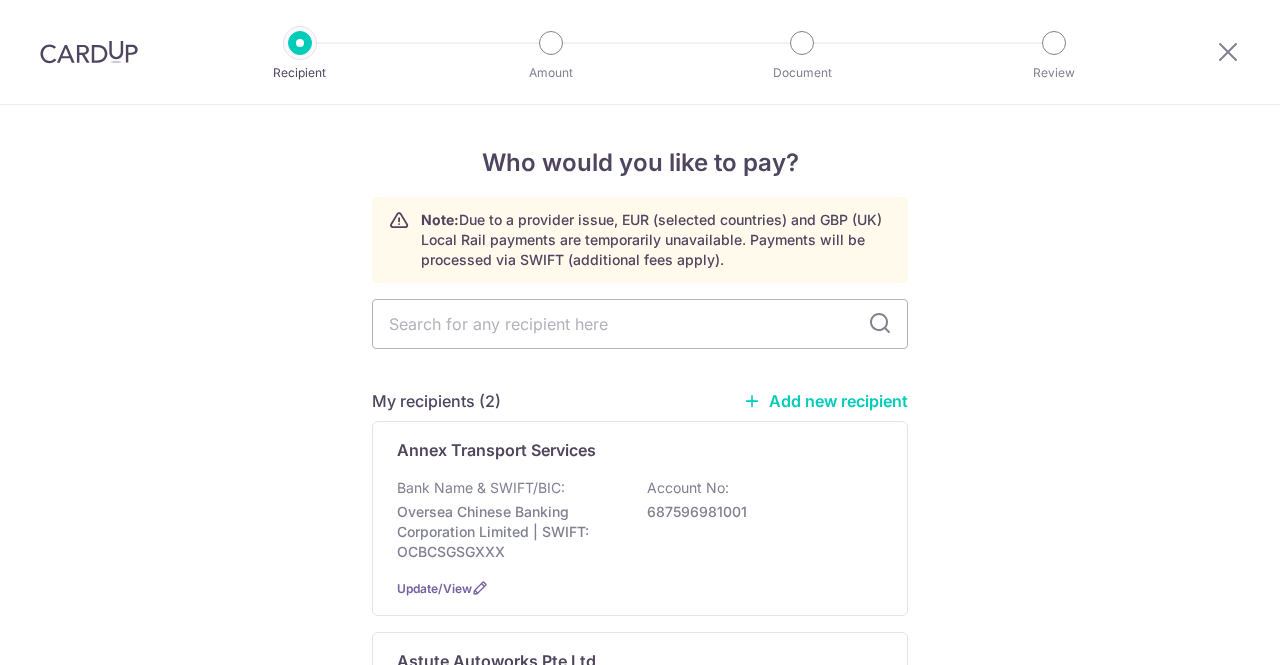 scroll, scrollTop: 0, scrollLeft: 0, axis: both 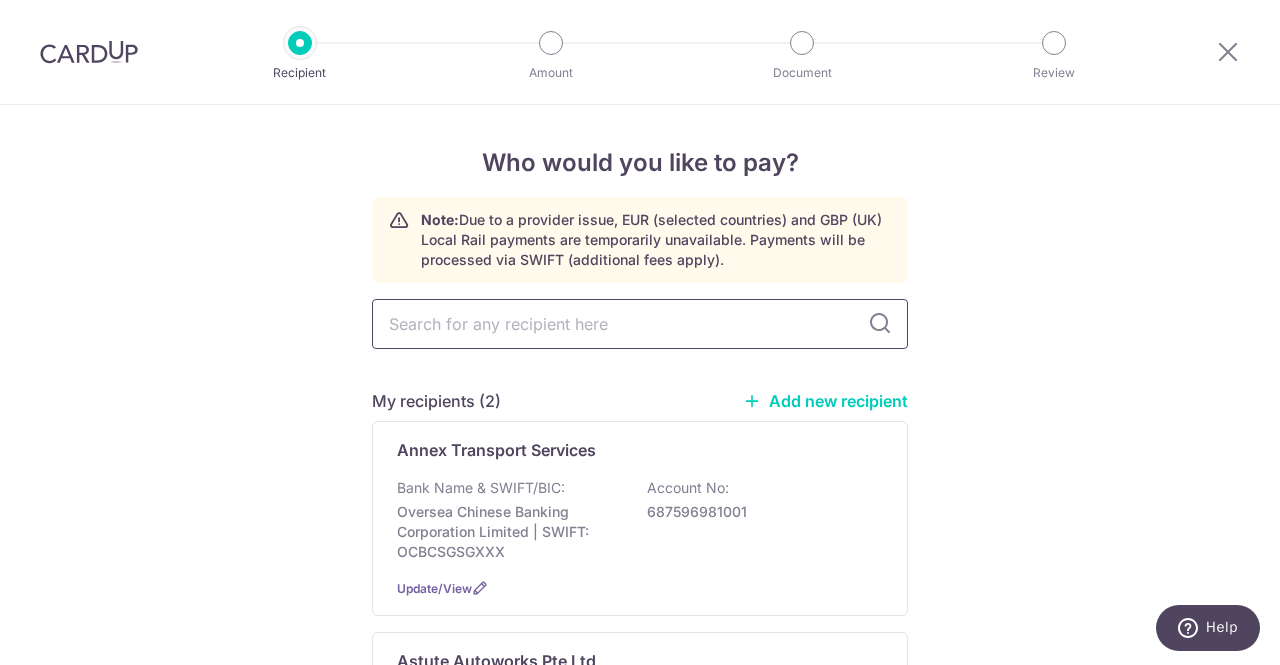 click at bounding box center (640, 324) 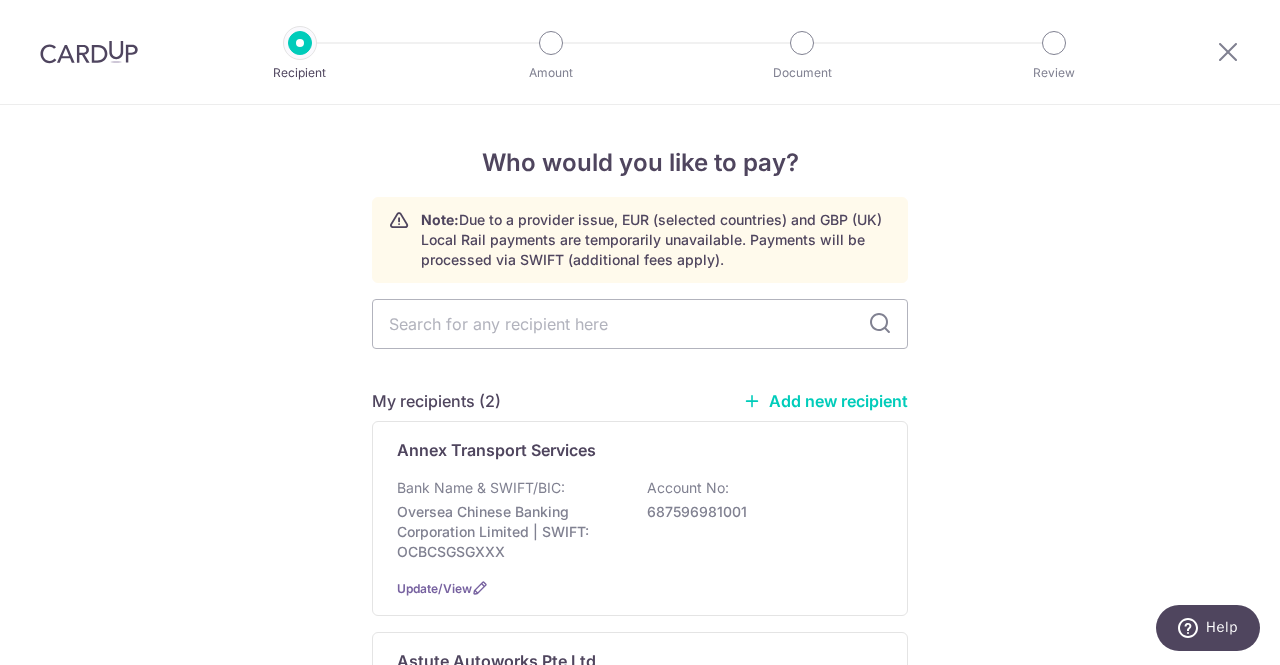 click on "Who would you like to pay?
Note:  Due to a provider issue, EUR (selected countries) and GBP (UK) Local Rail payments are temporarily unavailable. Payments will be processed via SWIFT (additional fees apply).
My recipients (2)
Add new recipient
Annex Transport Services
Bank Name & SWIFT/BIC:
Oversea Chinese Banking Corporation Limited | SWIFT: OCBCSGSGXXX
Account No:
687596981001
Update/View
Astute Autoworks Pte Ltd" at bounding box center (640, 1073) 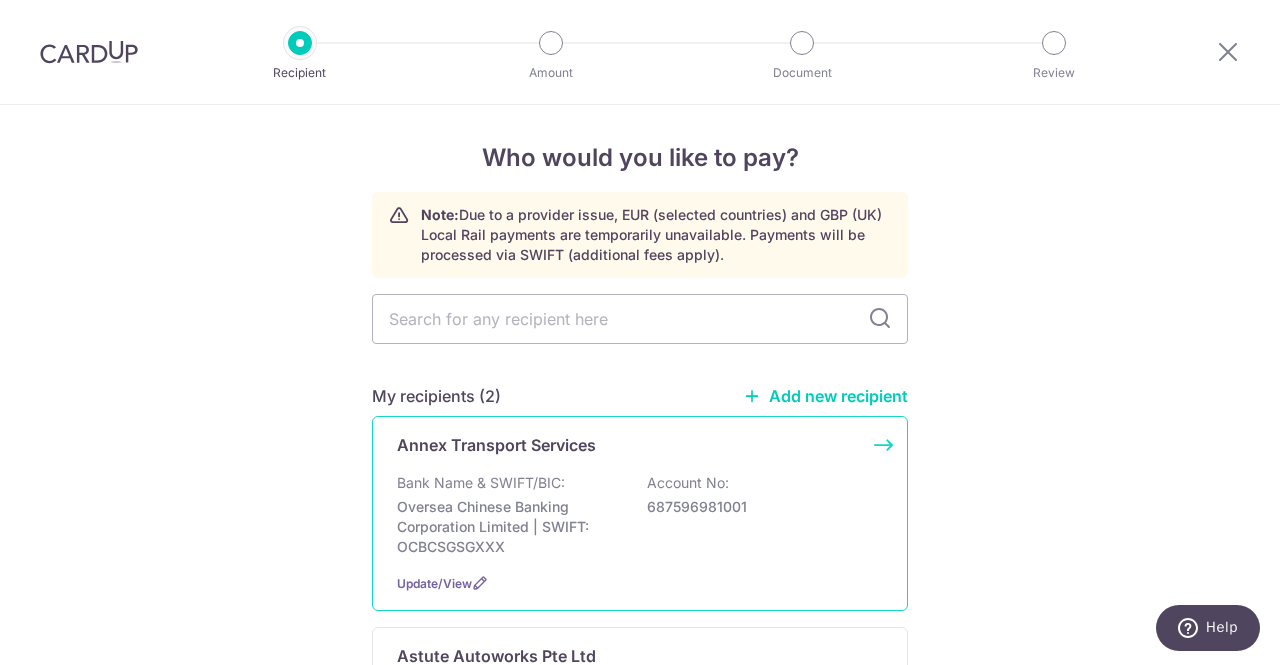scroll, scrollTop: 0, scrollLeft: 0, axis: both 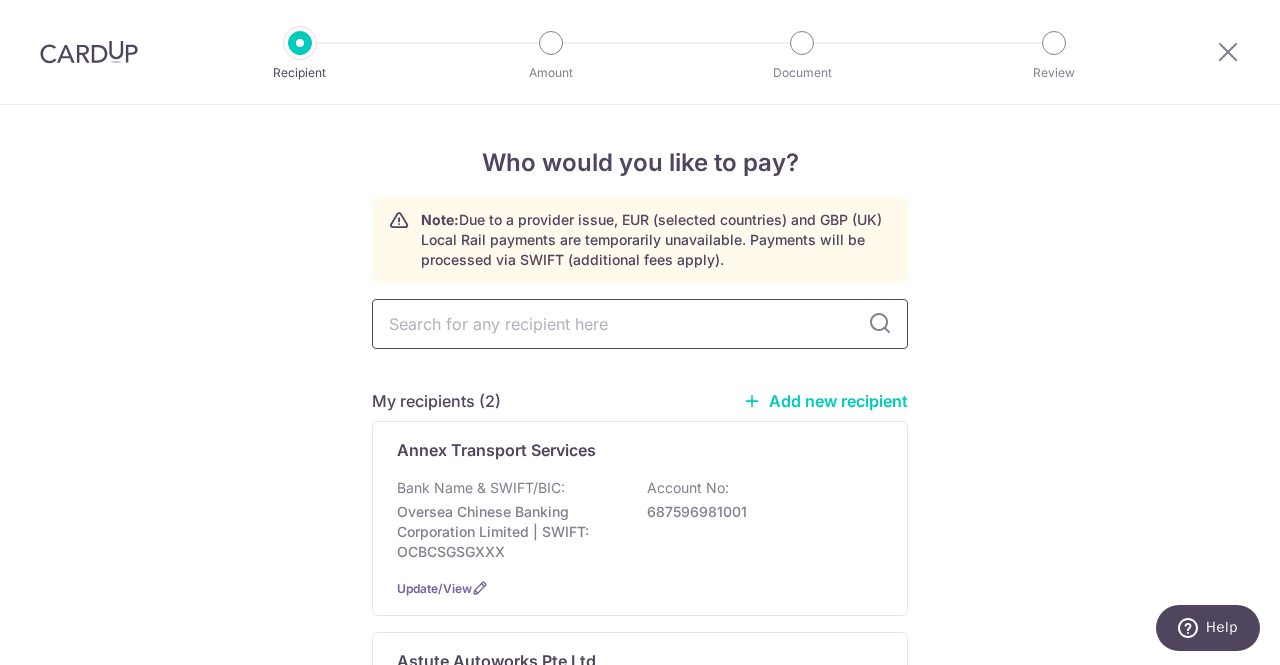 click at bounding box center (640, 324) 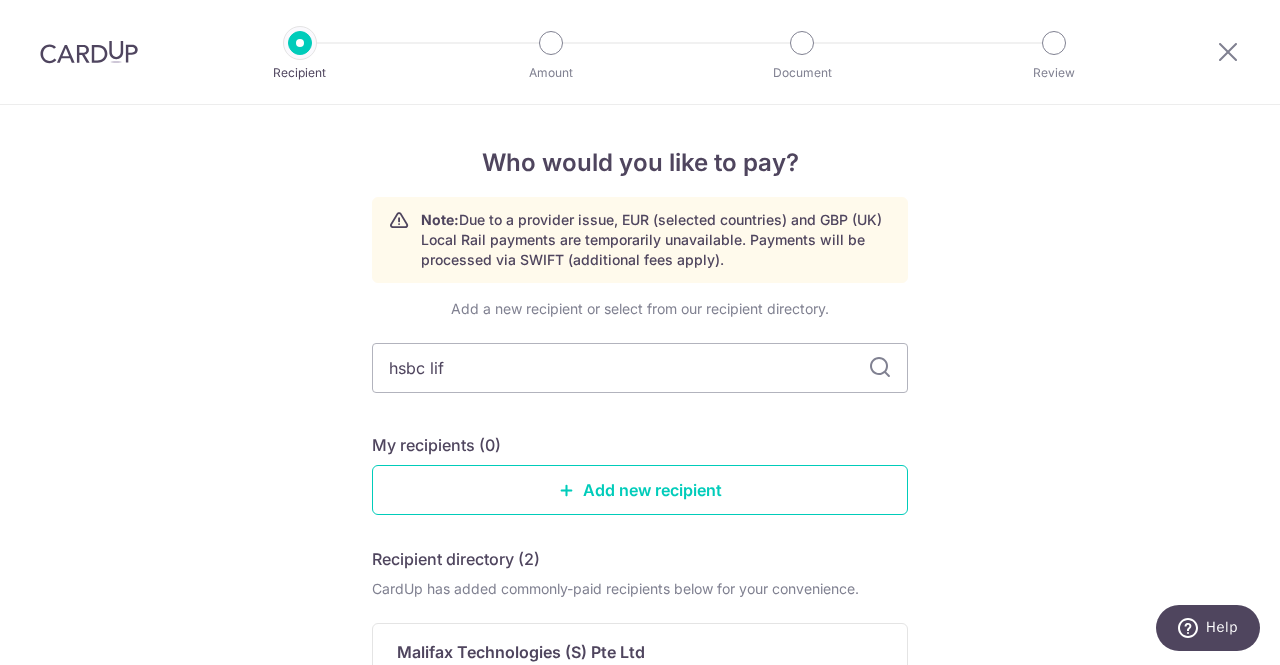 type on "hsbc life" 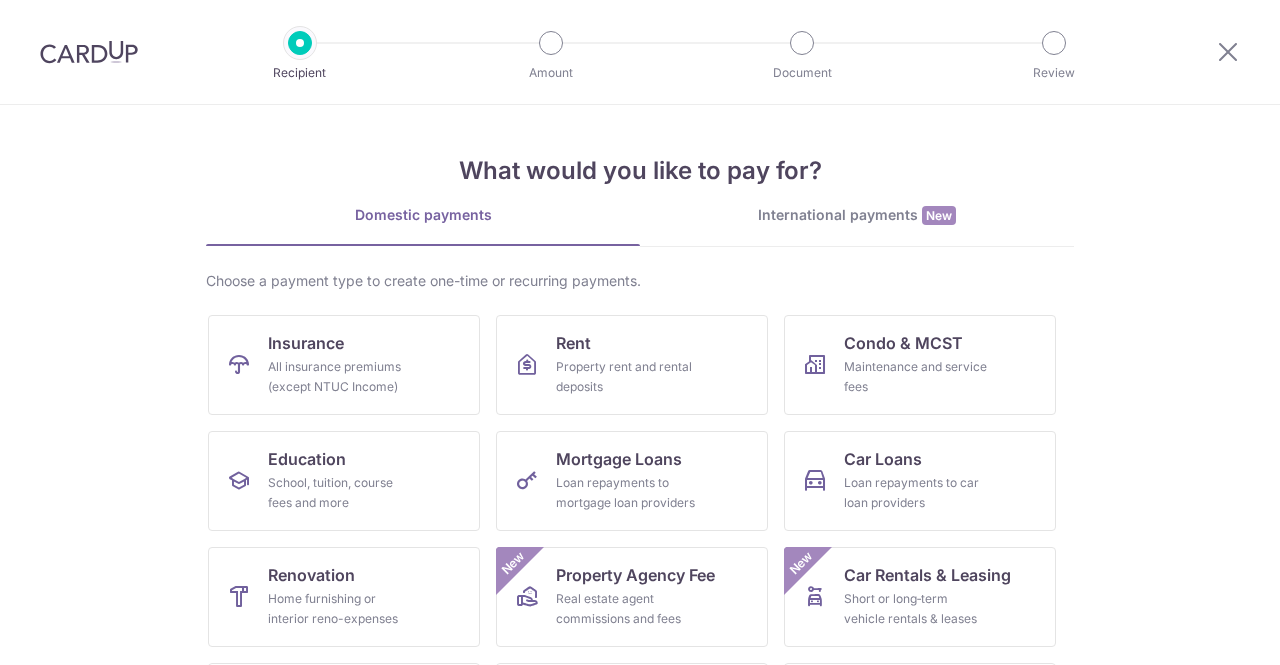 scroll, scrollTop: 0, scrollLeft: 0, axis: both 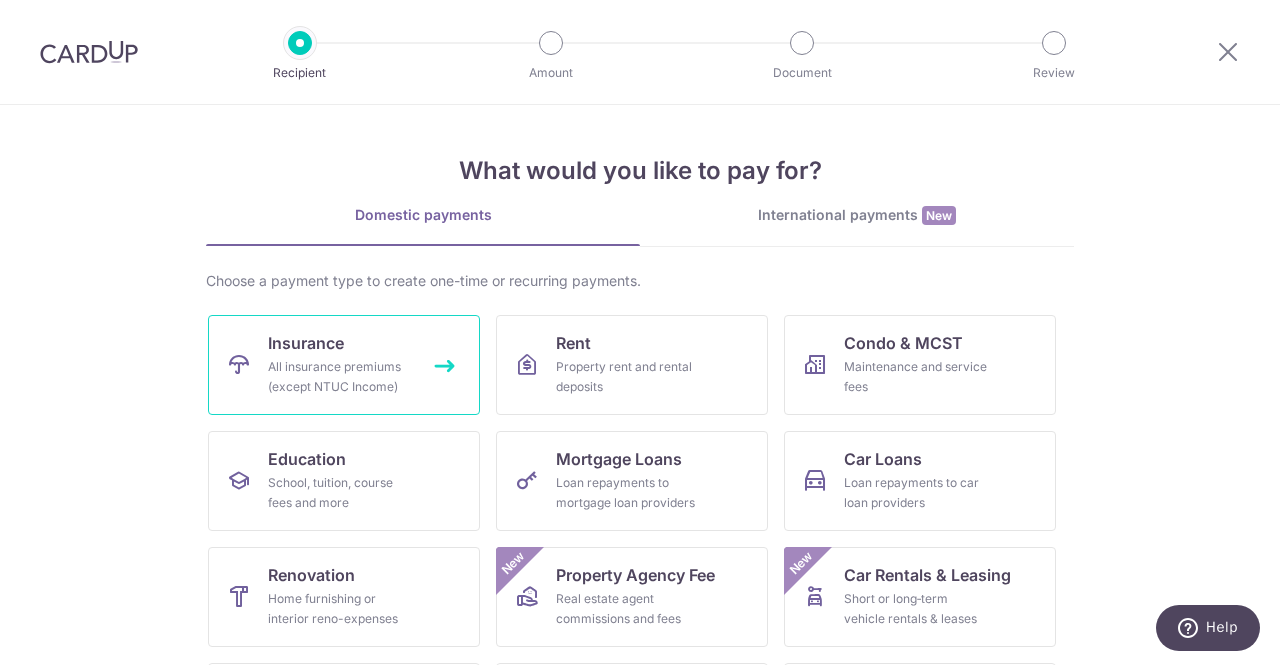 click on "Insurance All insurance premiums (except NTUC Income)" at bounding box center [344, 365] 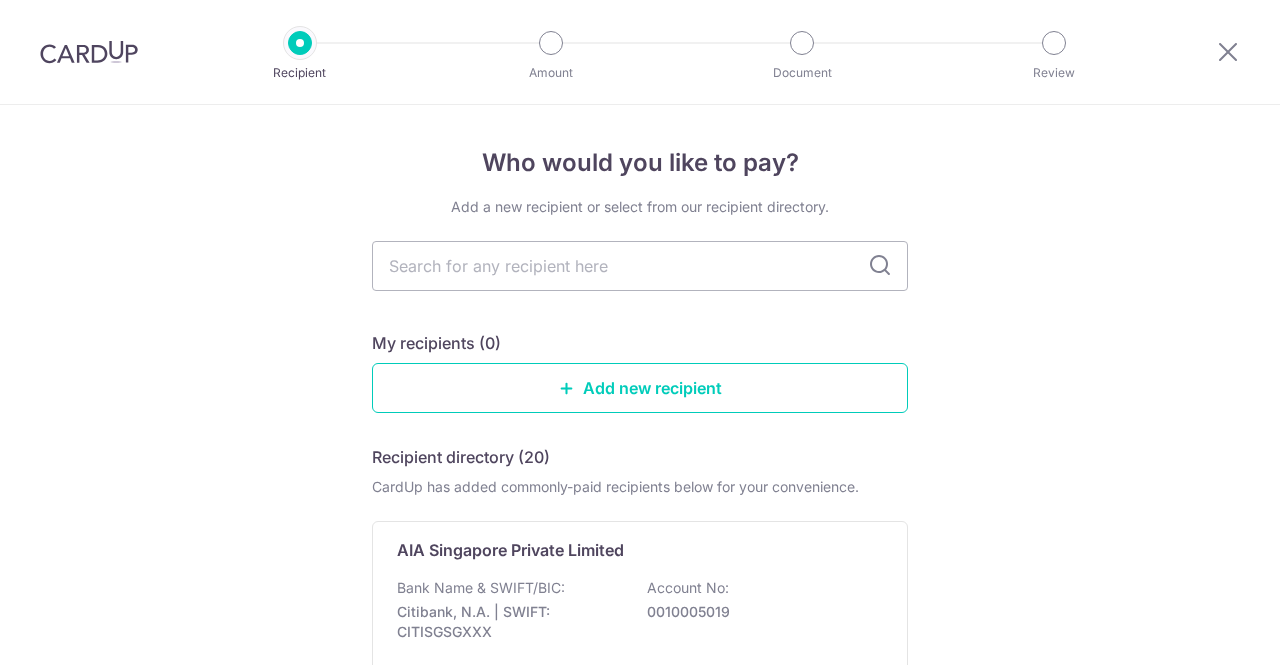 scroll, scrollTop: 0, scrollLeft: 0, axis: both 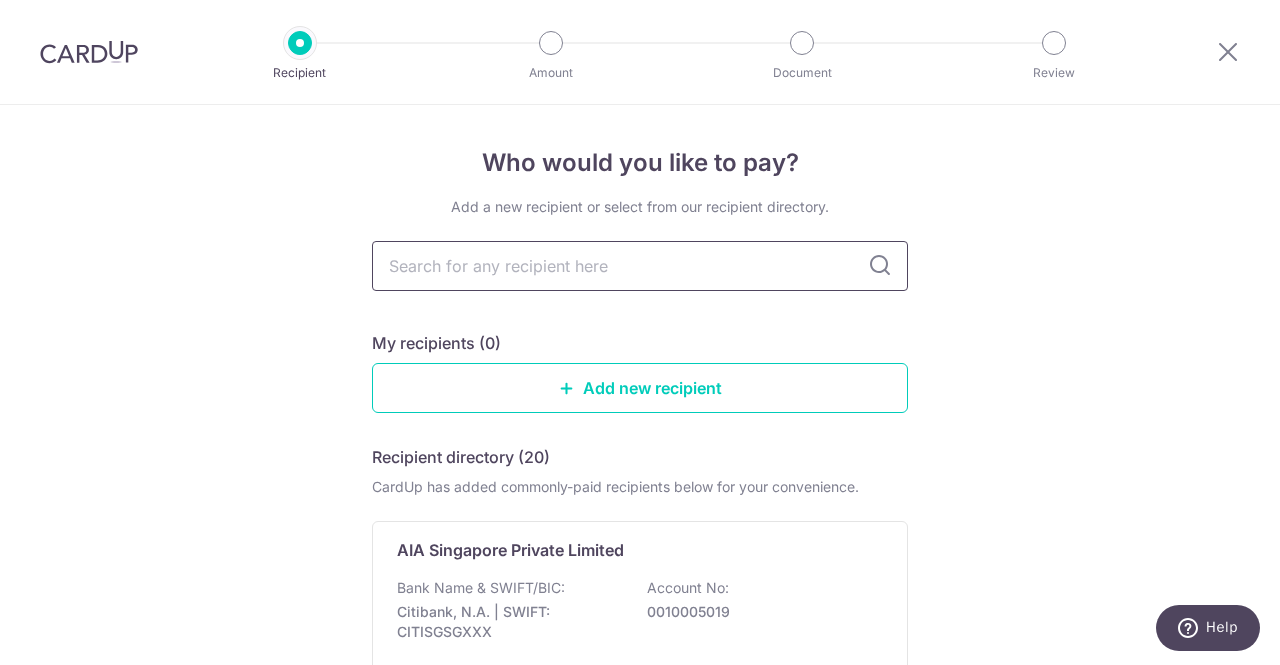 click at bounding box center [640, 266] 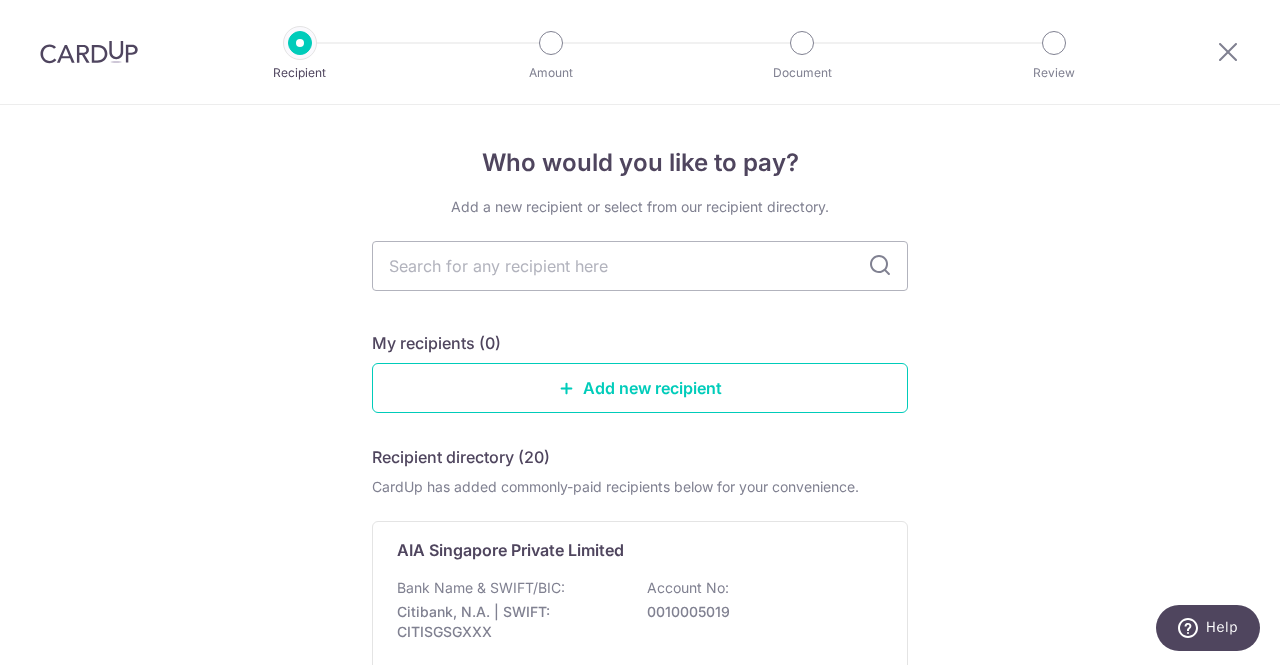click on "Who would you like to pay?
Add a new recipient or select from our recipient directory.
My recipients (0)
Add new recipient
Recipient directory (20)
CardUp has added commonly-paid recipients below for your convenience.
AIA Singapore Private Limited
Bank Name & SWIFT/BIC:
Citibank, N.A. | SWIFT: CITISGSGXXX
Account No:
0010005019
View
AIG Asia Pacific Insurance Pte Ltd
Bank Name & SWIFT/BIC:
Citibank, N.A. | SWIFT: CITISGSGXXX
Account No:" at bounding box center (640, 1418) 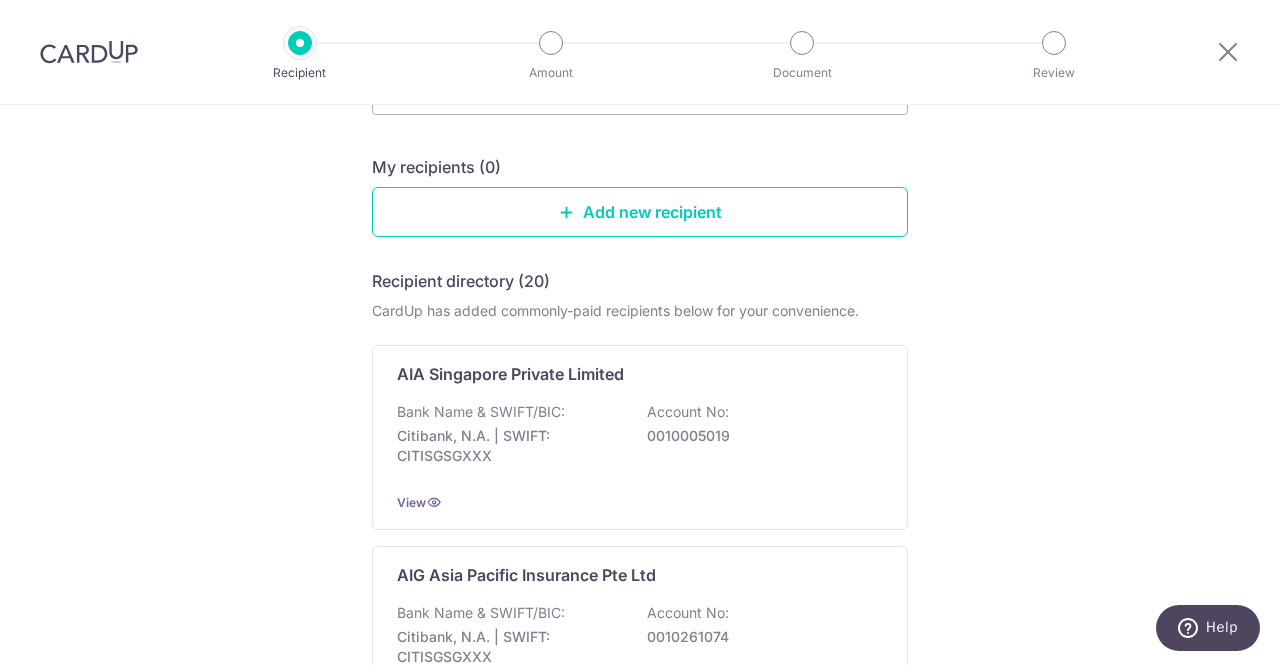 scroll, scrollTop: 0, scrollLeft: 0, axis: both 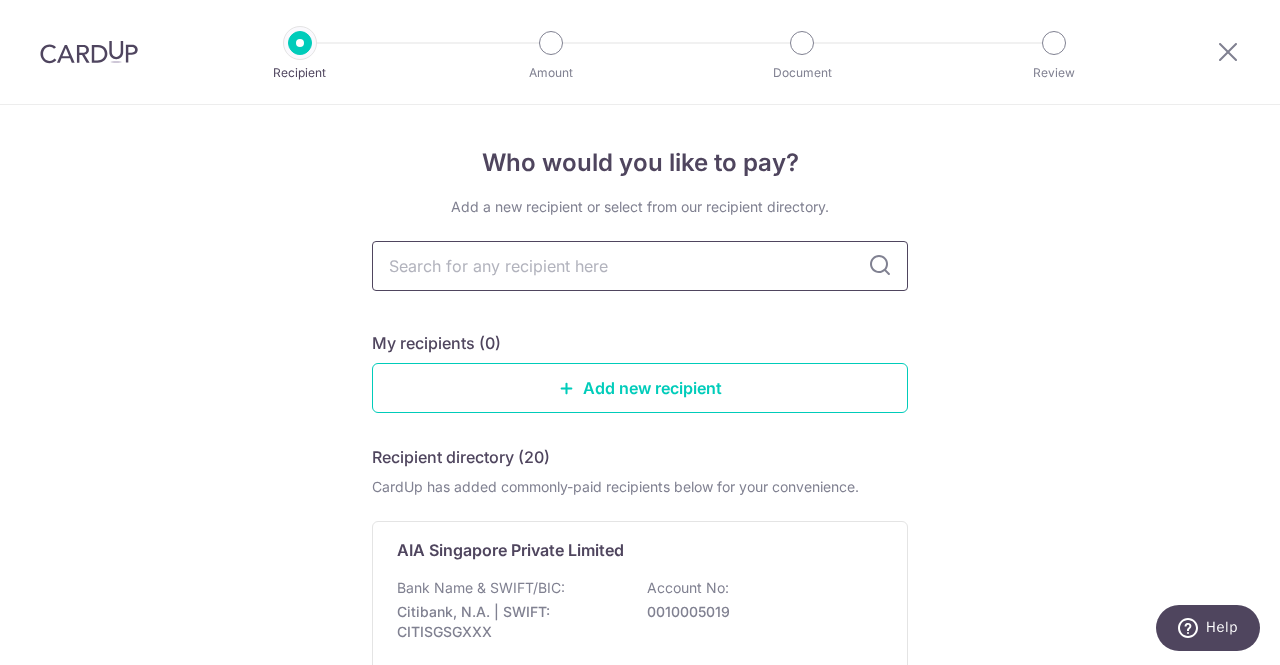 click at bounding box center [640, 266] 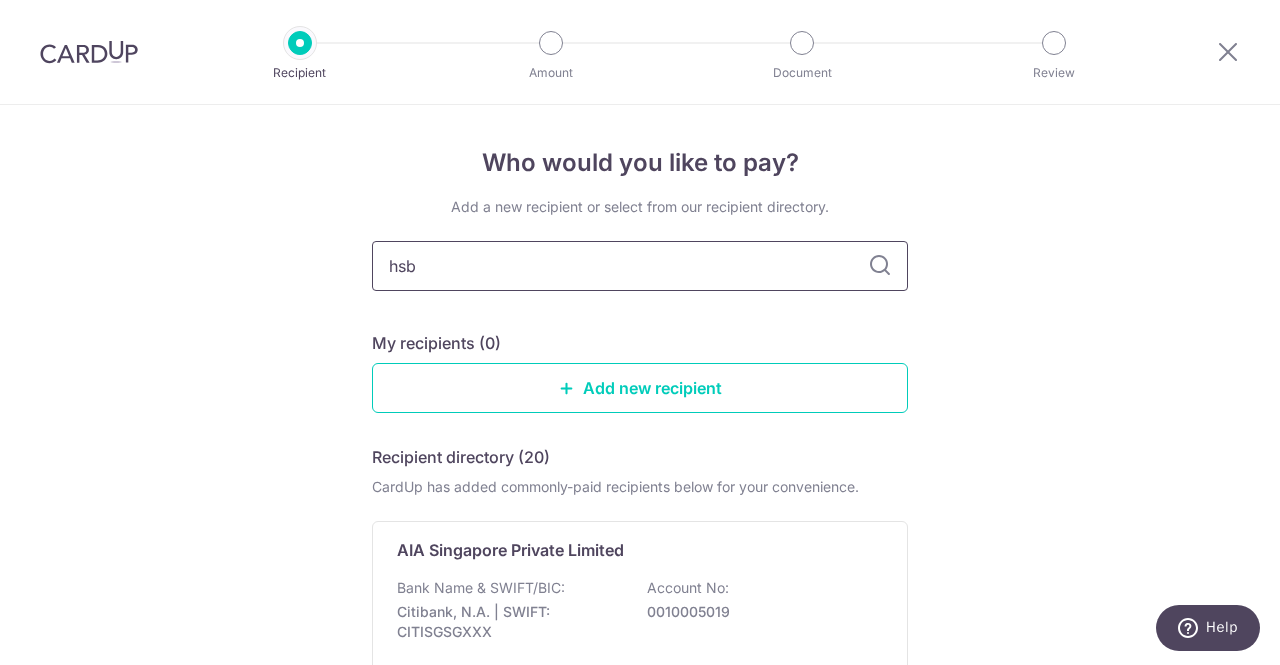 type on "hsbc" 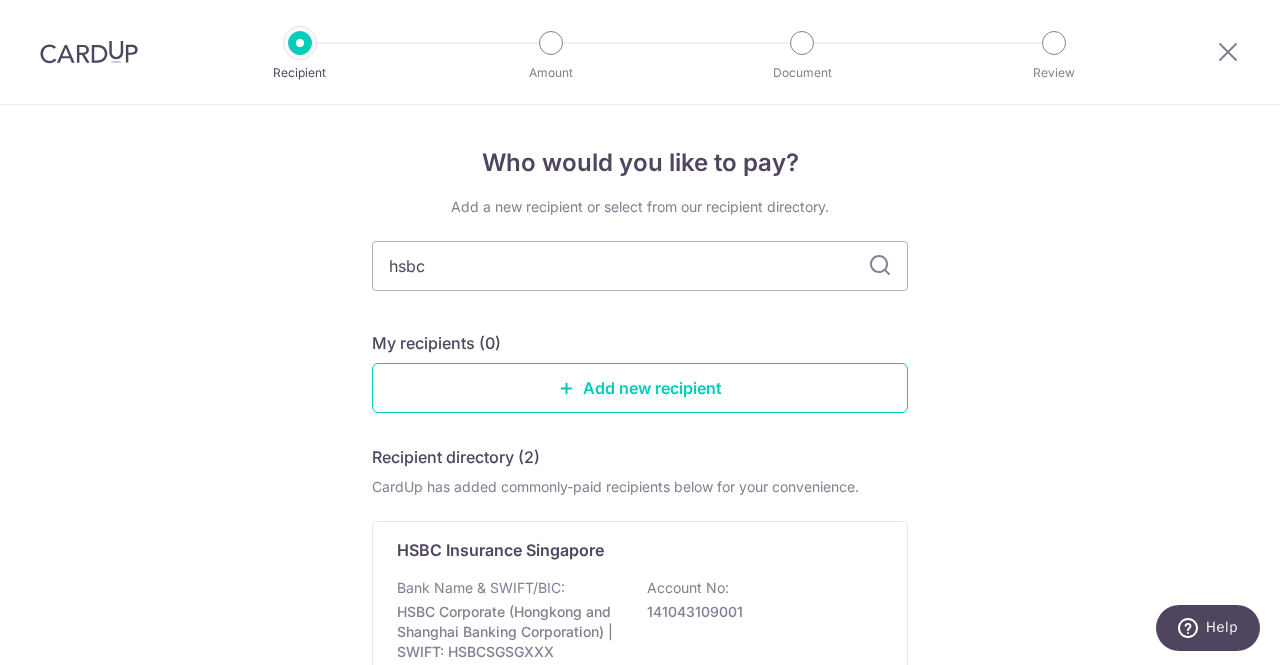 click at bounding box center (880, 266) 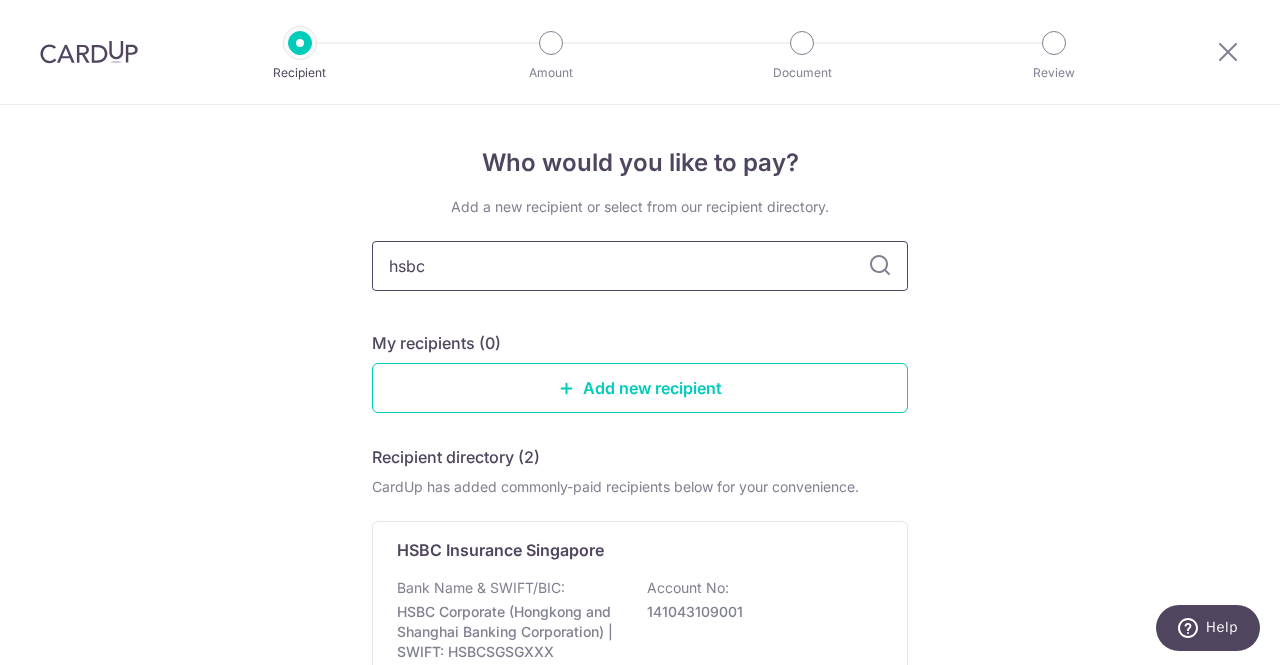 drag, startPoint x: 749, startPoint y: 247, endPoint x: 754, endPoint y: 263, distance: 16.763054 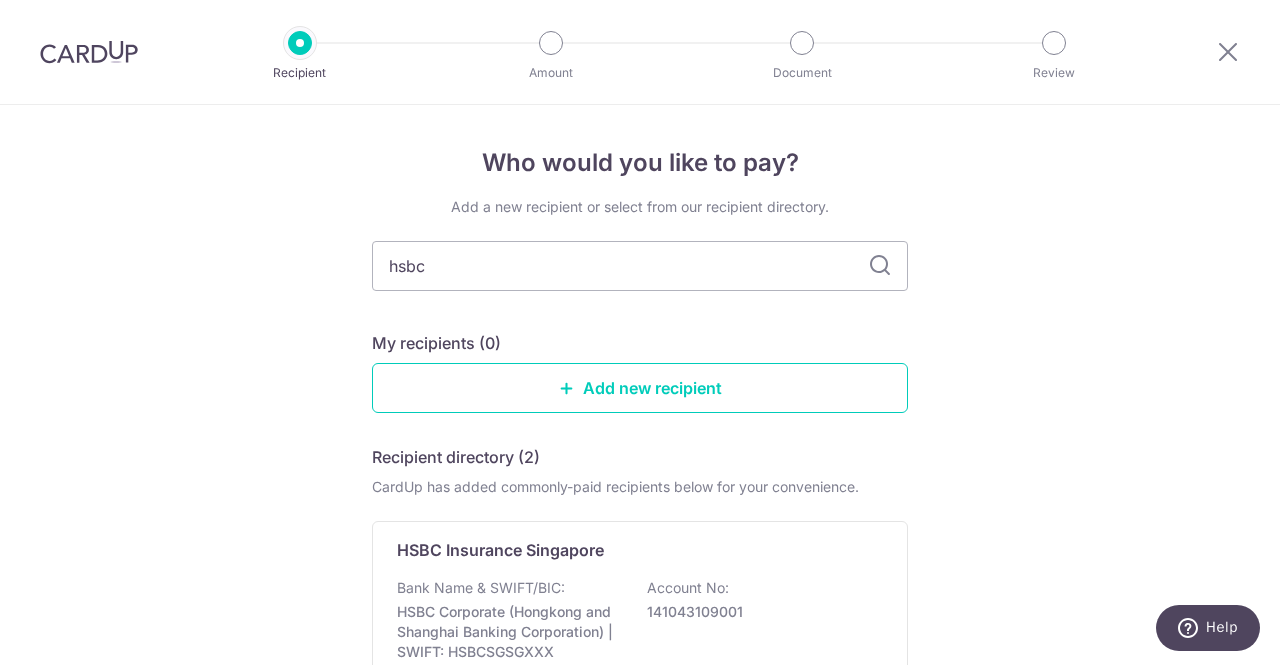 click at bounding box center (880, 266) 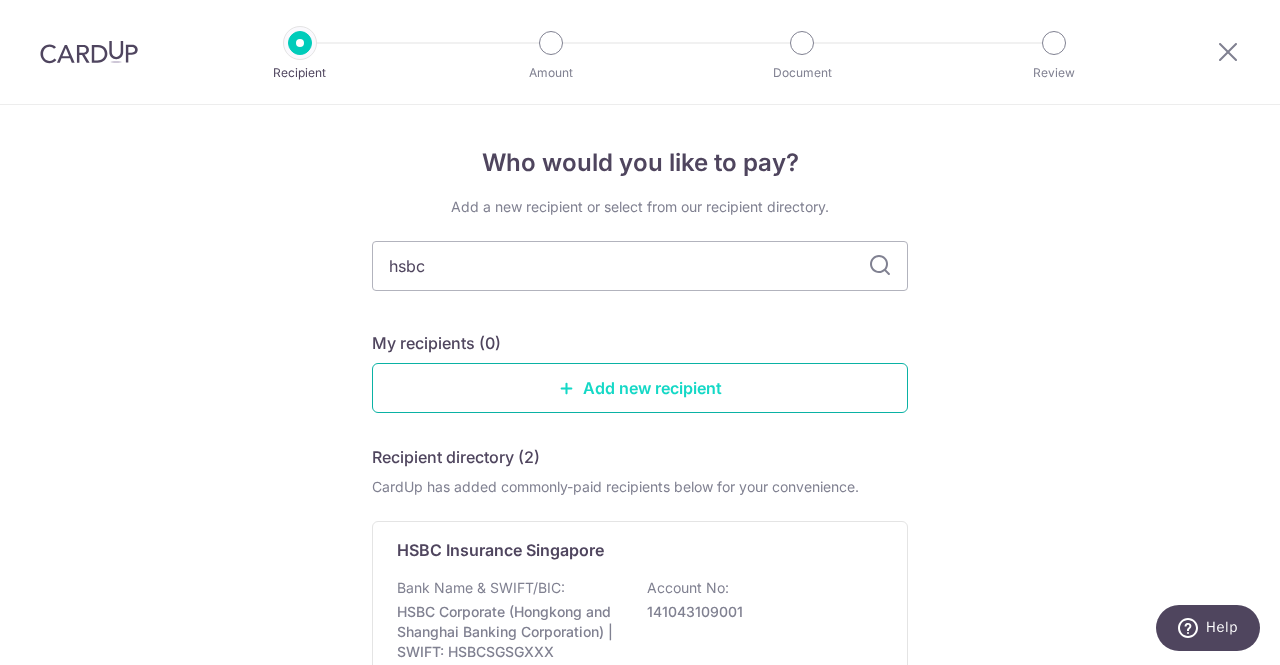 click on "Add new recipient" at bounding box center [640, 388] 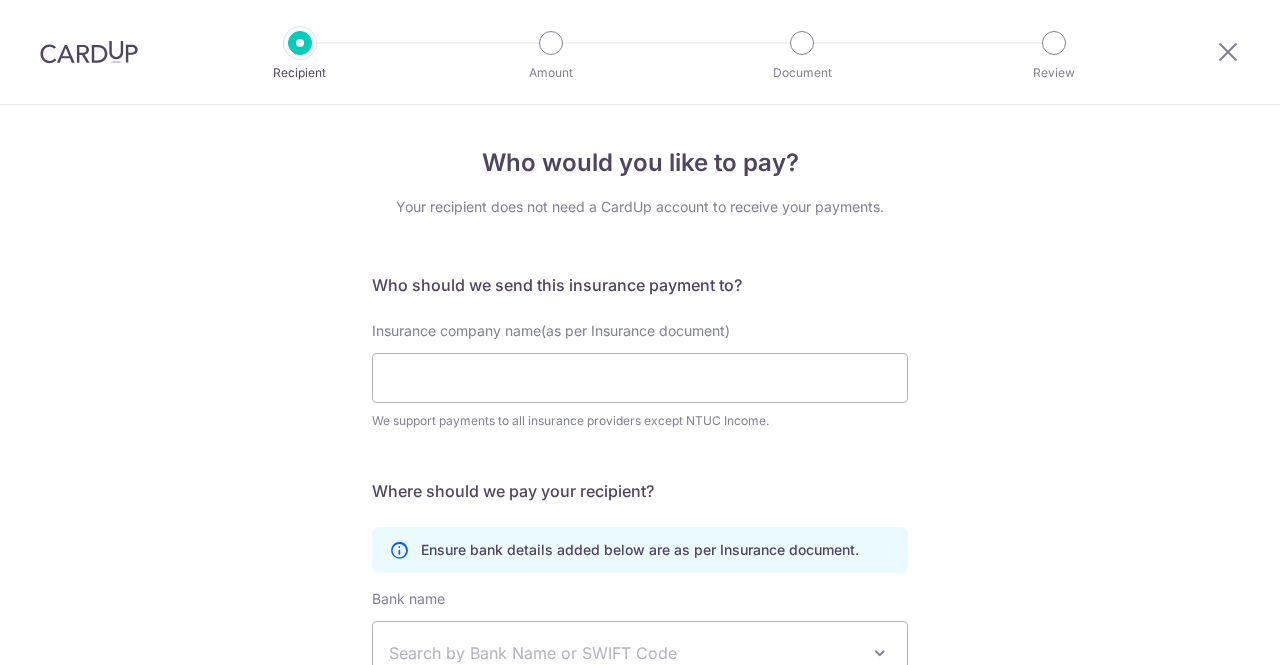 scroll, scrollTop: 0, scrollLeft: 0, axis: both 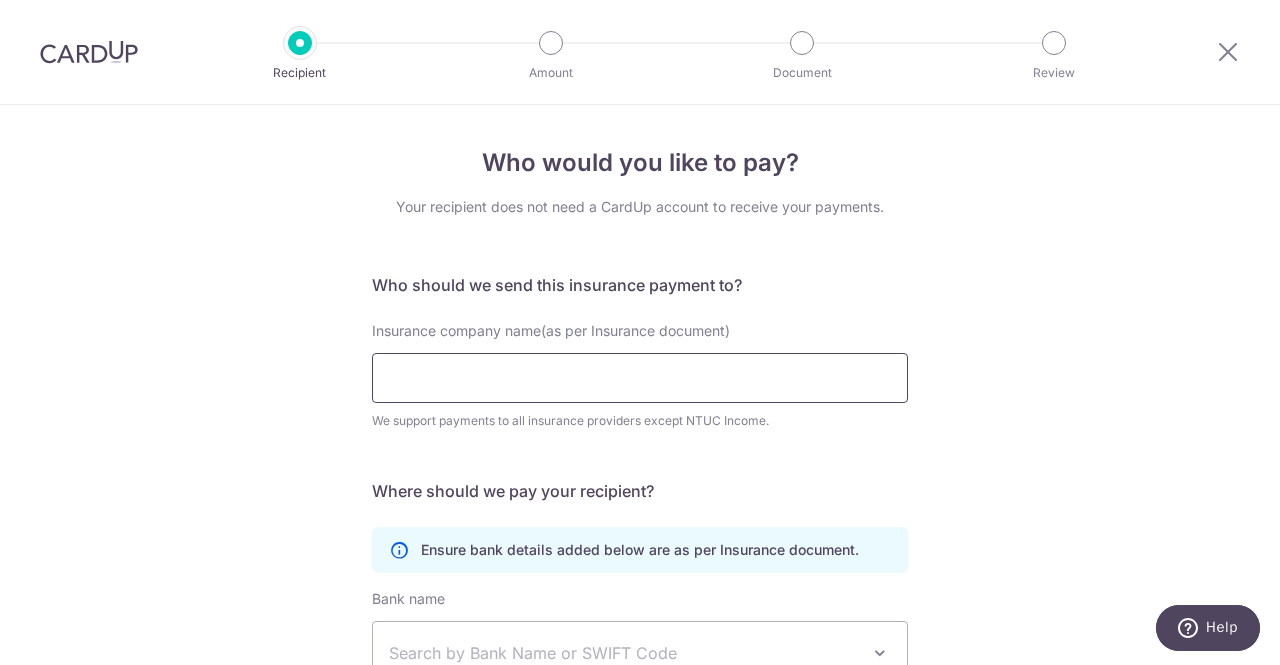 click on "Insurance company name(as per Insurance document)" at bounding box center [640, 378] 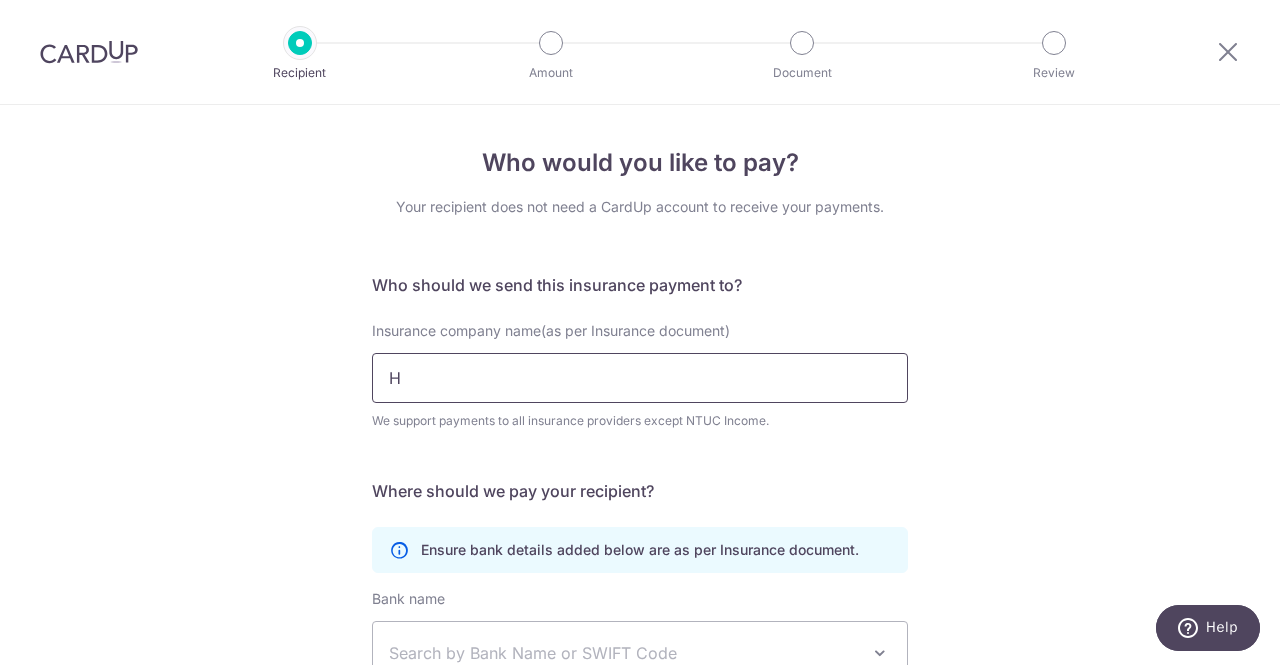 type on "HS" 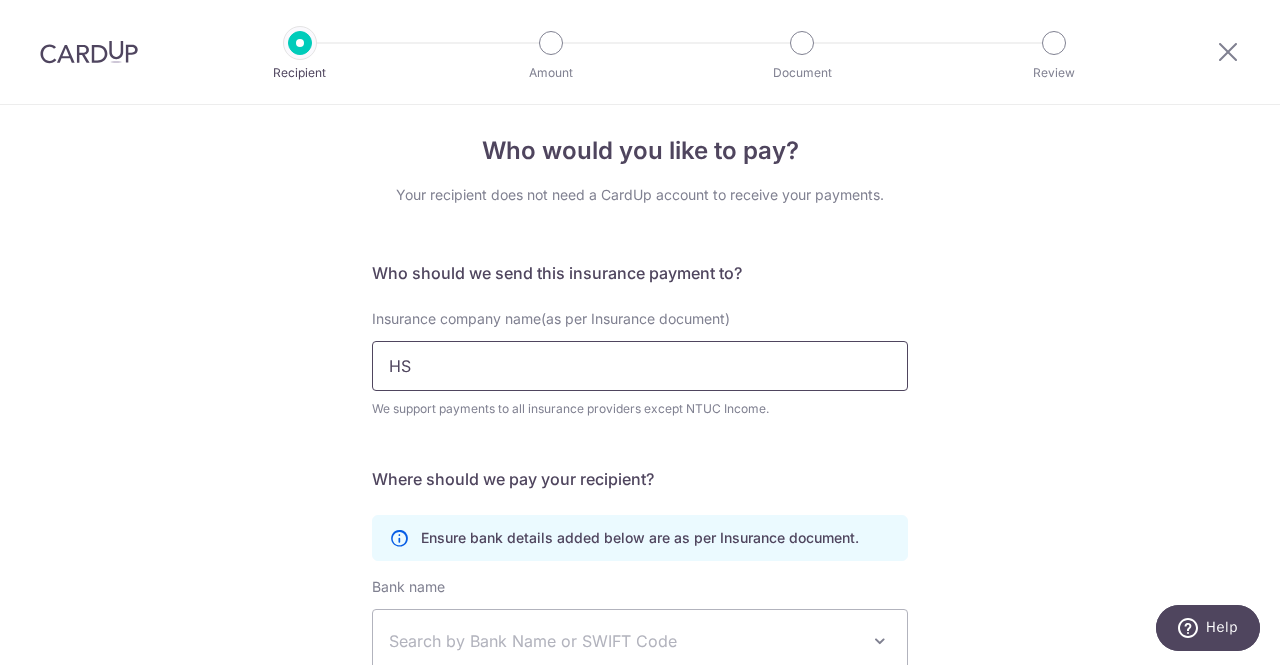 scroll, scrollTop: 0, scrollLeft: 0, axis: both 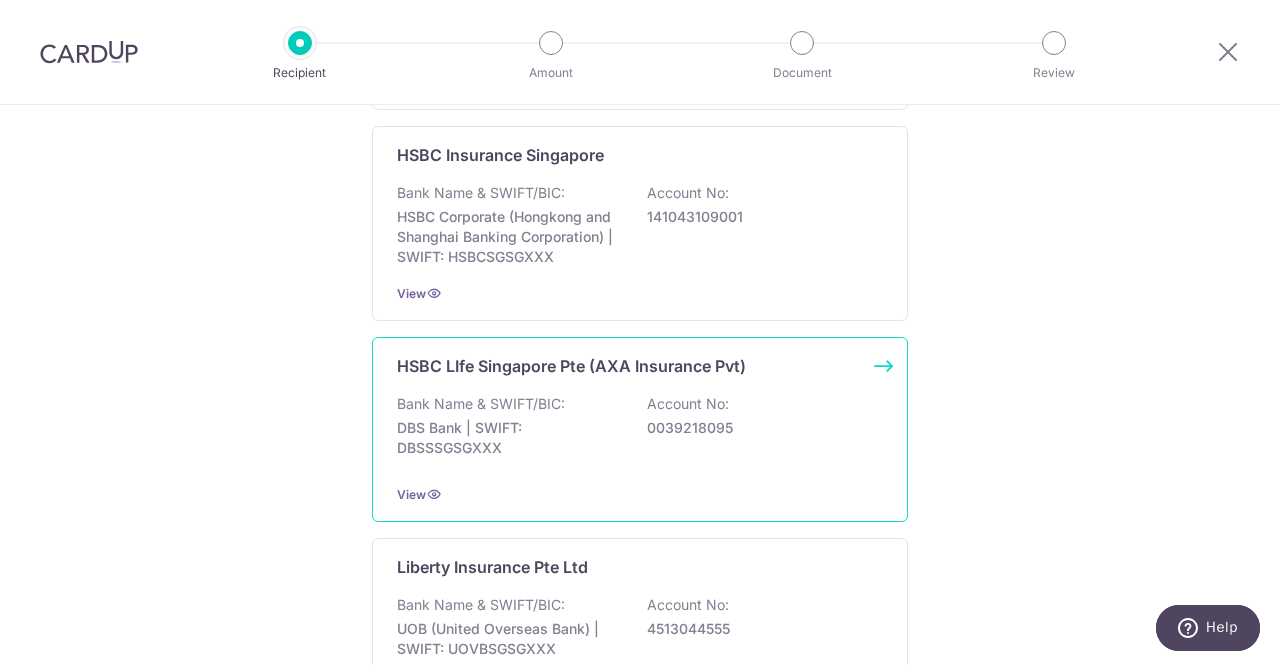 click on "Bank Name & SWIFT/BIC:
DBS Bank | SWIFT: DBSSSGSGXXX
Account No:
0039218095" at bounding box center [640, 431] 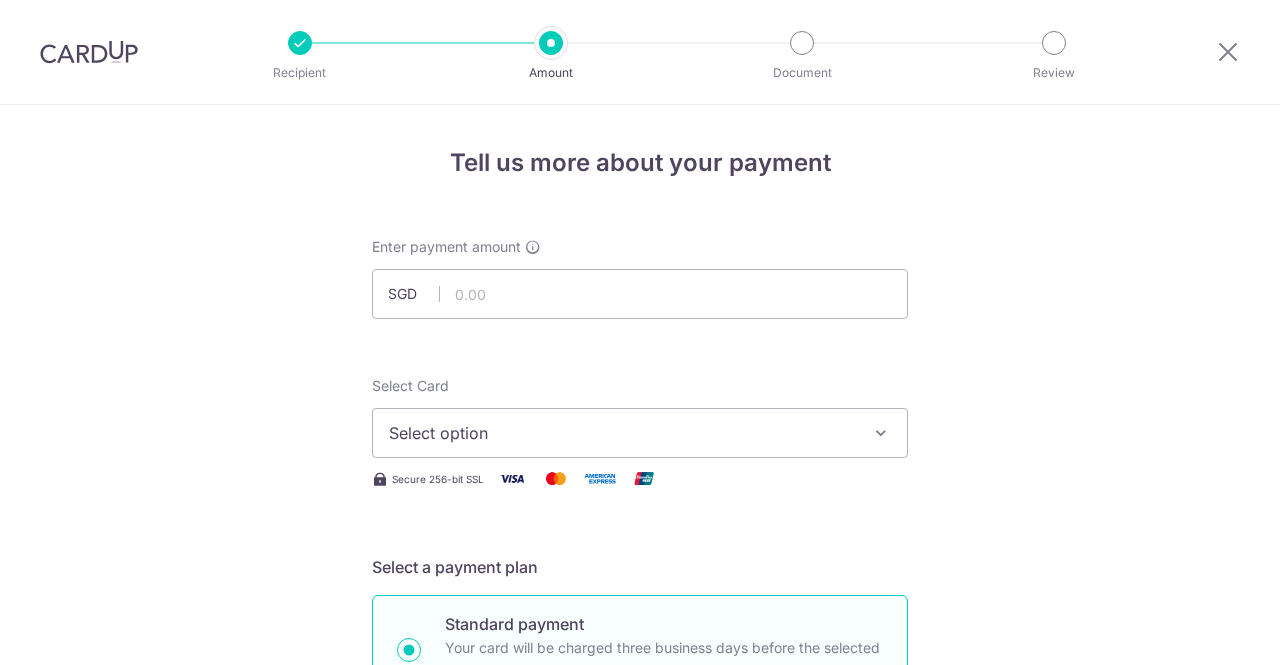 scroll, scrollTop: 0, scrollLeft: 0, axis: both 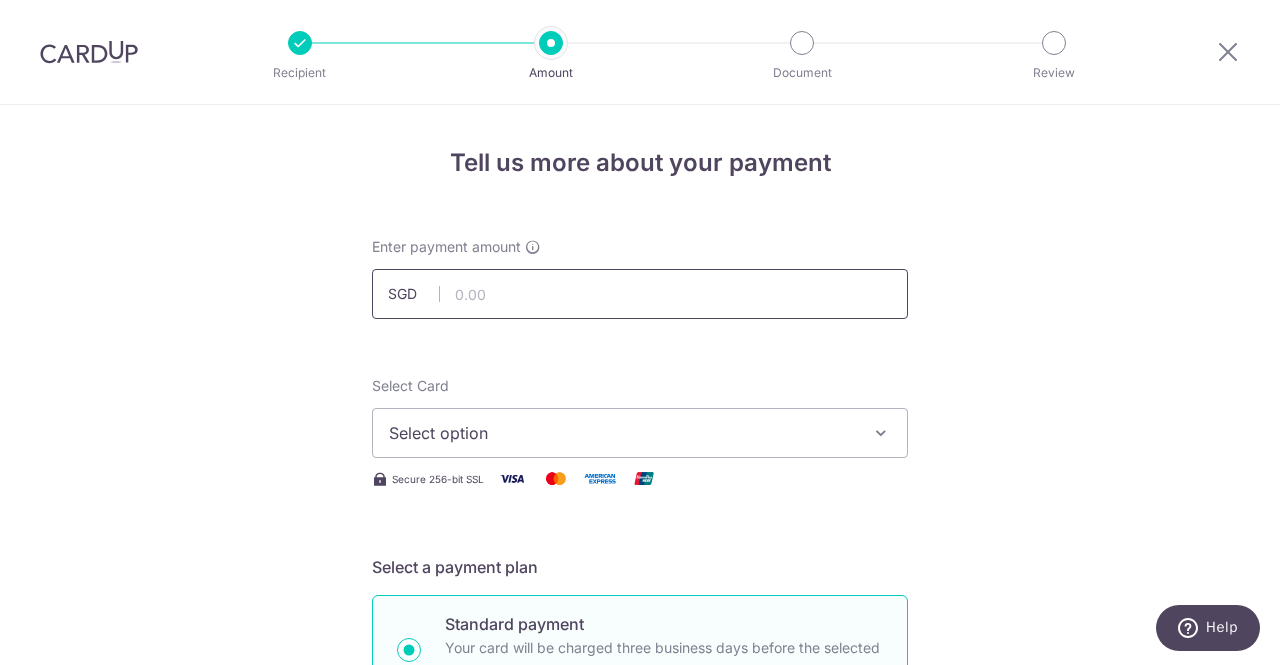 click at bounding box center (640, 294) 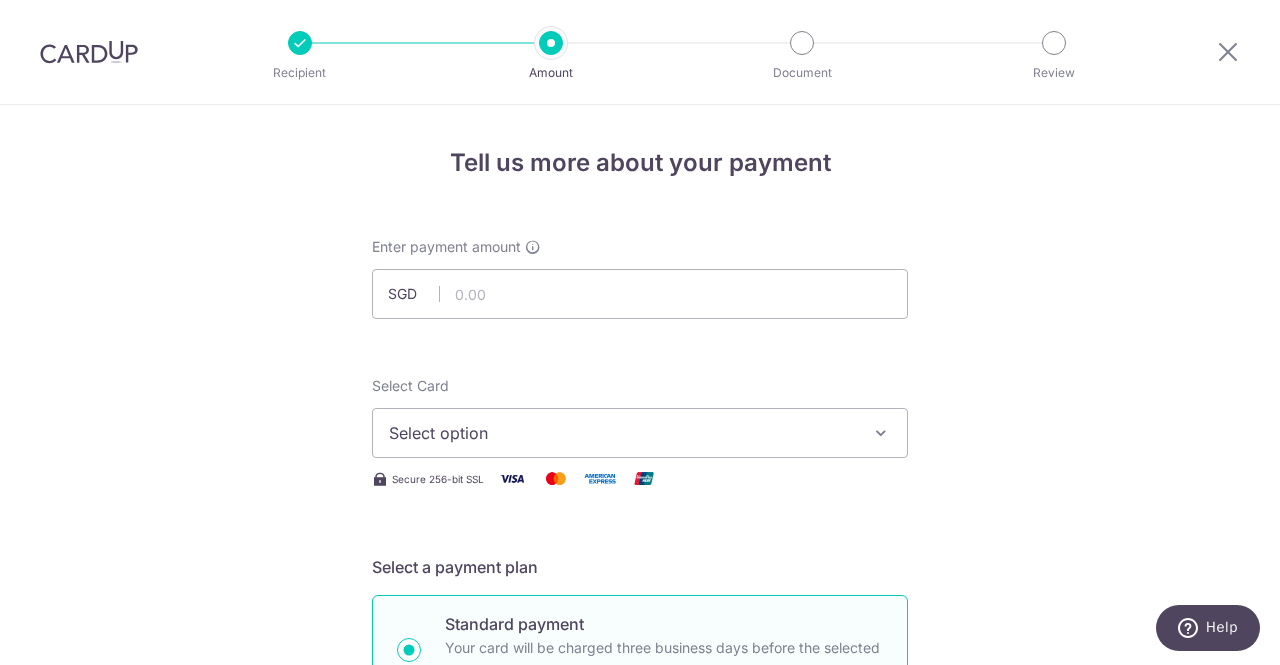 click on "Secure 256-bit SSL" at bounding box center [640, 1009] 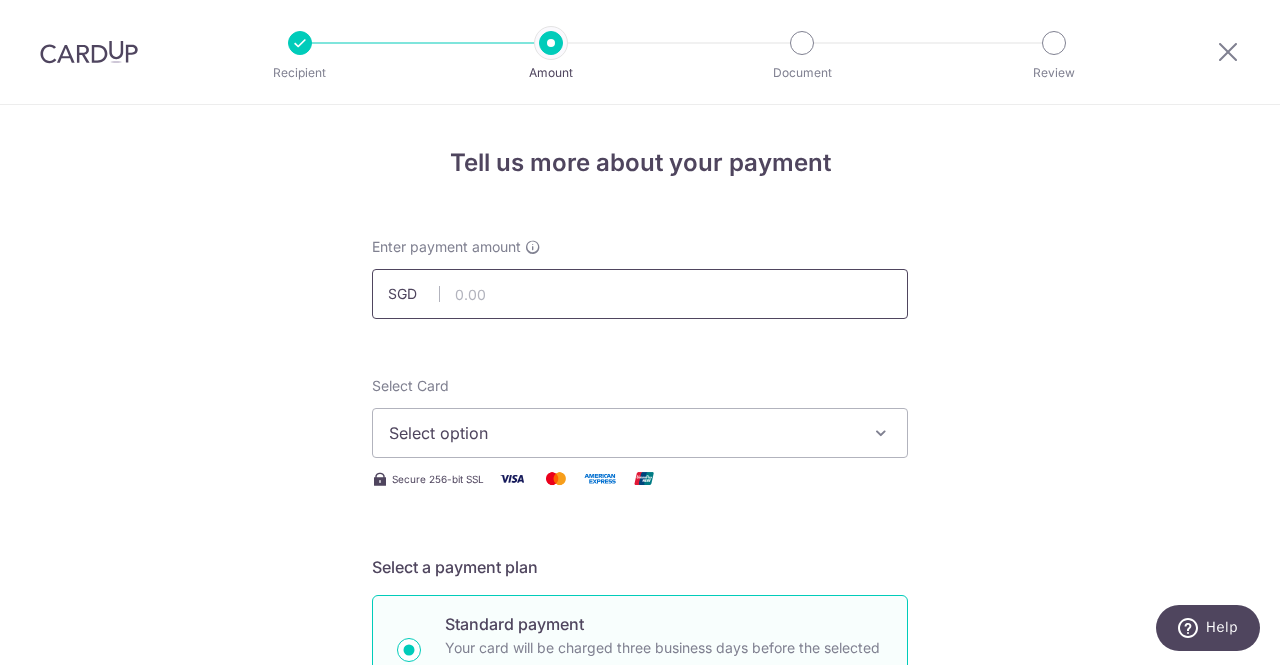 click at bounding box center (640, 294) 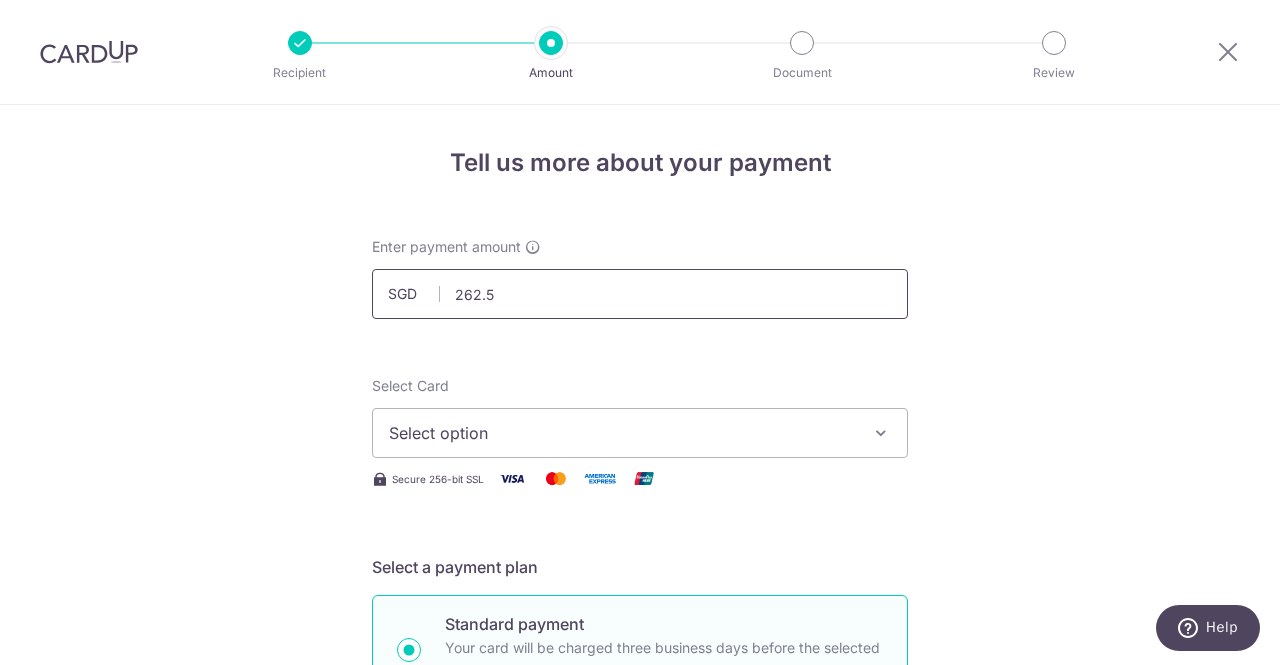 type on "262.58" 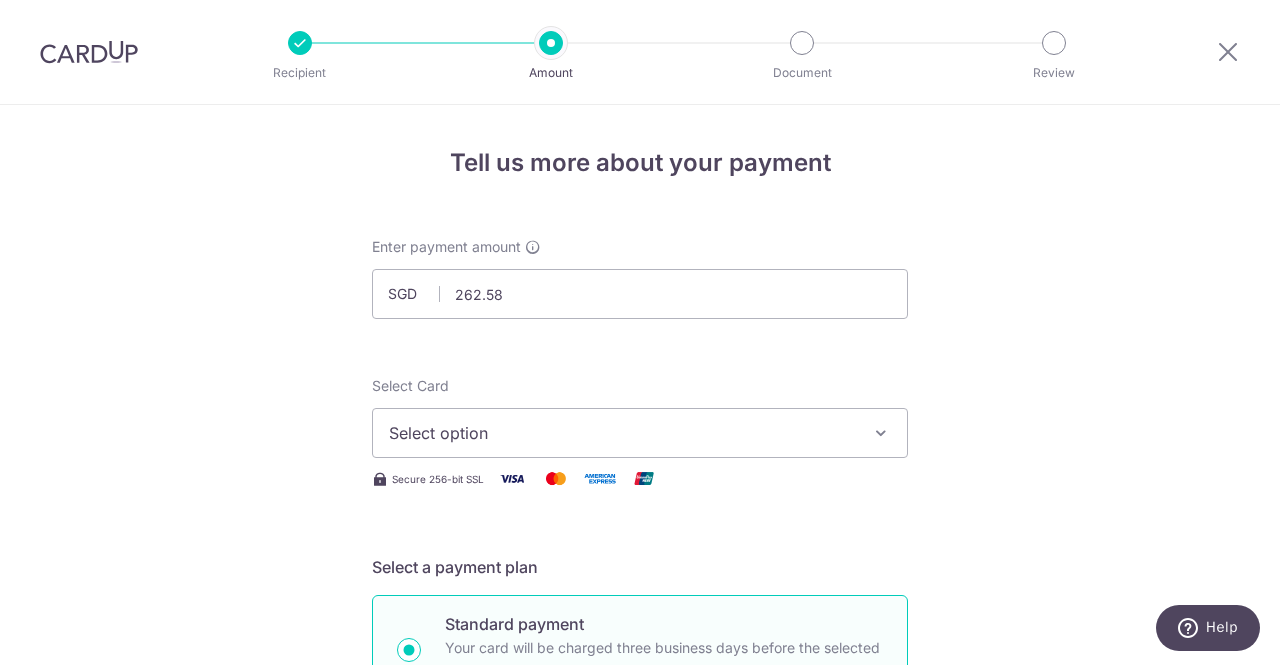 click on "Tell us more about your payment
Enter payment amount
SGD
262.58
262.58
Select Card
Select option
Add credit card
Your Cards
**** 4029
**** 1651
**** 2867
**** 2005
Secure 256-bit SSL
Text
New card details
Card" at bounding box center (640, 1009) 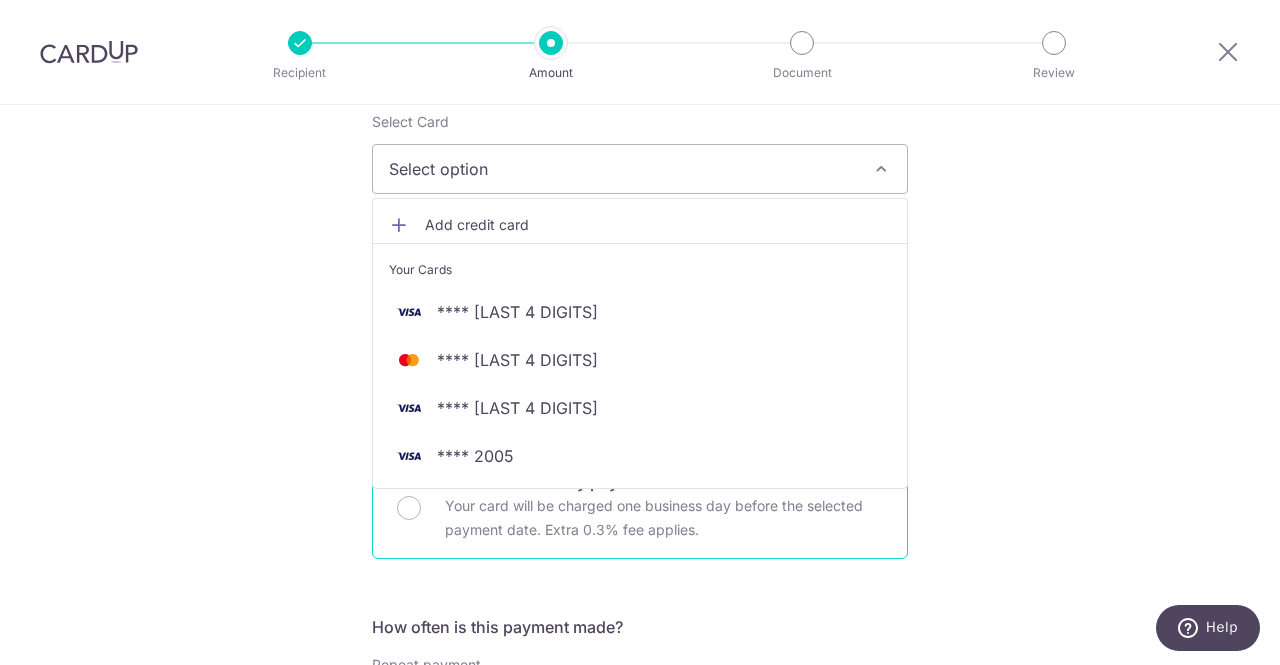 scroll, scrollTop: 300, scrollLeft: 0, axis: vertical 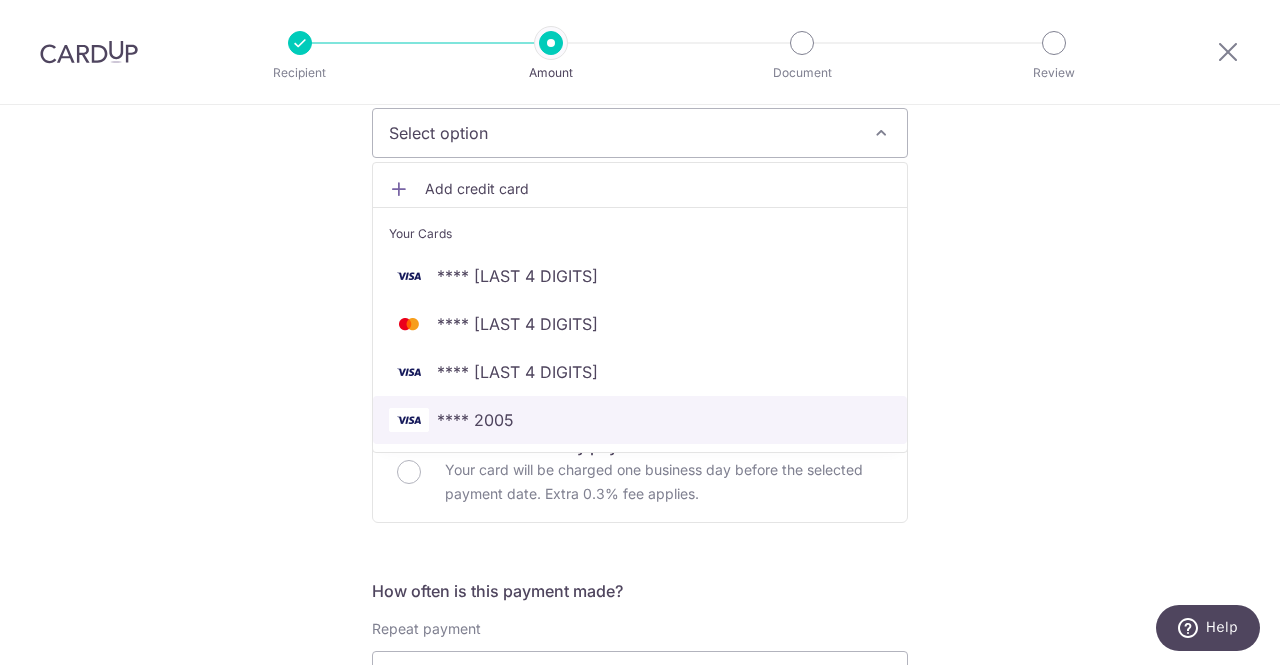 click on "**** 2005" at bounding box center [475, 420] 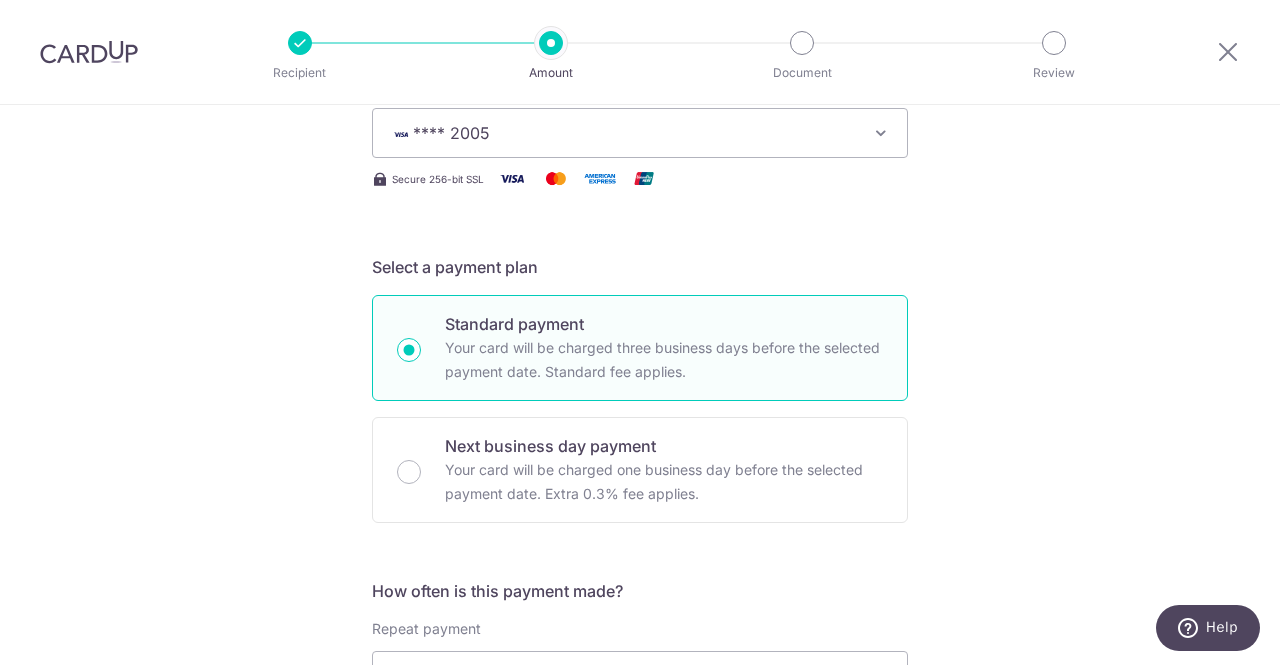 click on "Tell us more about your payment
Enter payment amount
SGD
262.58
262.58
Select Card
**** 2005
Add credit card
Your Cards
**** 4029
**** 1651
**** 2867
**** 2005
Secure 256-bit SSL
Text
New card details
Card" at bounding box center [640, 709] 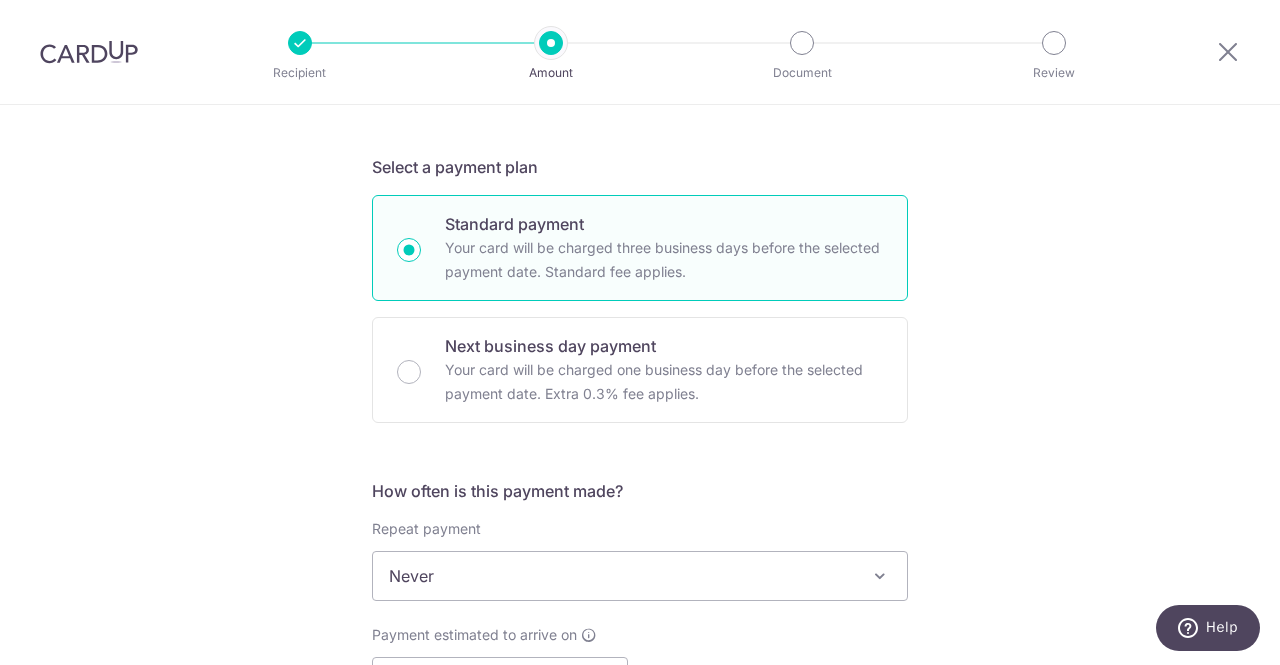scroll, scrollTop: 600, scrollLeft: 0, axis: vertical 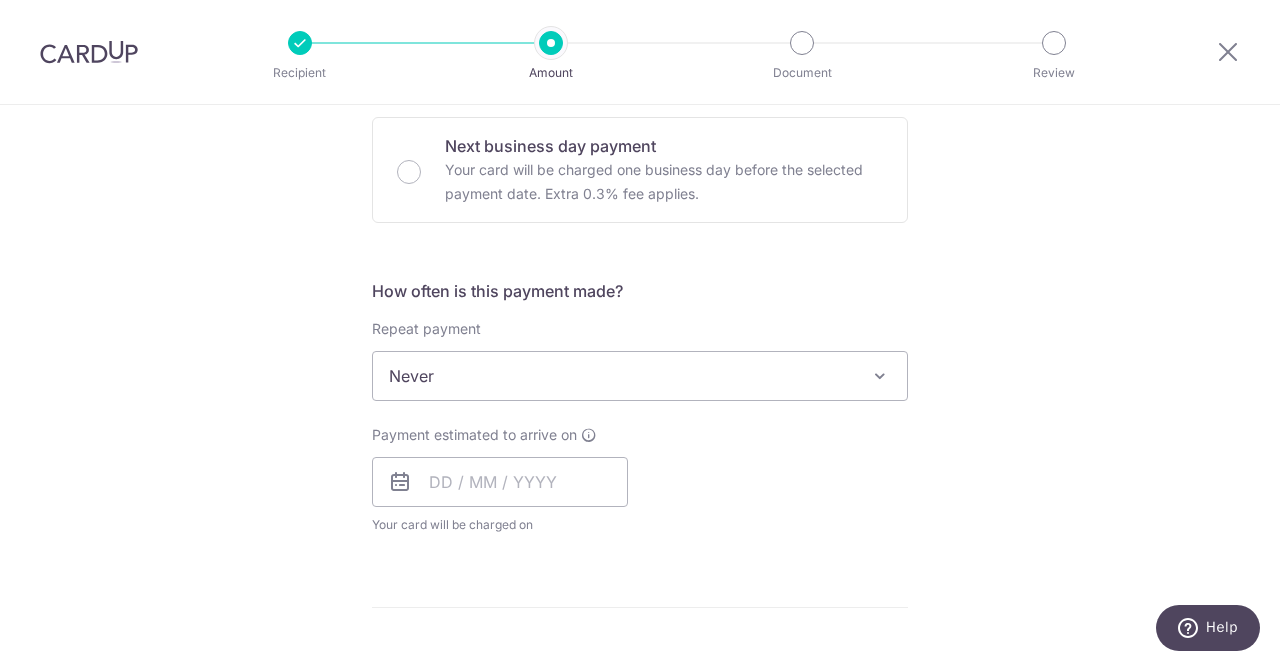 click on "Never" at bounding box center [640, 376] 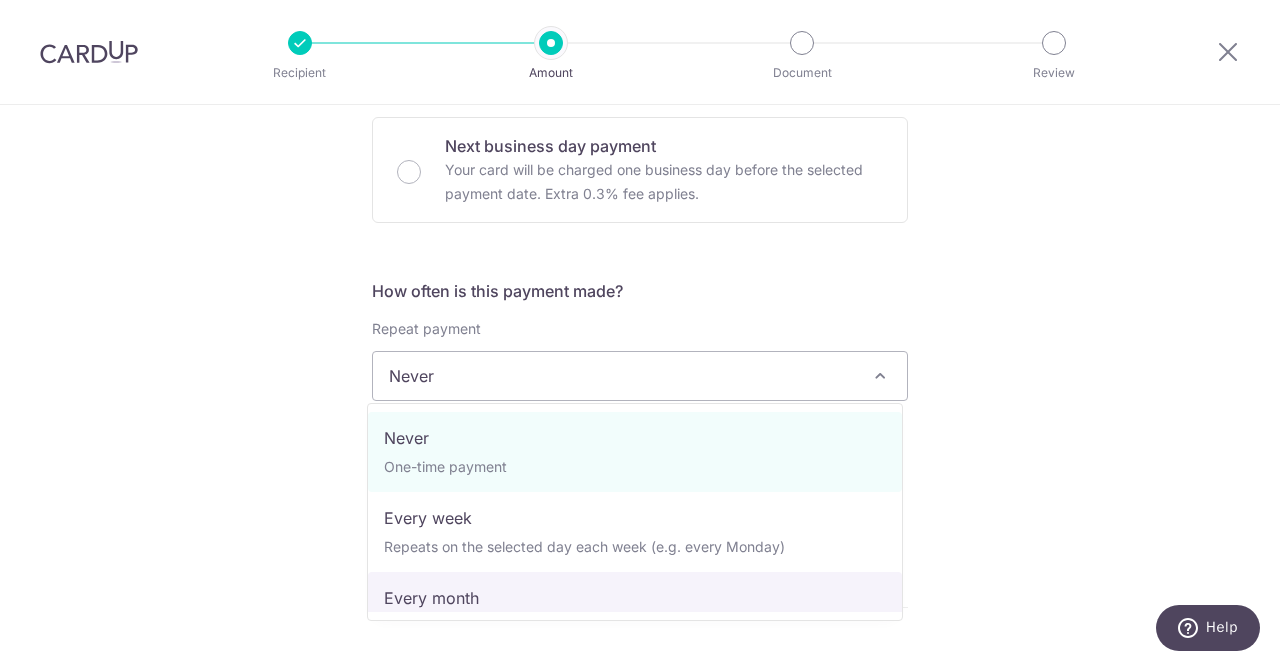click on "Never One-time payment Every week Repeats on the selected day each week (e.g. every Monday) Every month Repeats on the selected date of each month (e.g. every 28th) Every quarter Repeats every 3 months based on the selected date Every half a year Repeats every 6 months based on the selected date Every year Repeats every calendar year based on the selected date" at bounding box center (635, 512) 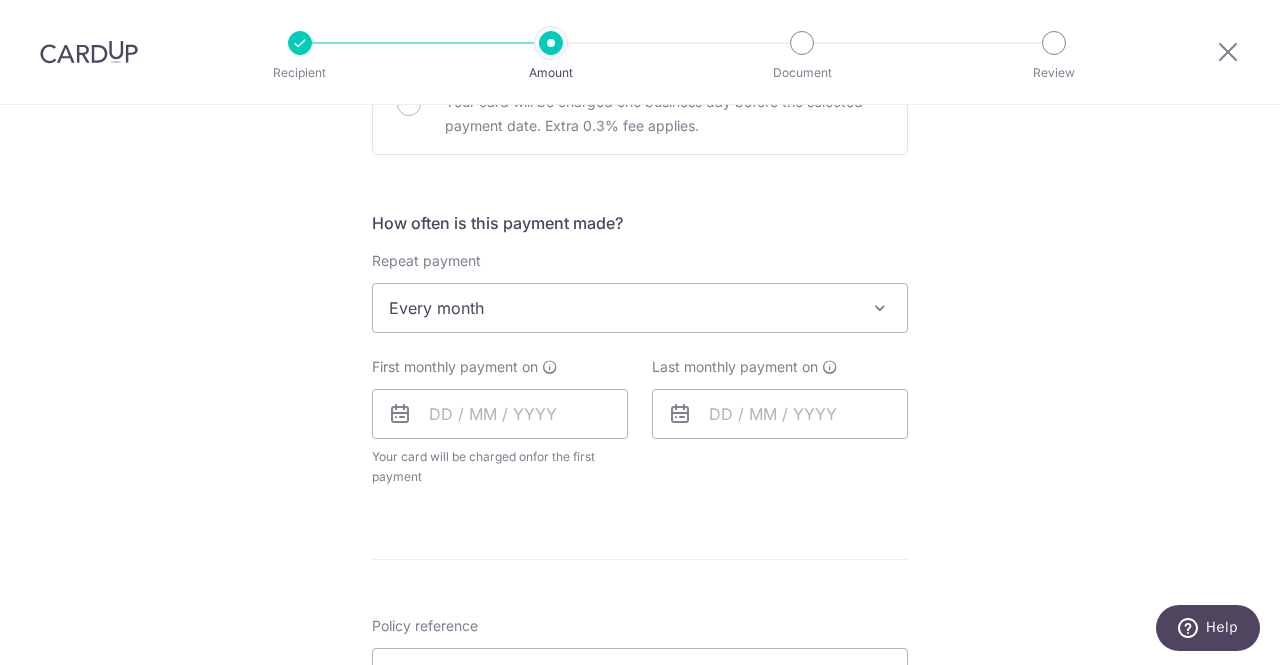 scroll, scrollTop: 700, scrollLeft: 0, axis: vertical 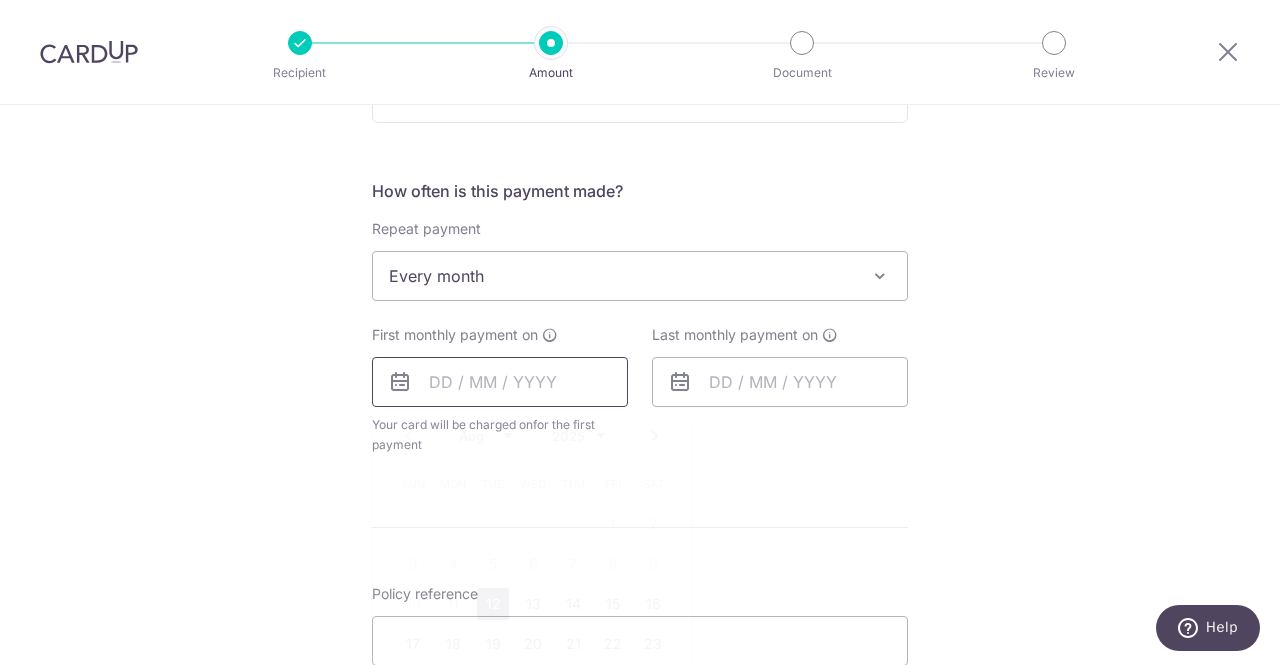 click at bounding box center (500, 382) 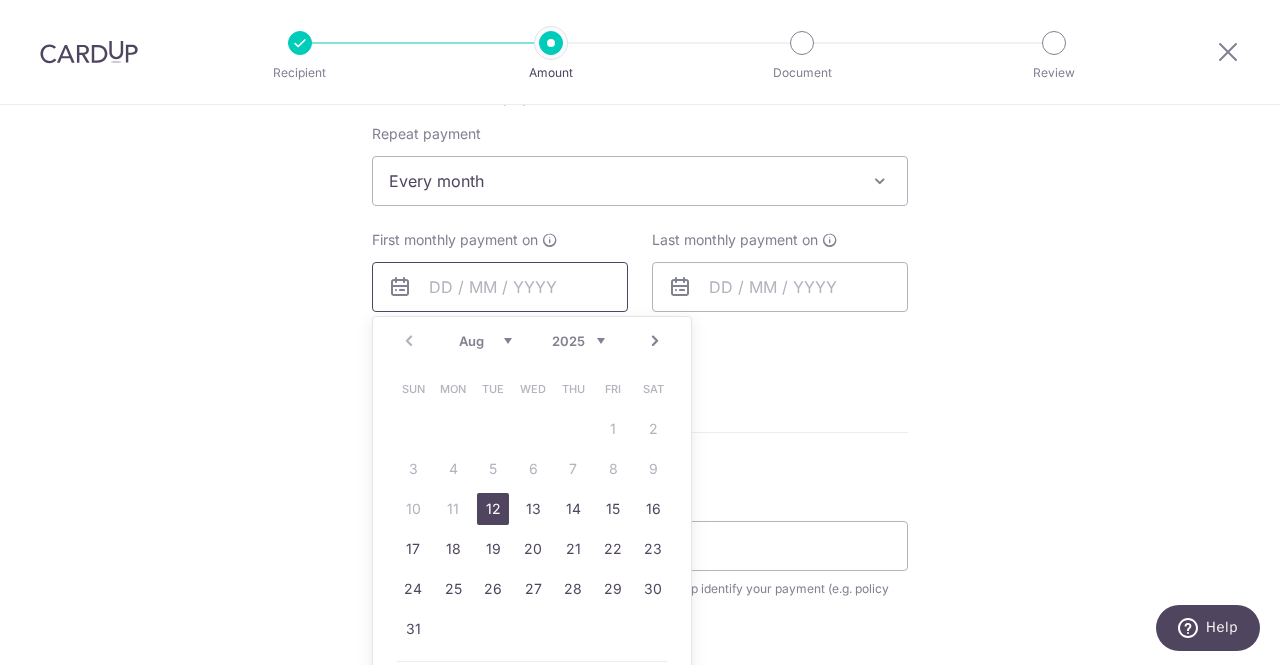 scroll, scrollTop: 800, scrollLeft: 0, axis: vertical 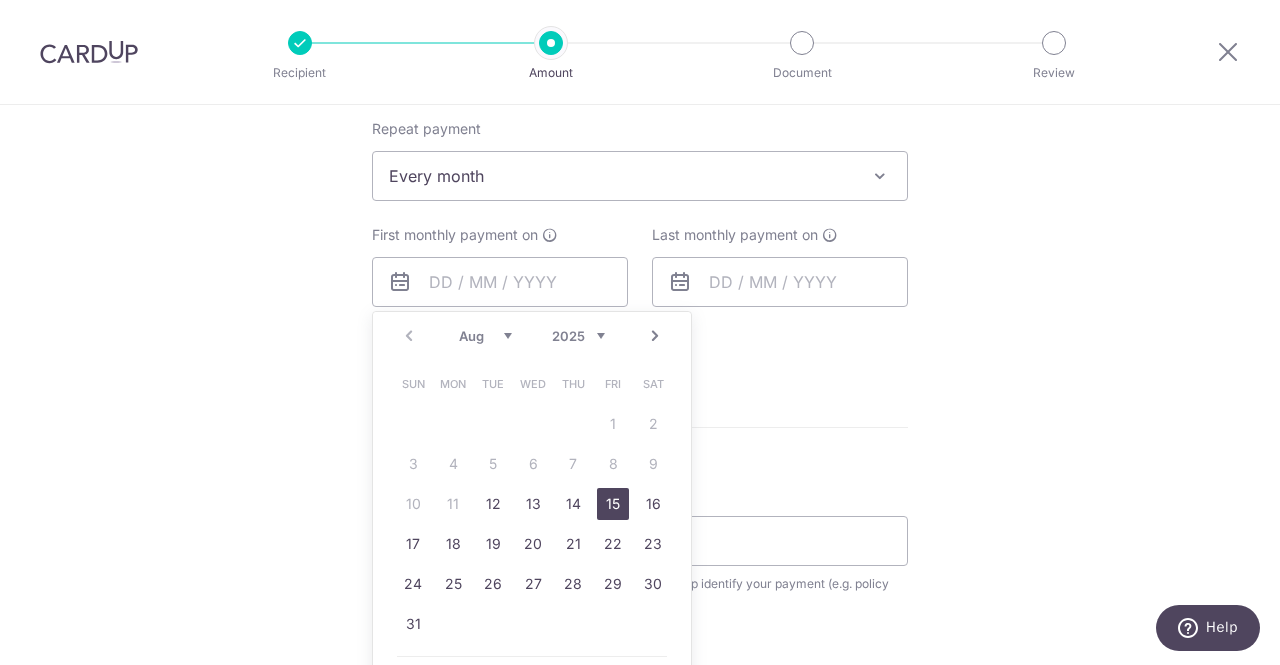 click on "15" at bounding box center [613, 504] 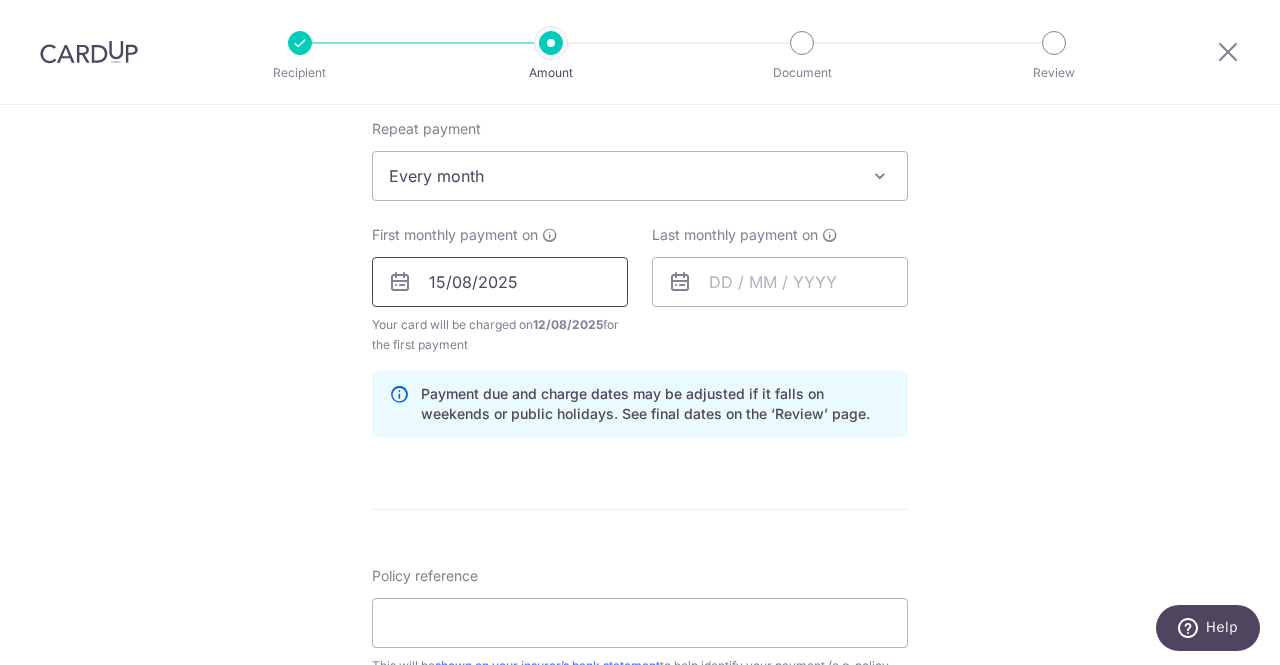 click on "15/08/2025" at bounding box center (500, 282) 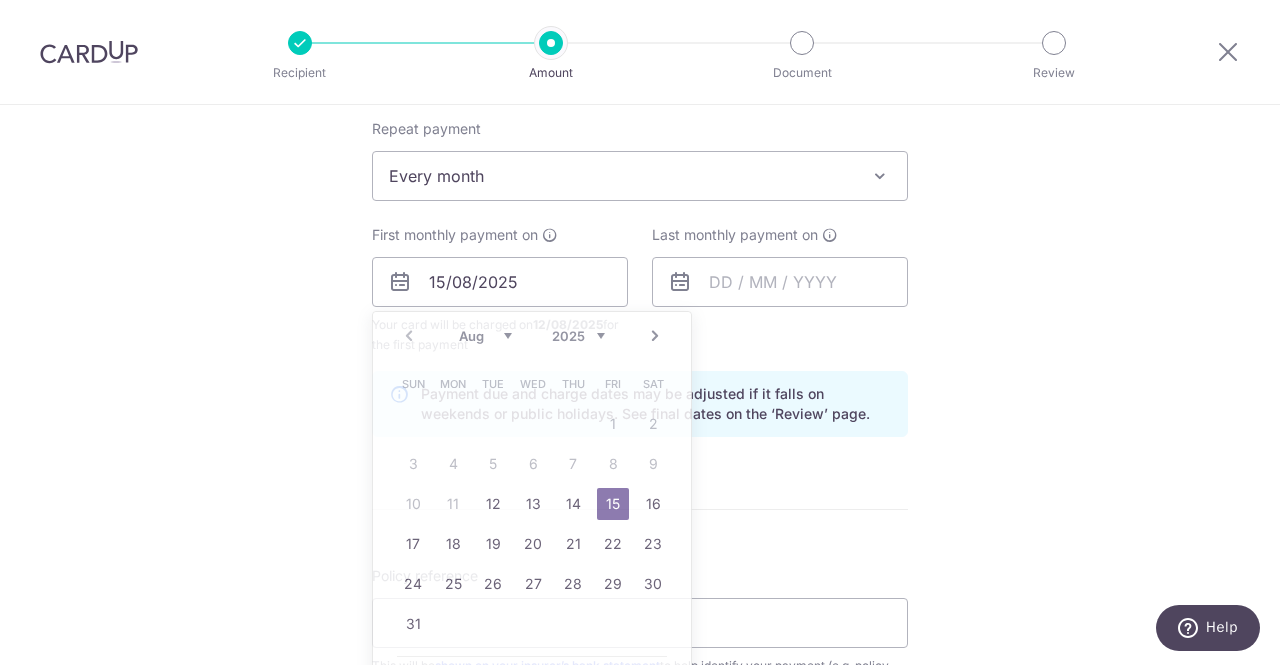 click on "Tell us more about your payment
Enter payment amount
SGD
262.58
262.58
Select Card
**** 2005
Add credit card
Your Cards
**** 4029
**** 1651
**** 2867
**** 2005
Secure 256-bit SSL
Text
New card details
Card" at bounding box center (640, 260) 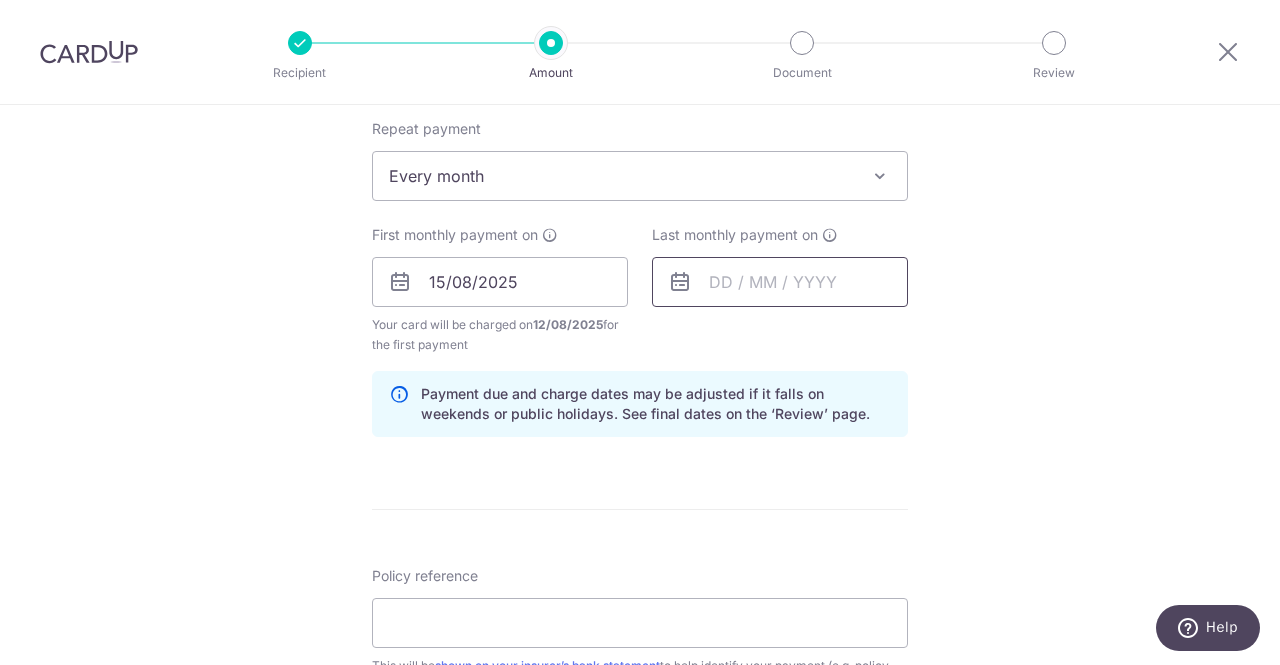 click at bounding box center [780, 282] 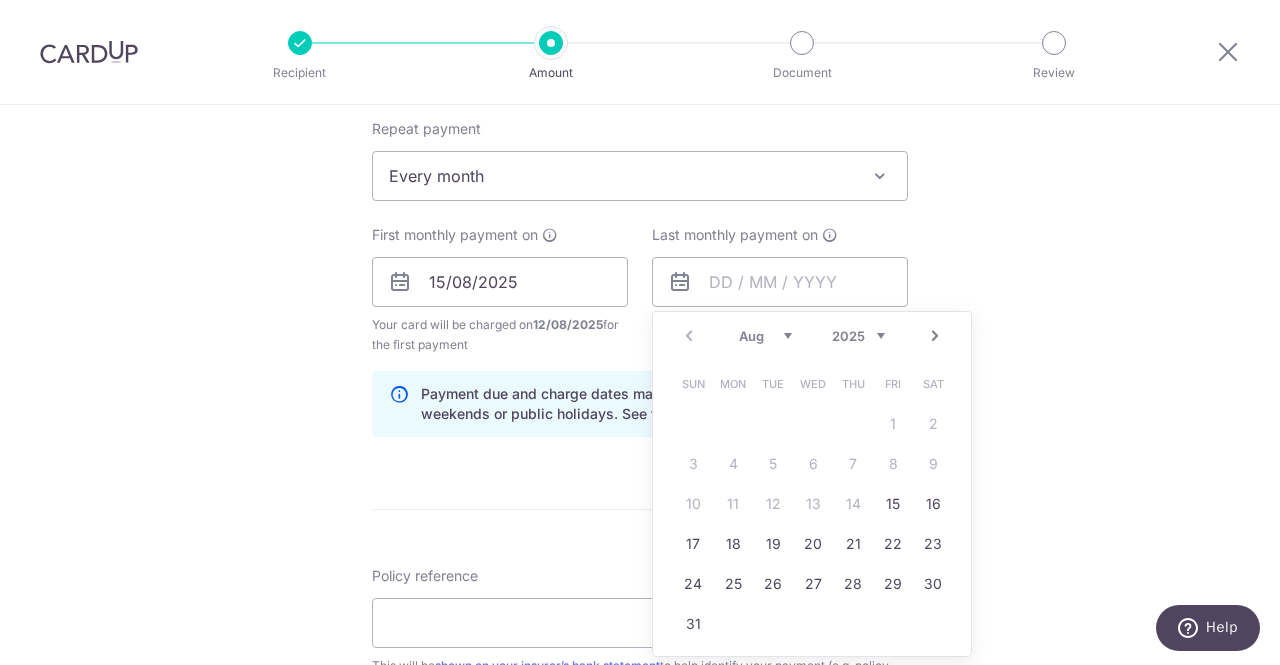 click on "Next" at bounding box center [935, 336] 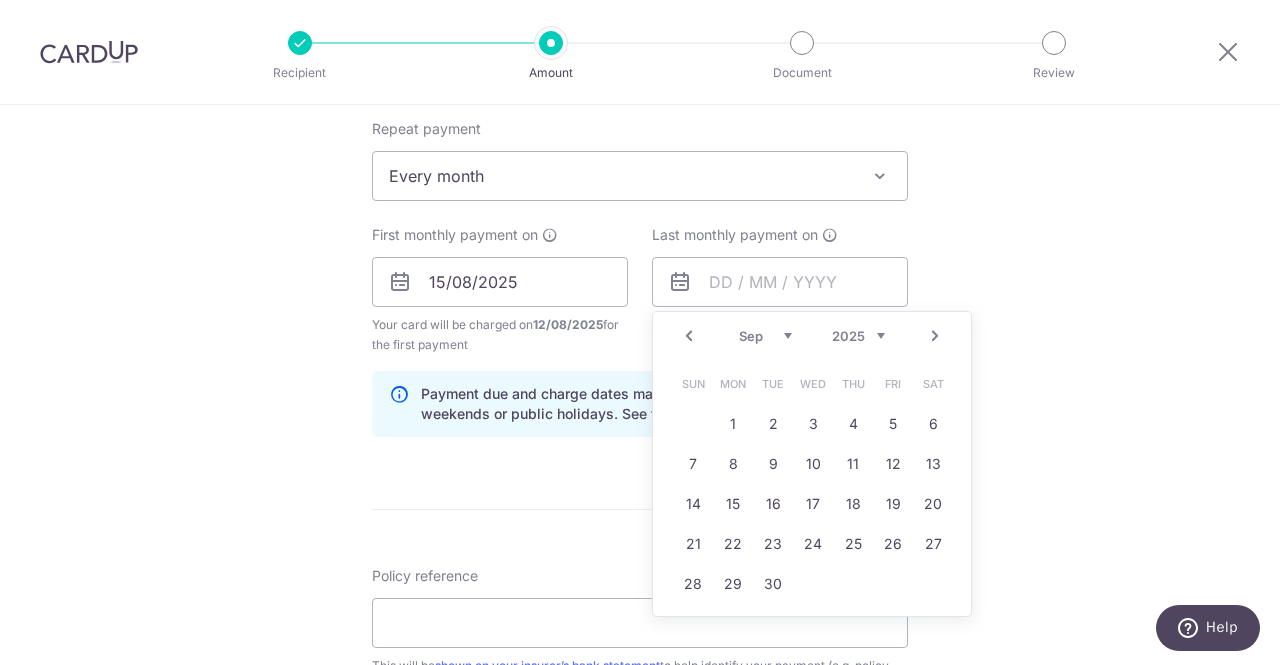 click on "Next" at bounding box center (935, 336) 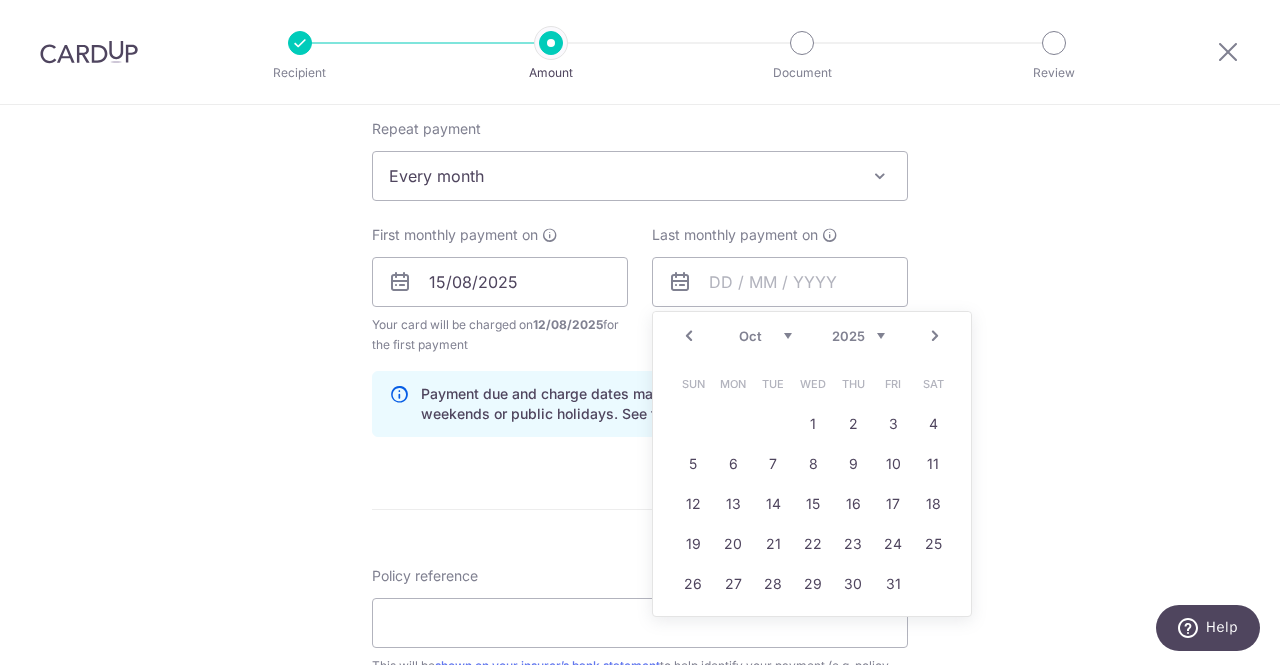 click on "Next" at bounding box center [935, 336] 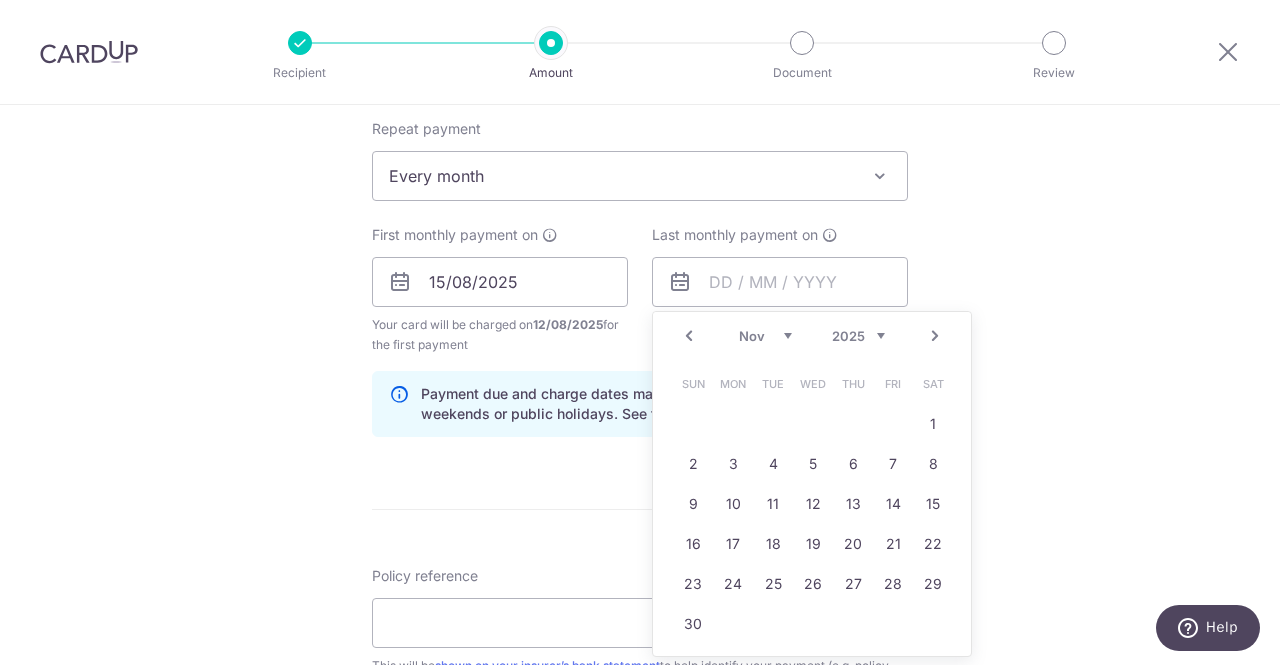 click on "Next" at bounding box center [935, 336] 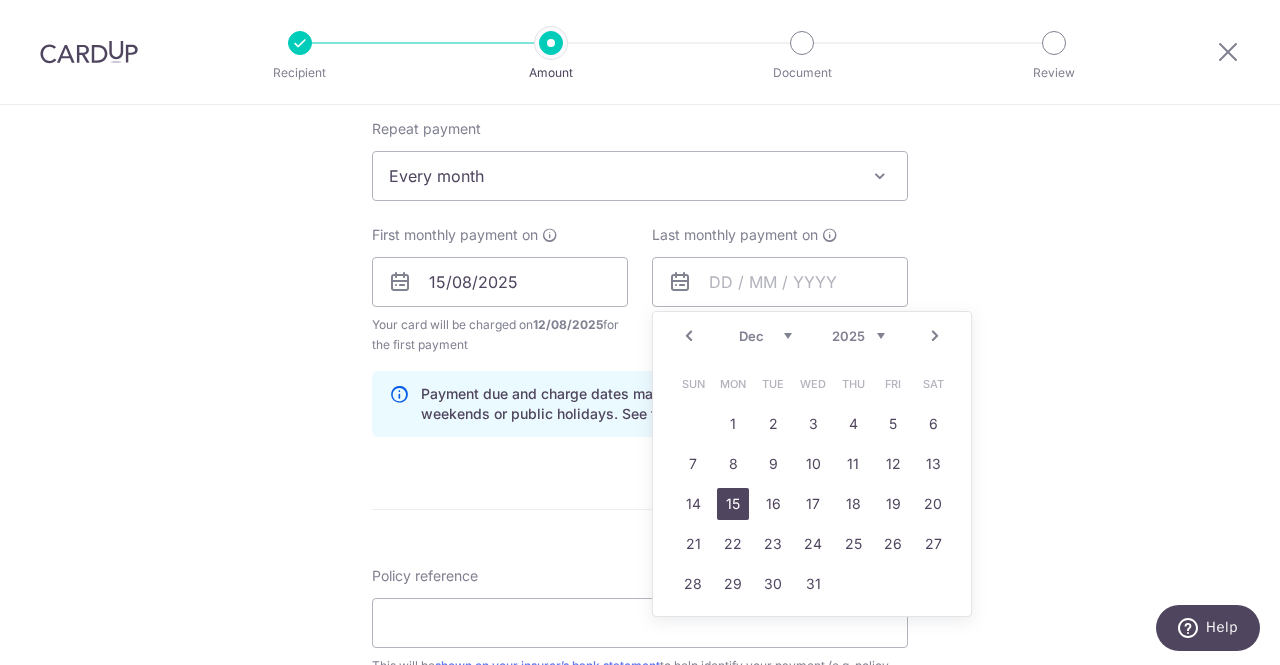 click on "15" at bounding box center [733, 504] 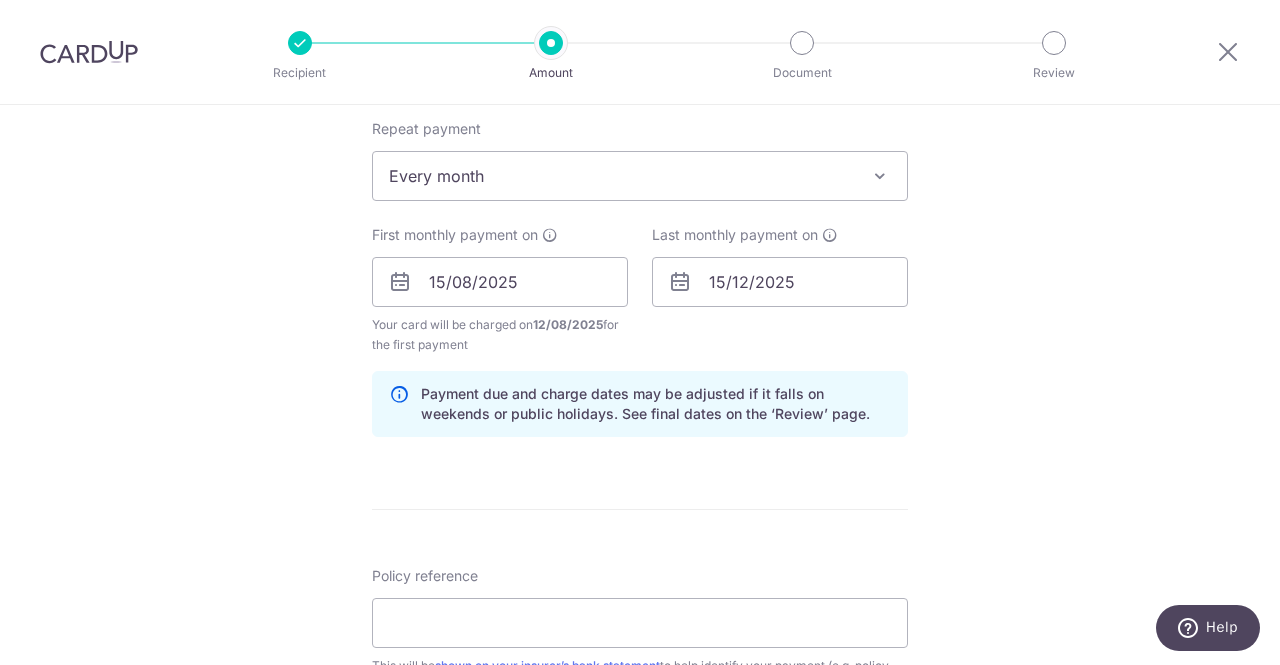 click on "Tell us more about your payment
Enter payment amount
SGD
262.58
262.58
Select Card
**** 2005
Add credit card
Your Cards
**** 4029
**** 1651
**** 2867
**** 2005
Secure 256-bit SSL
Text
New card details
Card" at bounding box center [640, 260] 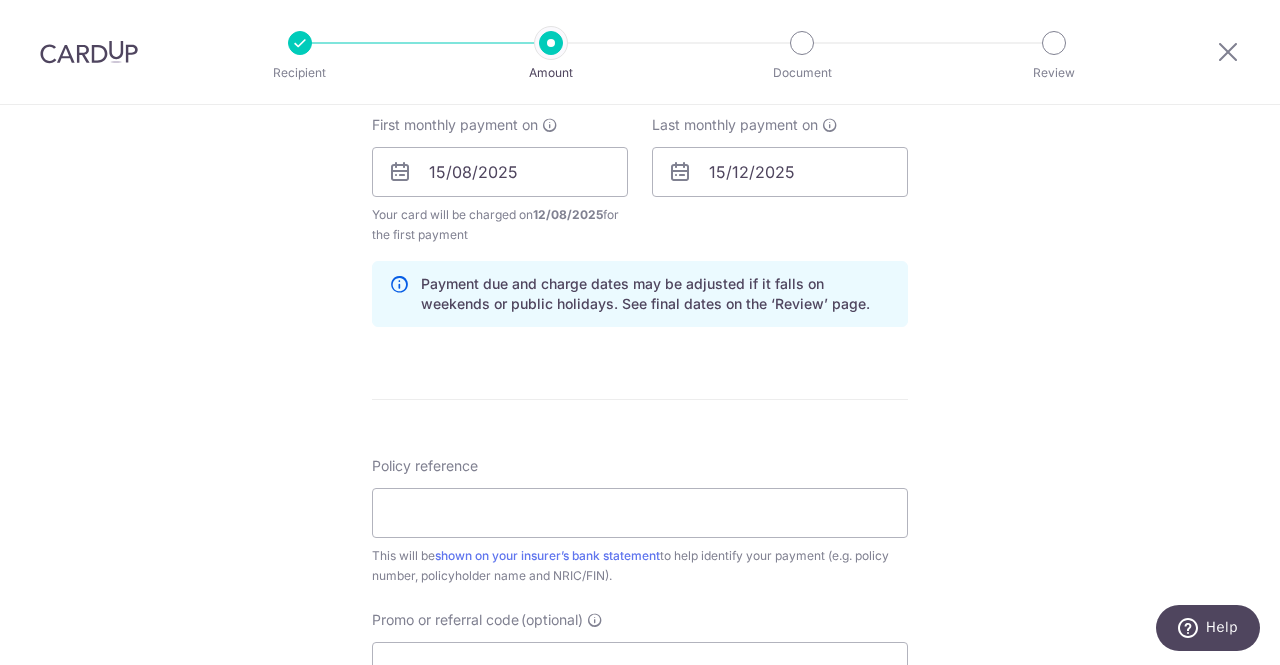 scroll, scrollTop: 1000, scrollLeft: 0, axis: vertical 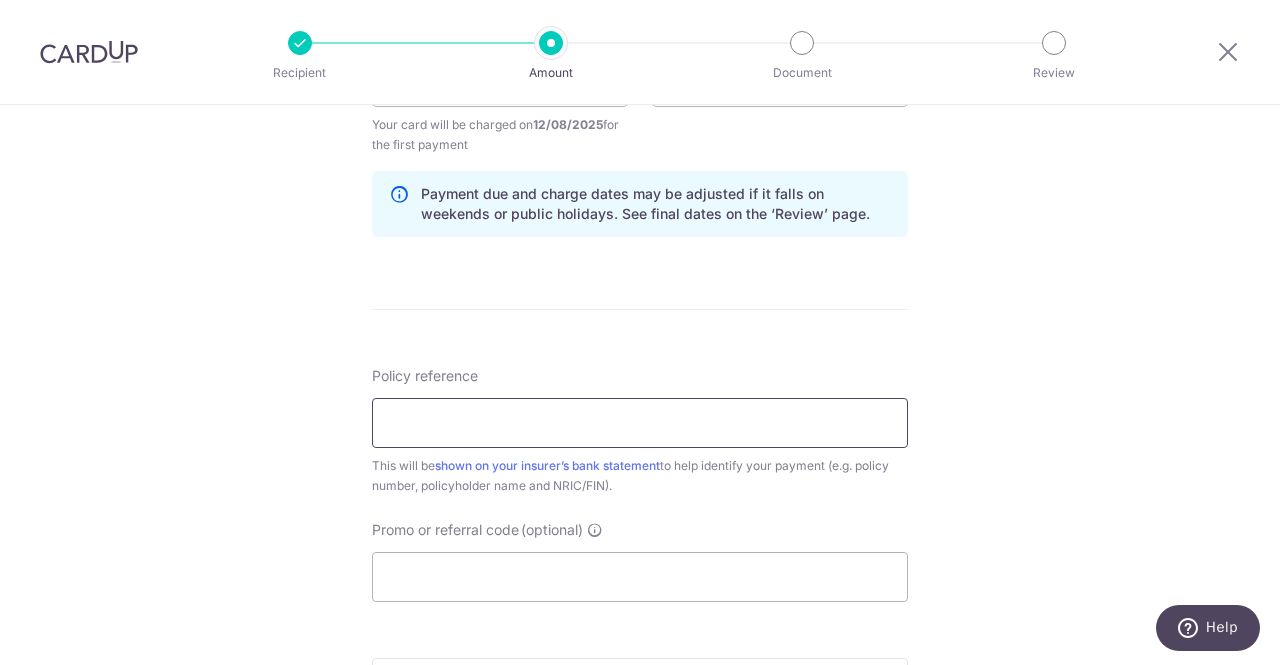 click on "Policy reference" at bounding box center (640, 423) 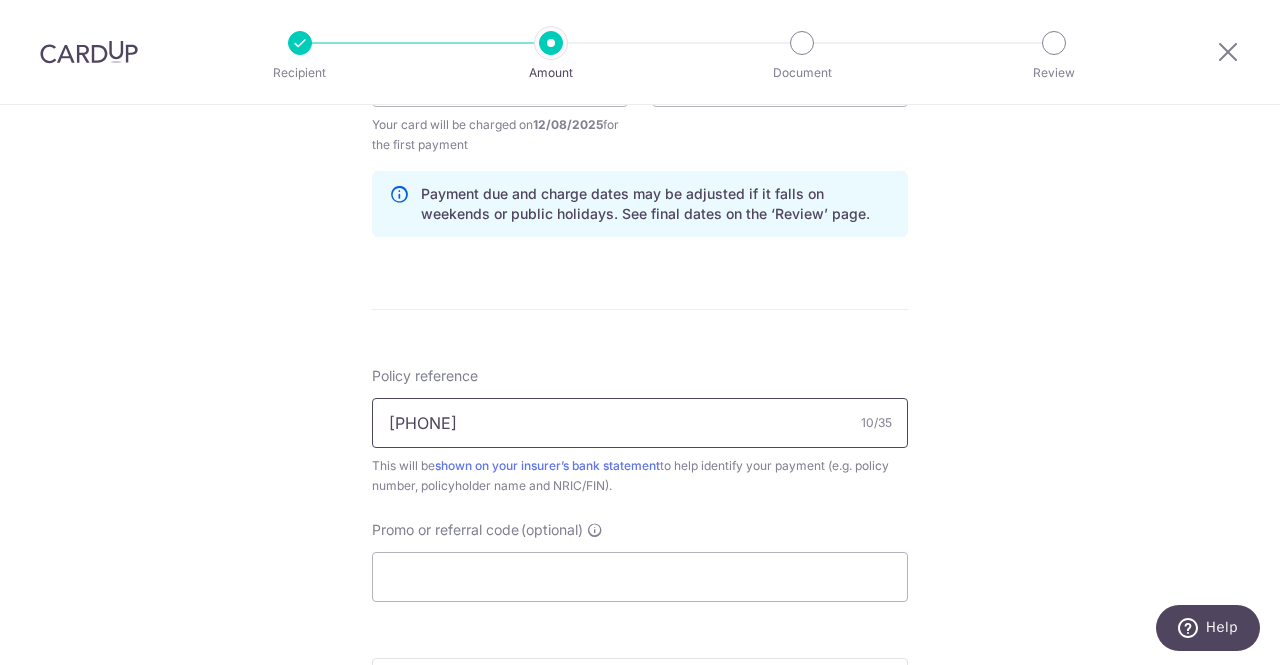 type on "5017550434" 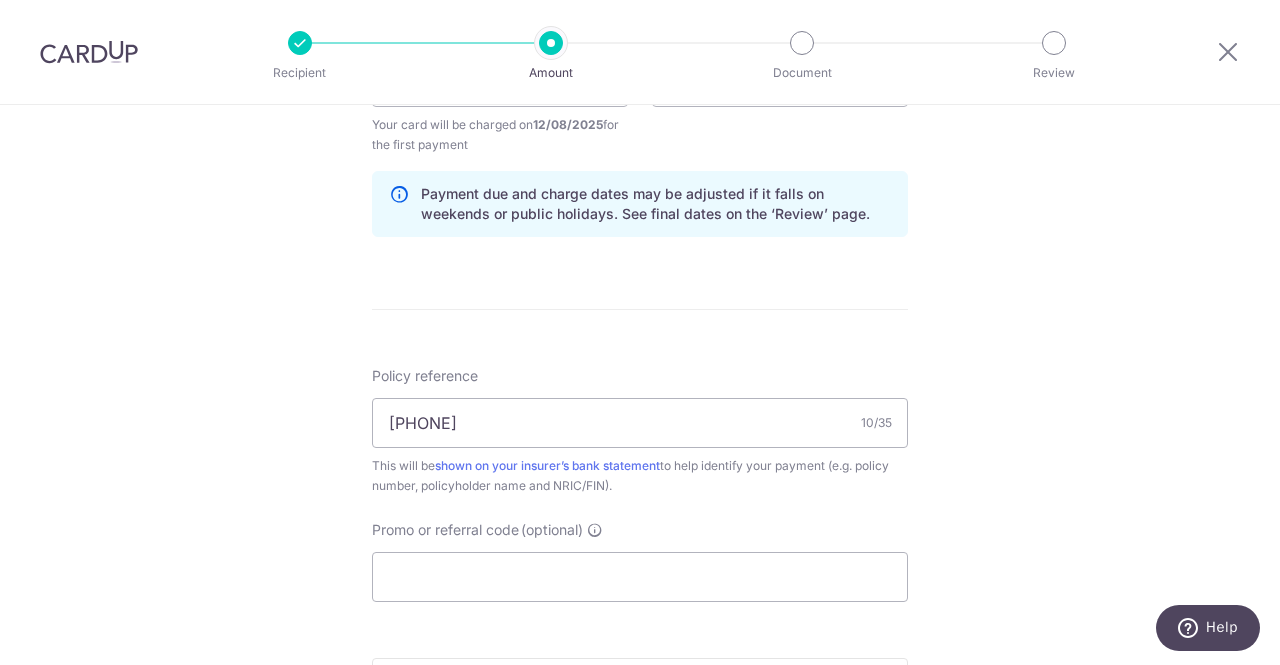 click on "Tell us more about your payment
Enter payment amount
SGD
262.58
262.58
Select Card
**** 2005
Add credit card
Your Cards
**** 4029
**** 1651
**** 2867
**** 2005
Secure 256-bit SSL
Text
New card details
Card" at bounding box center [640, 60] 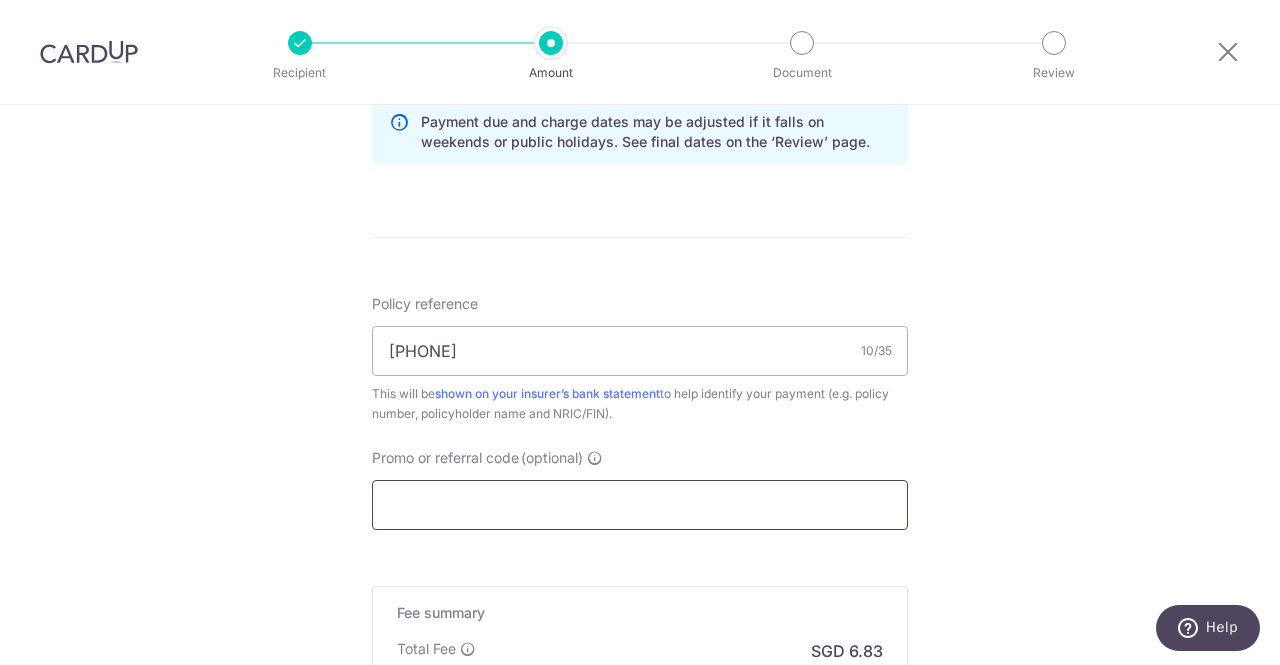scroll, scrollTop: 1100, scrollLeft: 0, axis: vertical 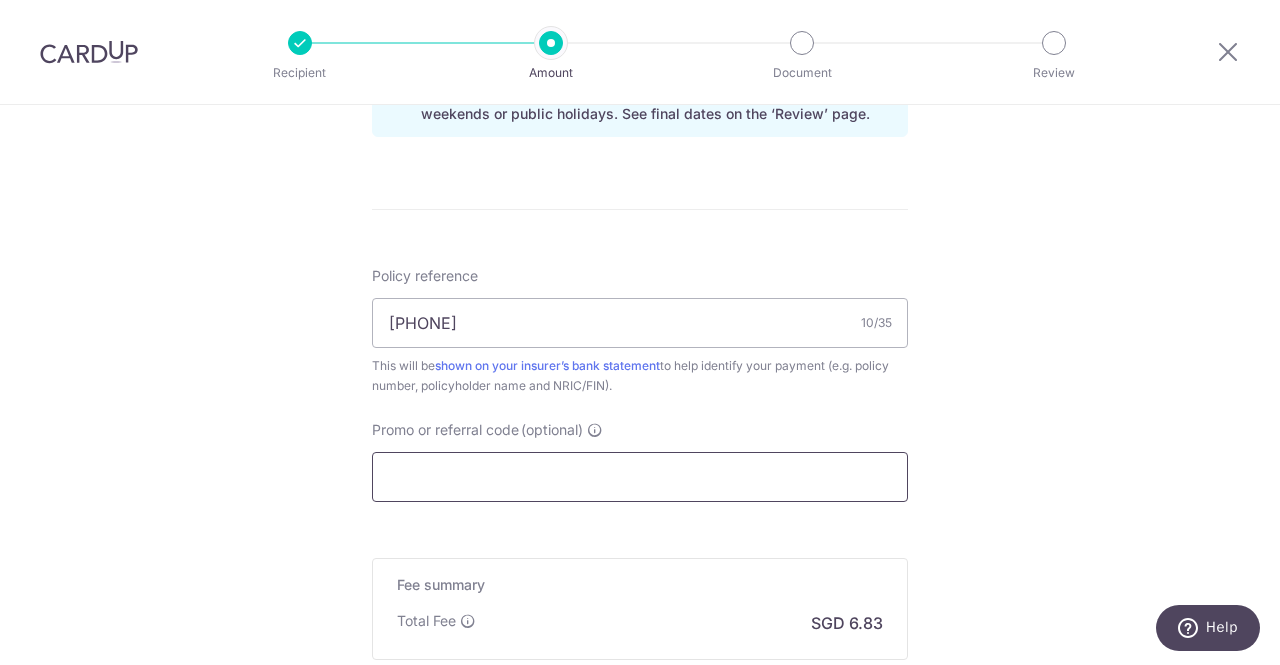 click on "Promo or referral code
(optional)" at bounding box center [640, 477] 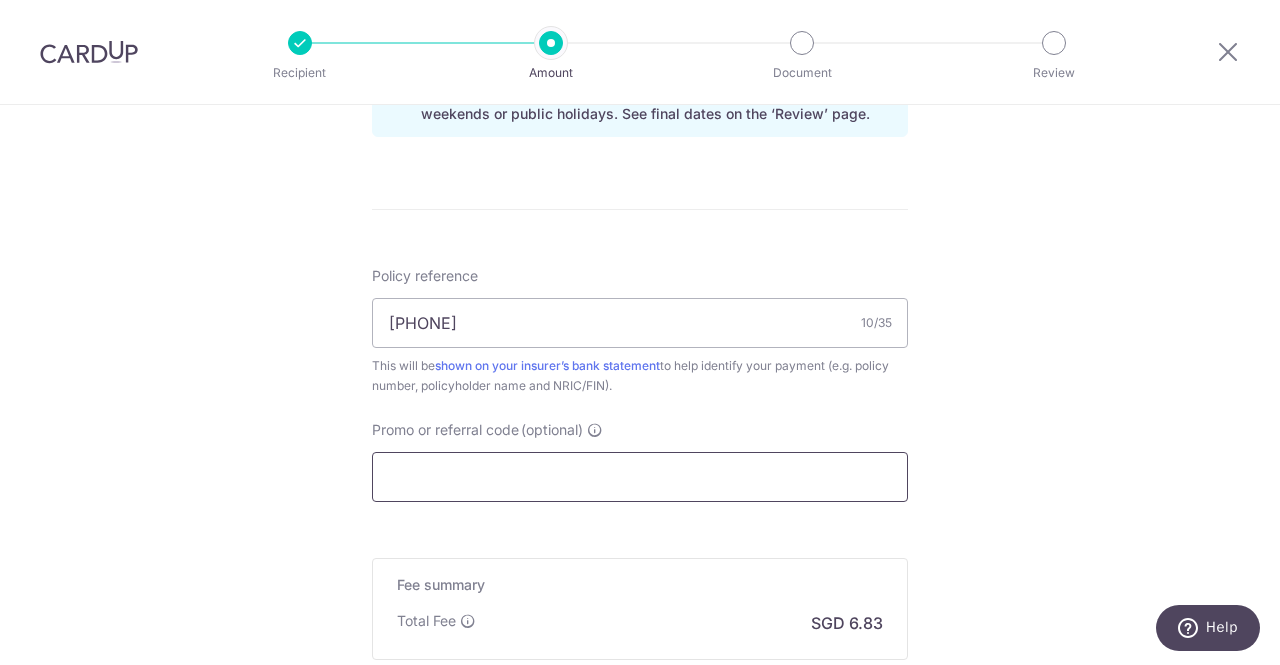 paste on "REC185" 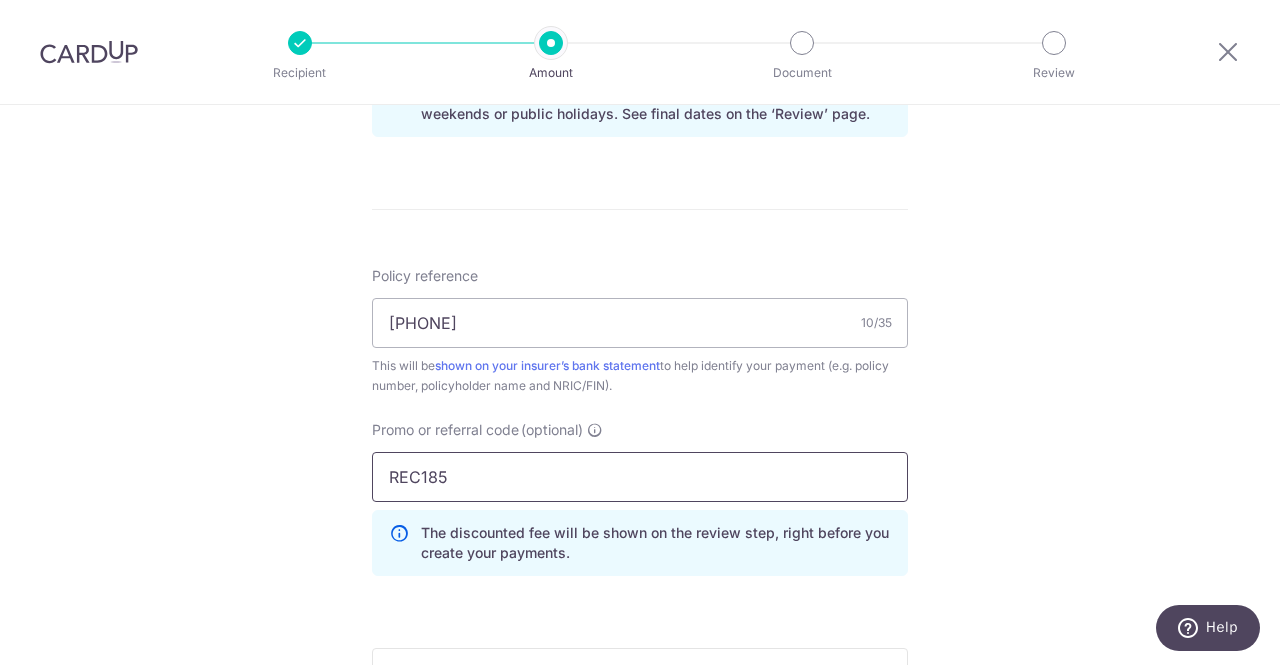 type on "REC185" 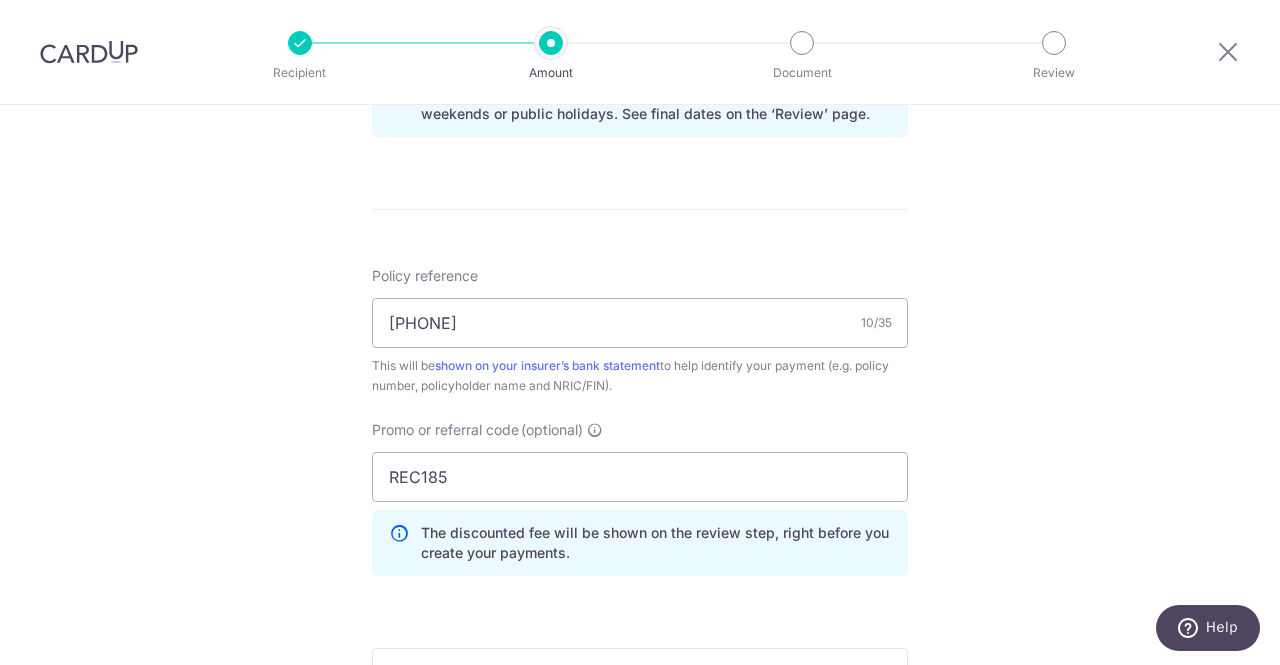 click on "Tell us more about your payment
Enter payment amount
SGD
262.58
262.58
Select Card
**** 2005
Add credit card
Your Cards
**** 4029
**** 1651
**** 2867
**** 2005
Secure 256-bit SSL
Text
New card details
Card" at bounding box center (640, 5) 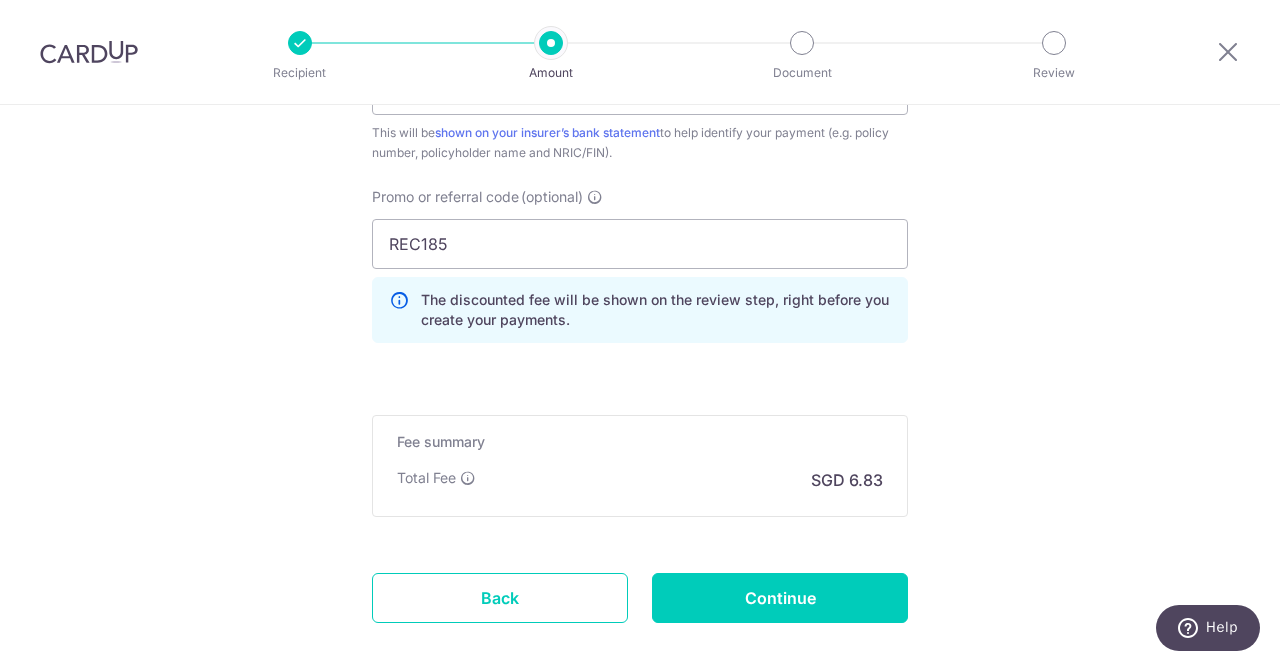 scroll, scrollTop: 1435, scrollLeft: 0, axis: vertical 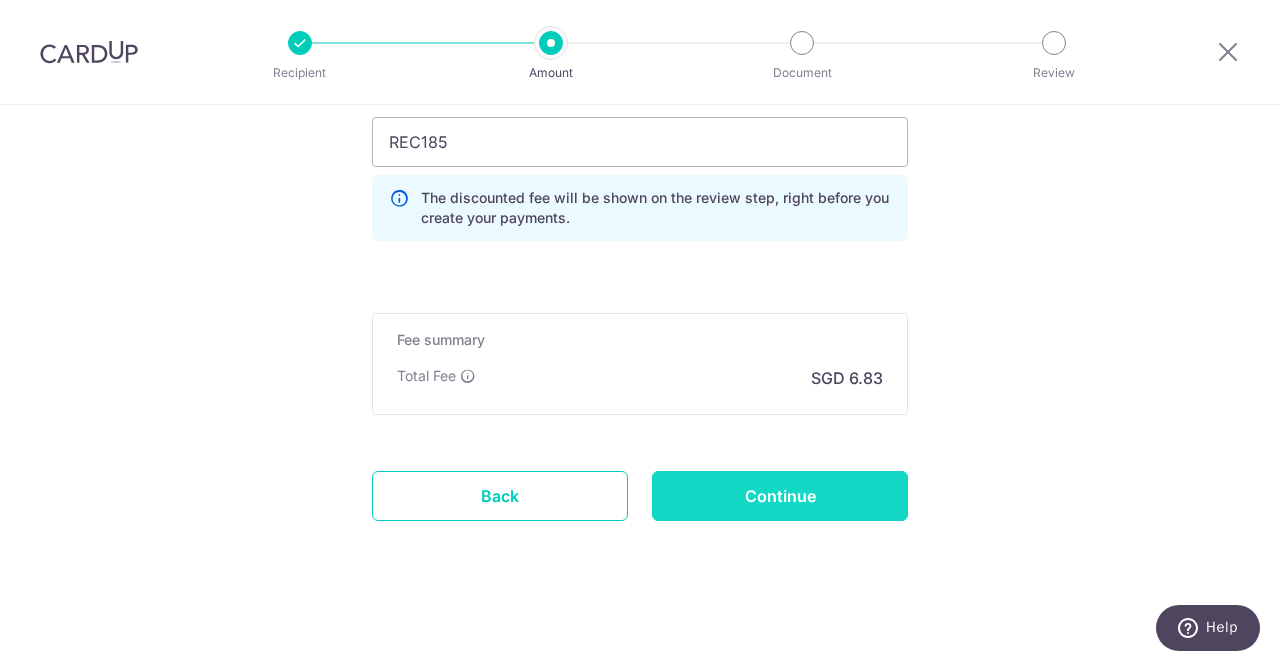 click on "Continue" at bounding box center [780, 496] 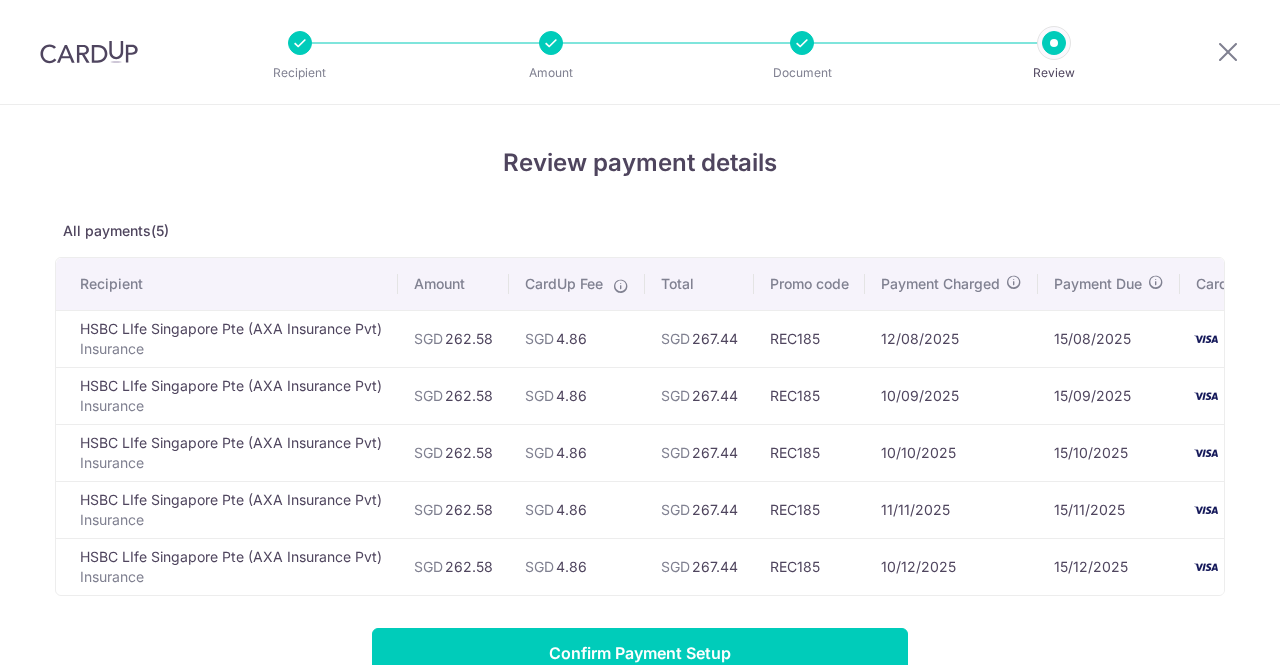 scroll, scrollTop: 0, scrollLeft: 0, axis: both 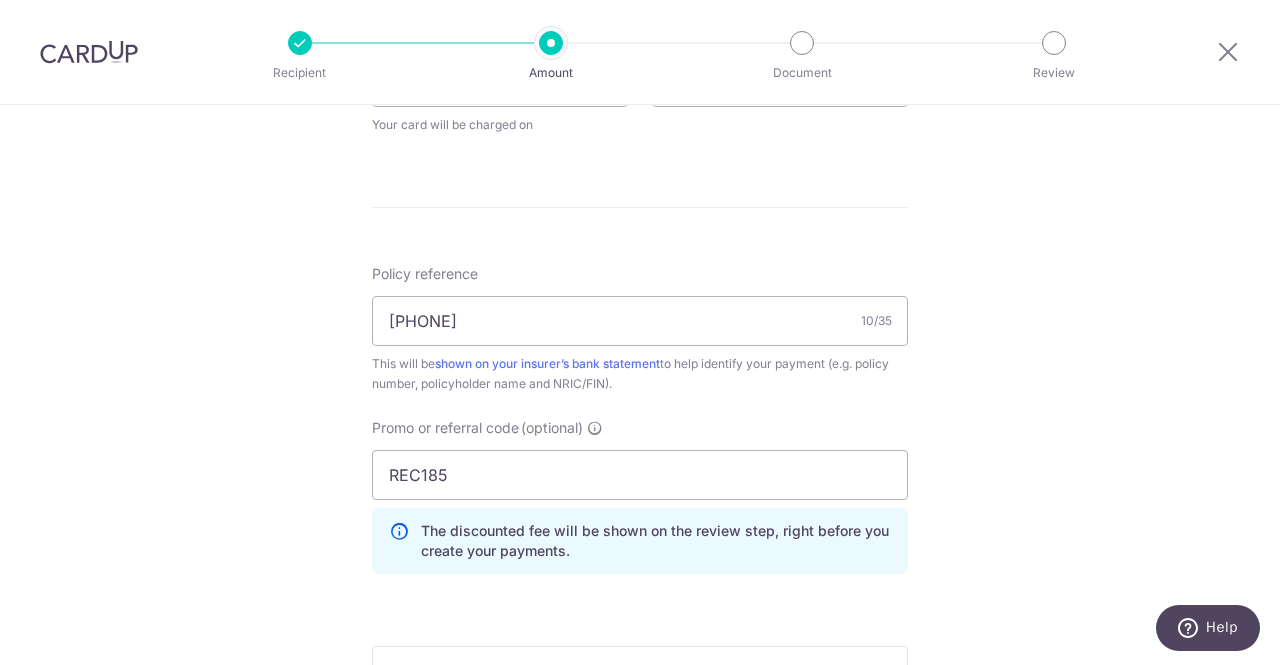 drag, startPoint x: 620, startPoint y: 398, endPoint x: 596, endPoint y: 406, distance: 25.298222 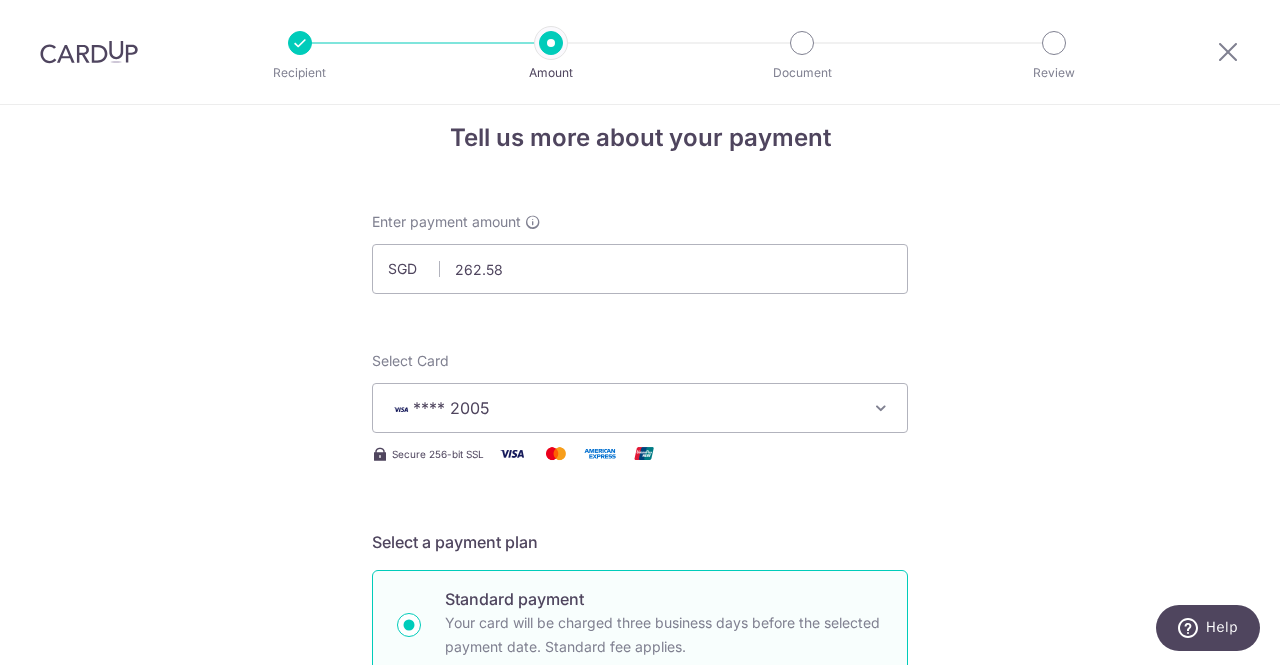 scroll, scrollTop: 0, scrollLeft: 0, axis: both 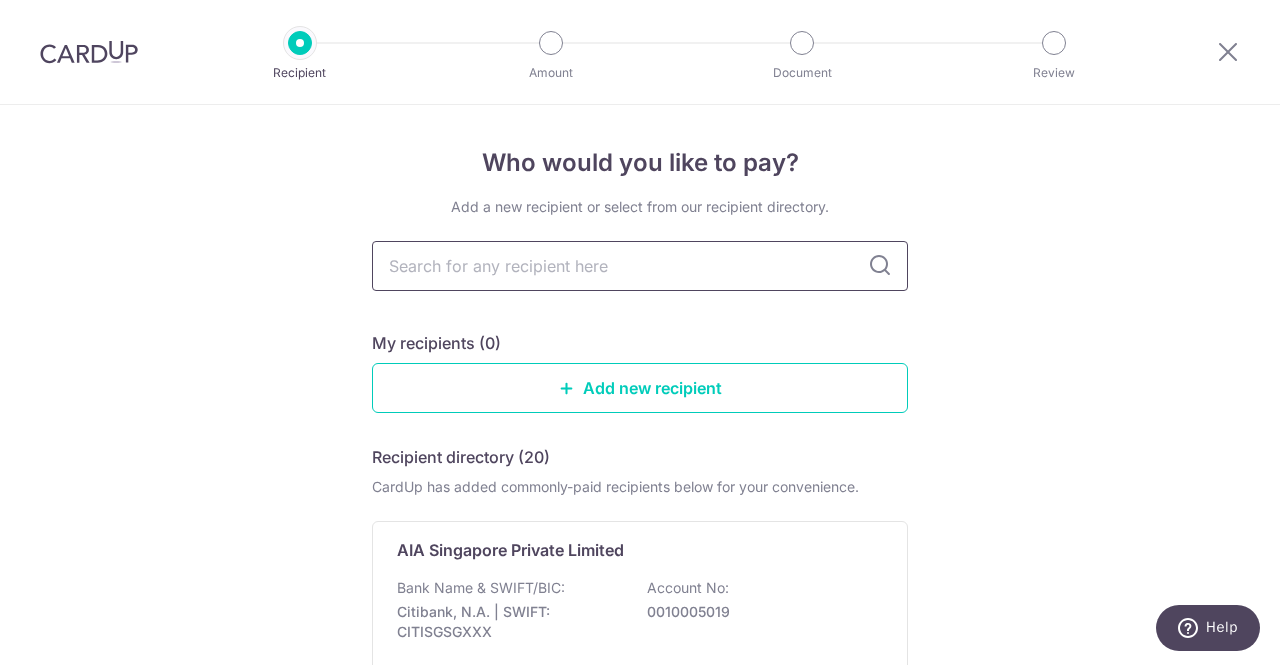 click at bounding box center (640, 266) 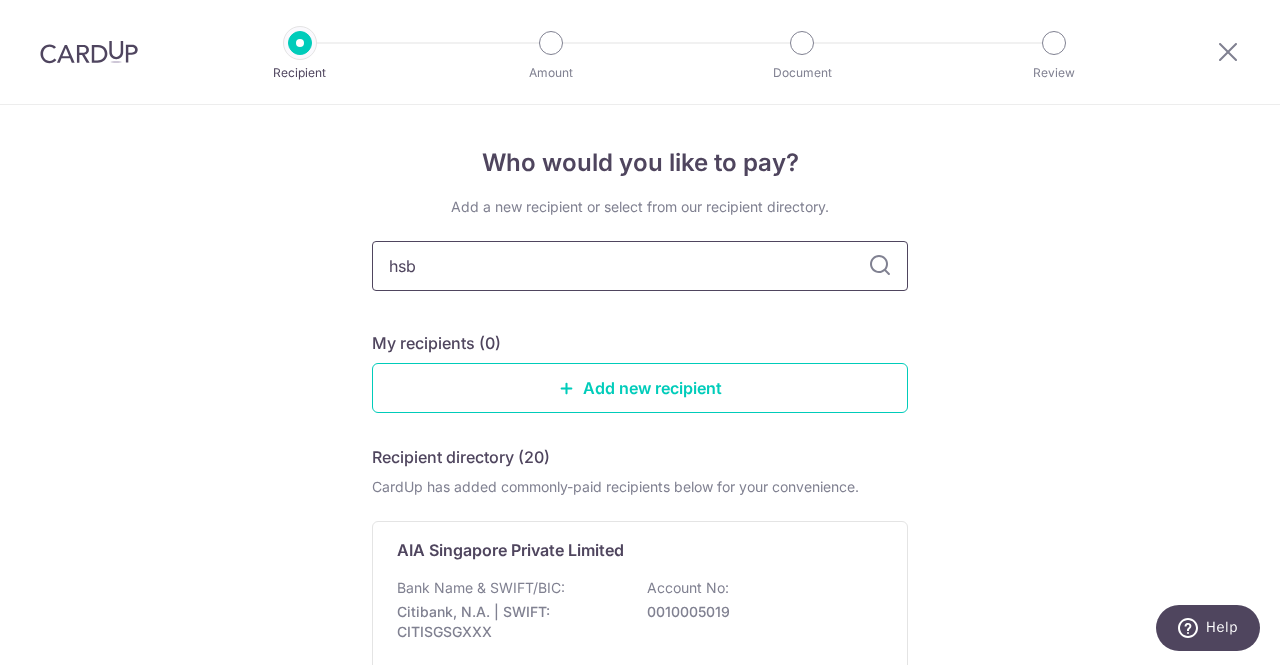 type on "hsbc" 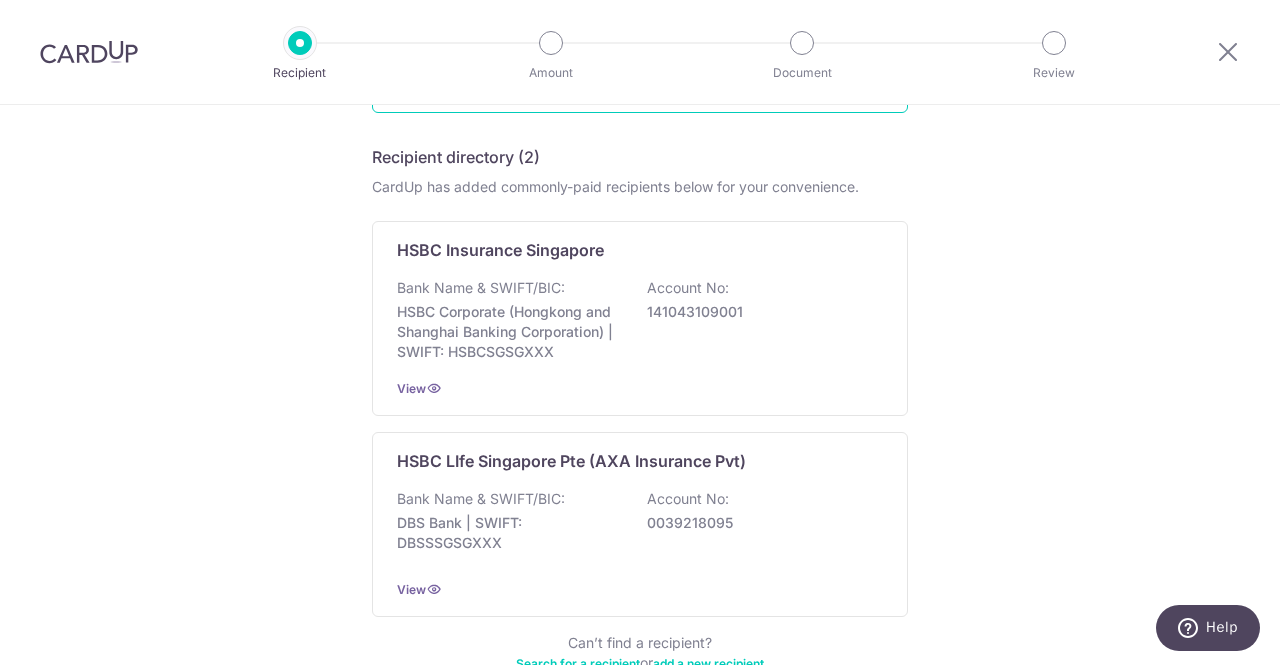 scroll, scrollTop: 422, scrollLeft: 0, axis: vertical 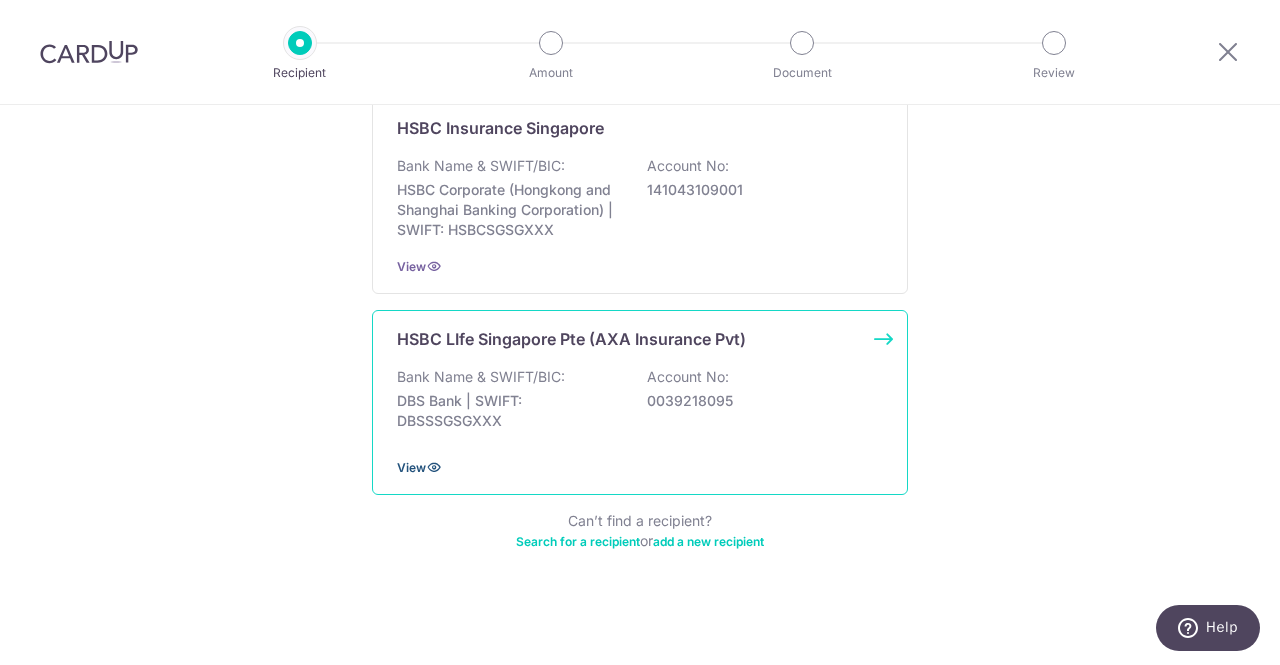 click at bounding box center (434, 467) 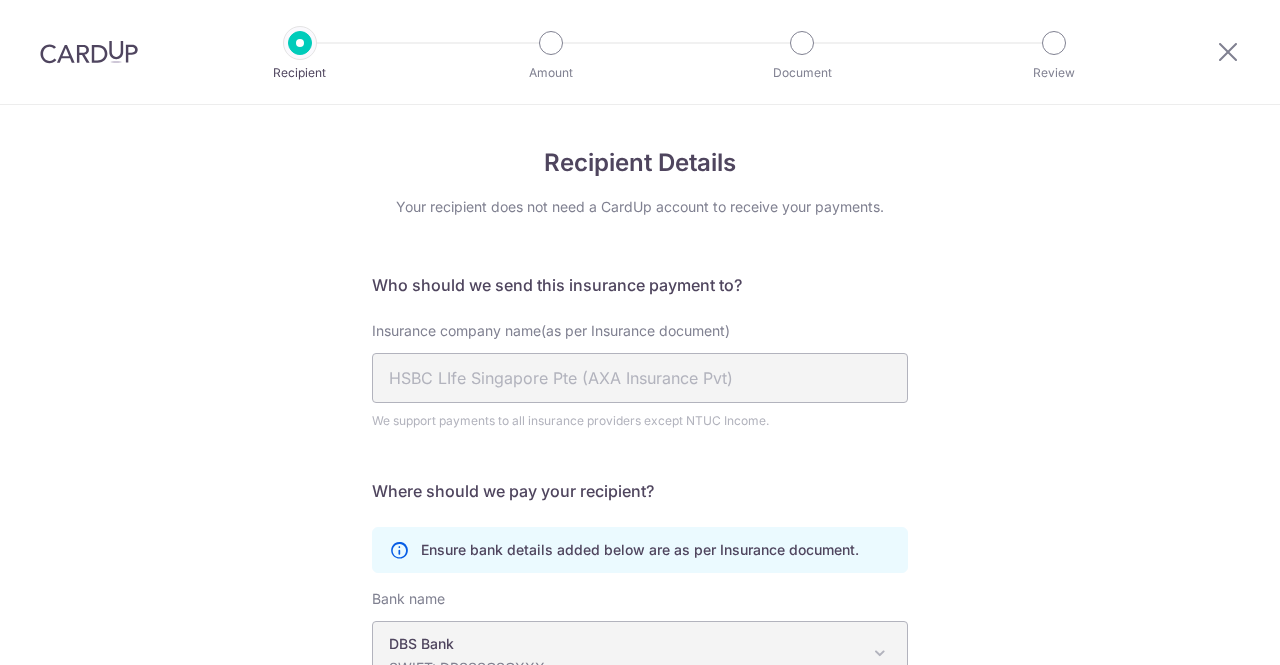 scroll, scrollTop: 0, scrollLeft: 0, axis: both 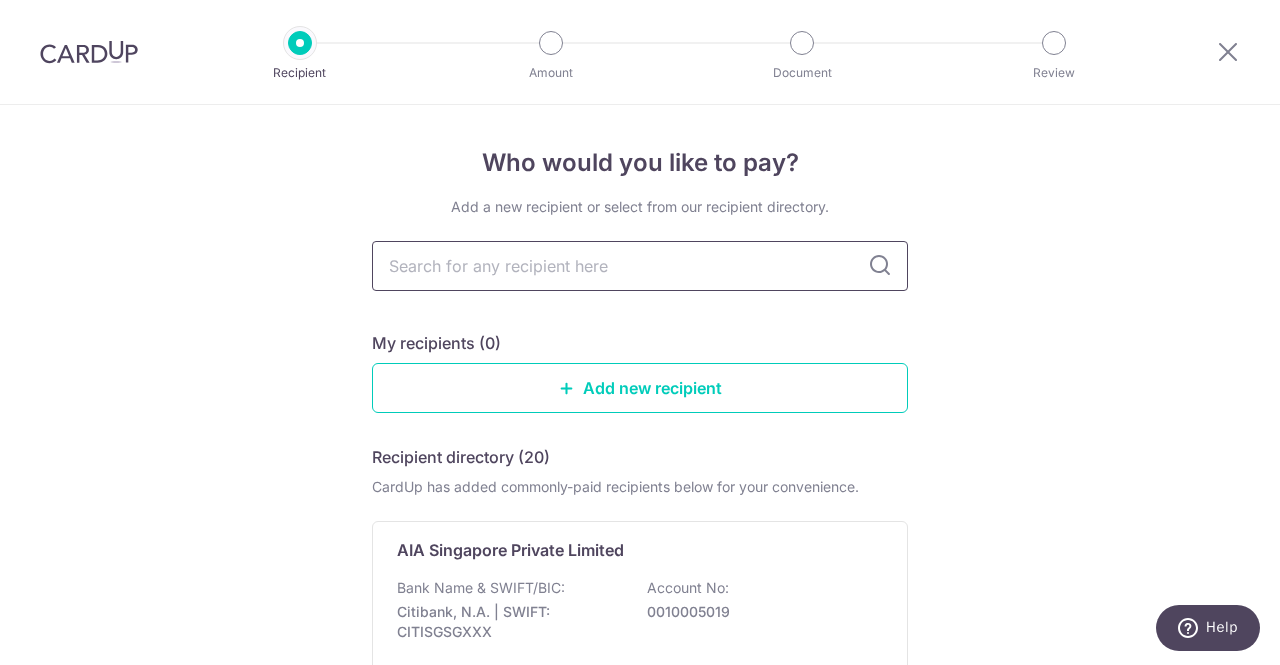 click at bounding box center (640, 266) 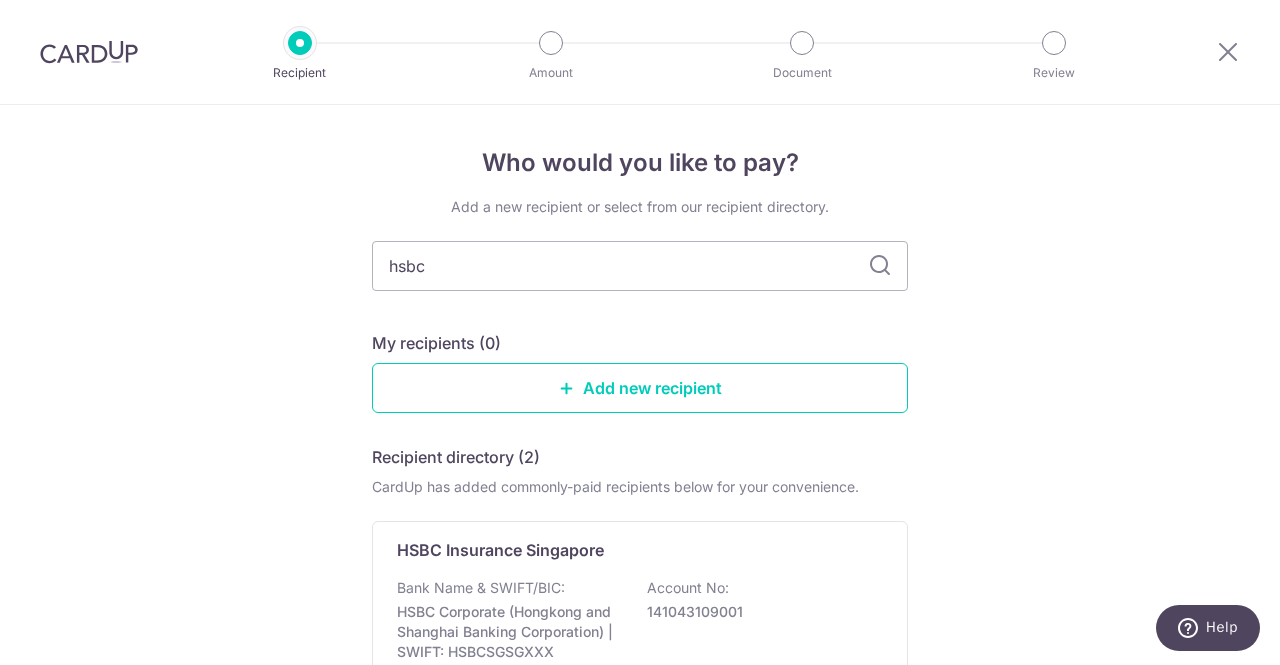 click at bounding box center [880, 266] 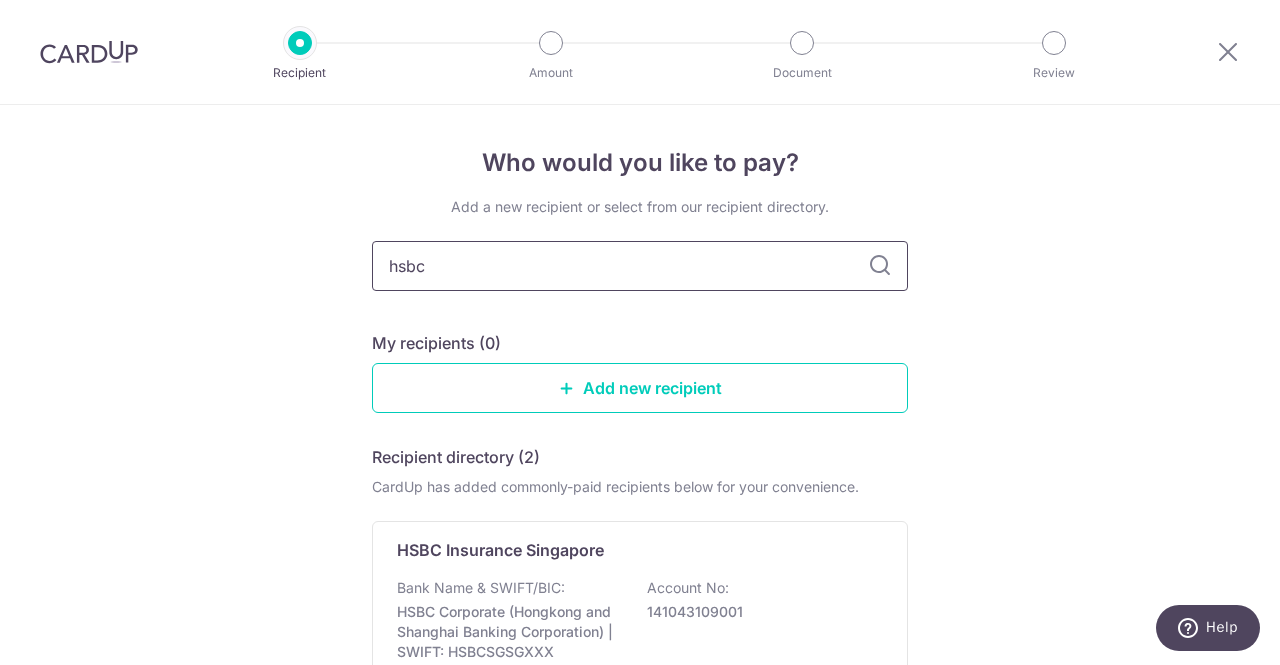 click on "hsbc" at bounding box center [640, 266] 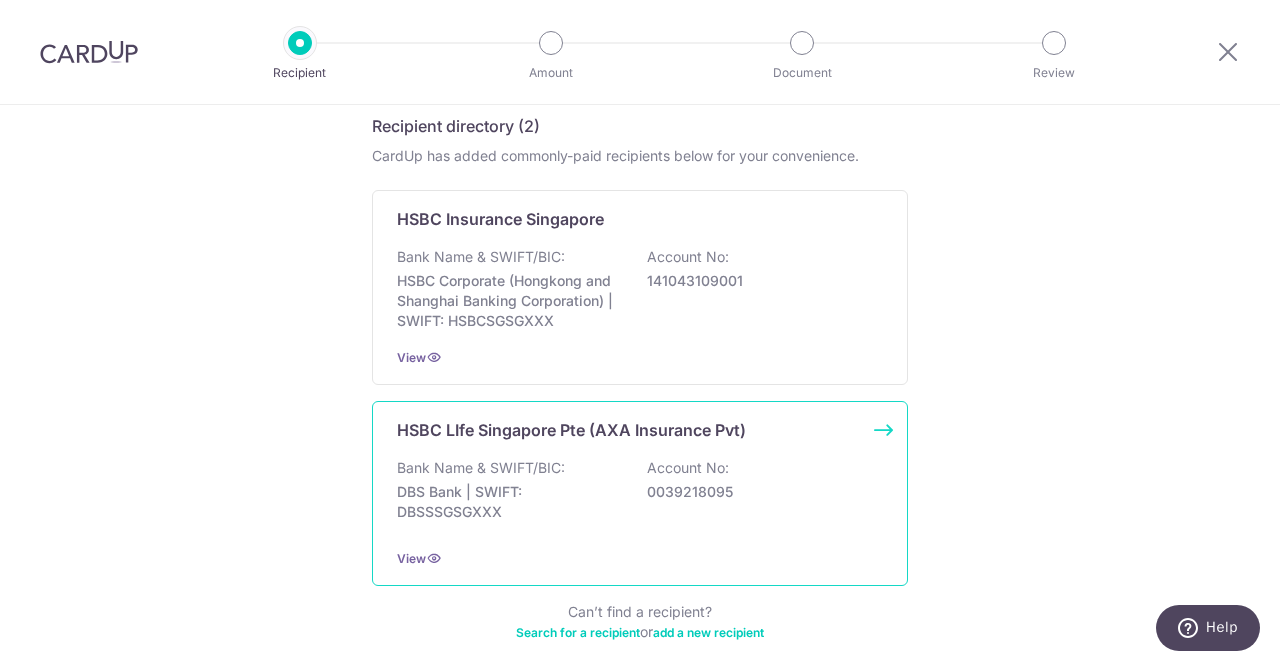 scroll, scrollTop: 300, scrollLeft: 0, axis: vertical 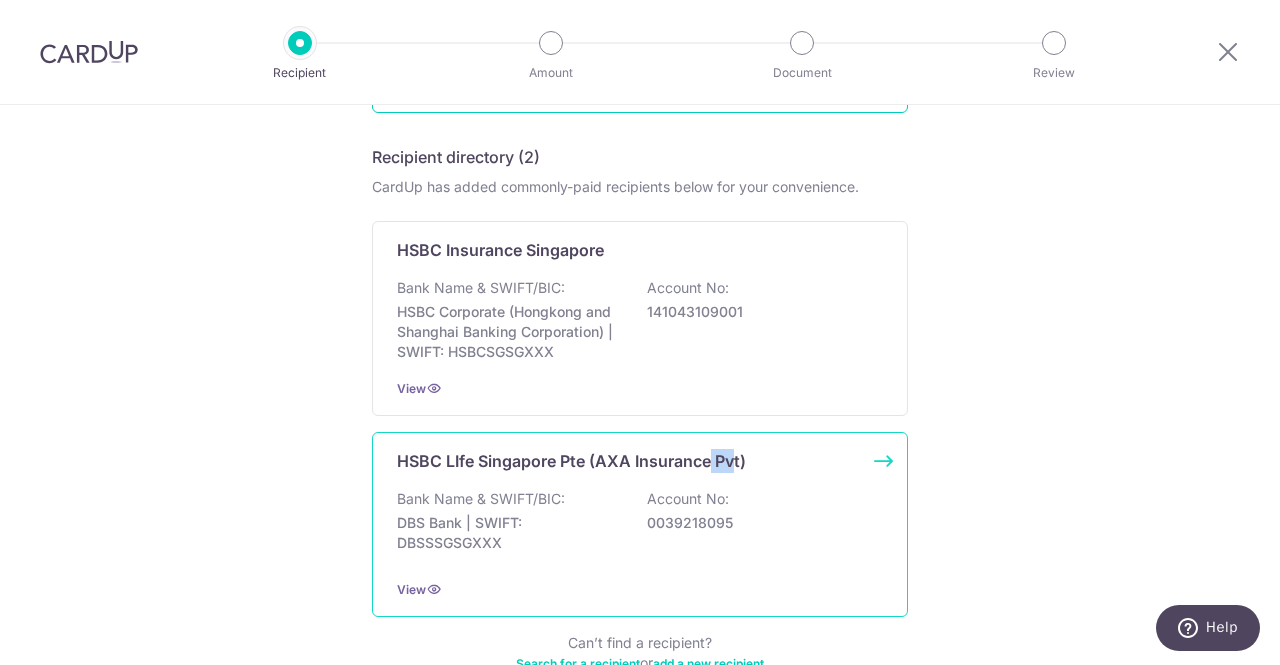 drag, startPoint x: 730, startPoint y: 467, endPoint x: 706, endPoint y: 469, distance: 24.083189 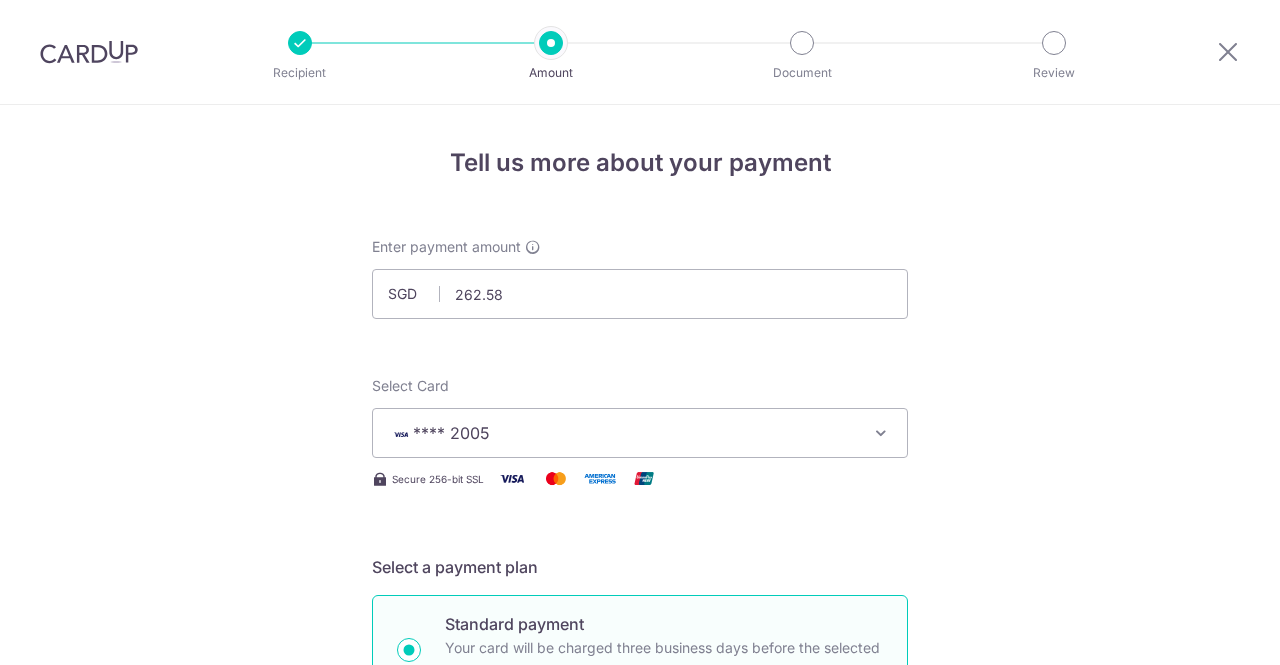 scroll, scrollTop: 0, scrollLeft: 0, axis: both 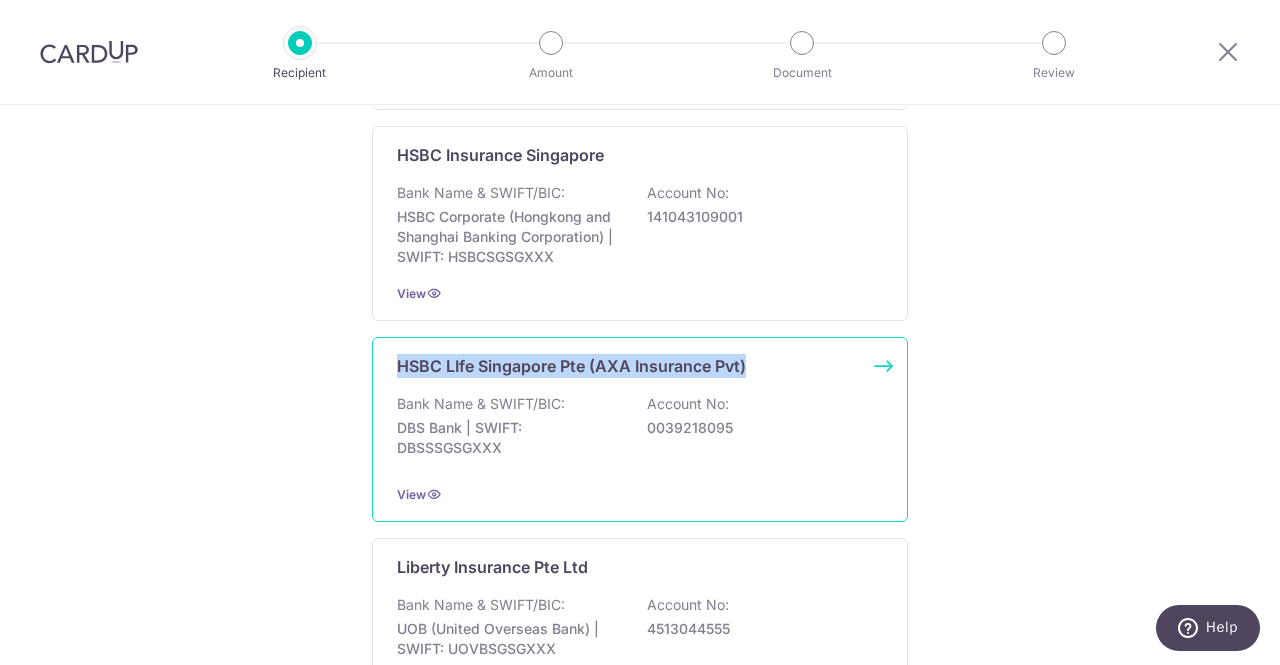 drag, startPoint x: 752, startPoint y: 360, endPoint x: 382, endPoint y: 340, distance: 370.54016 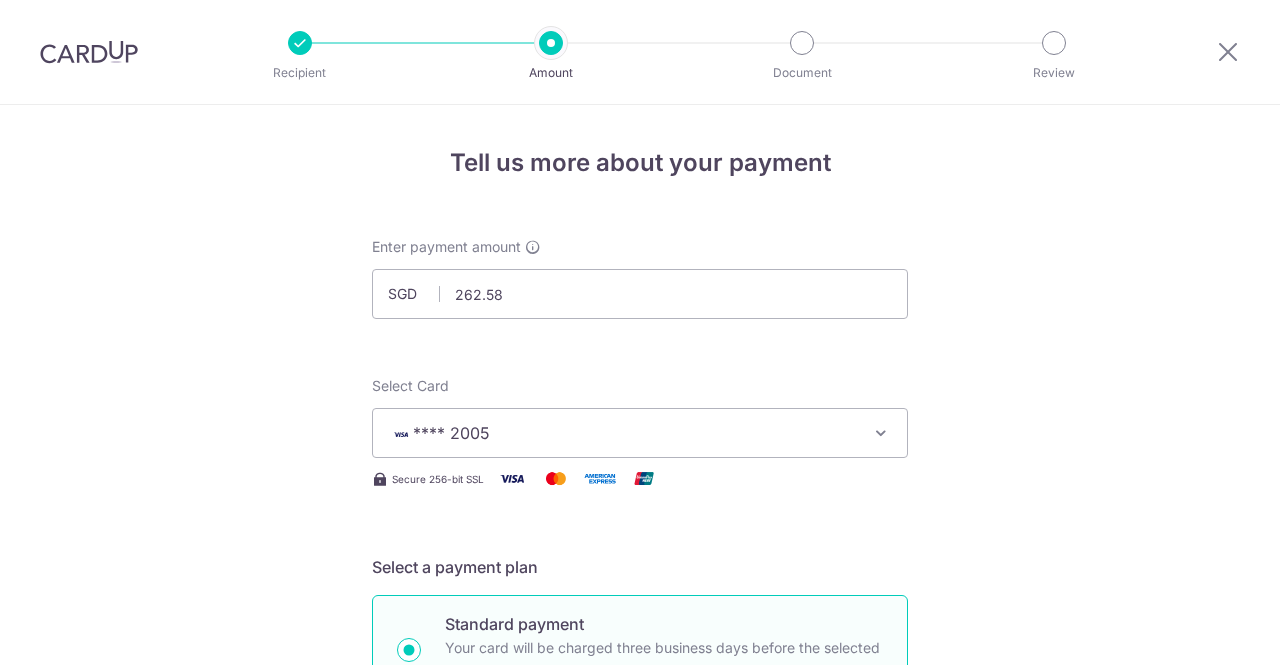 scroll, scrollTop: 0, scrollLeft: 0, axis: both 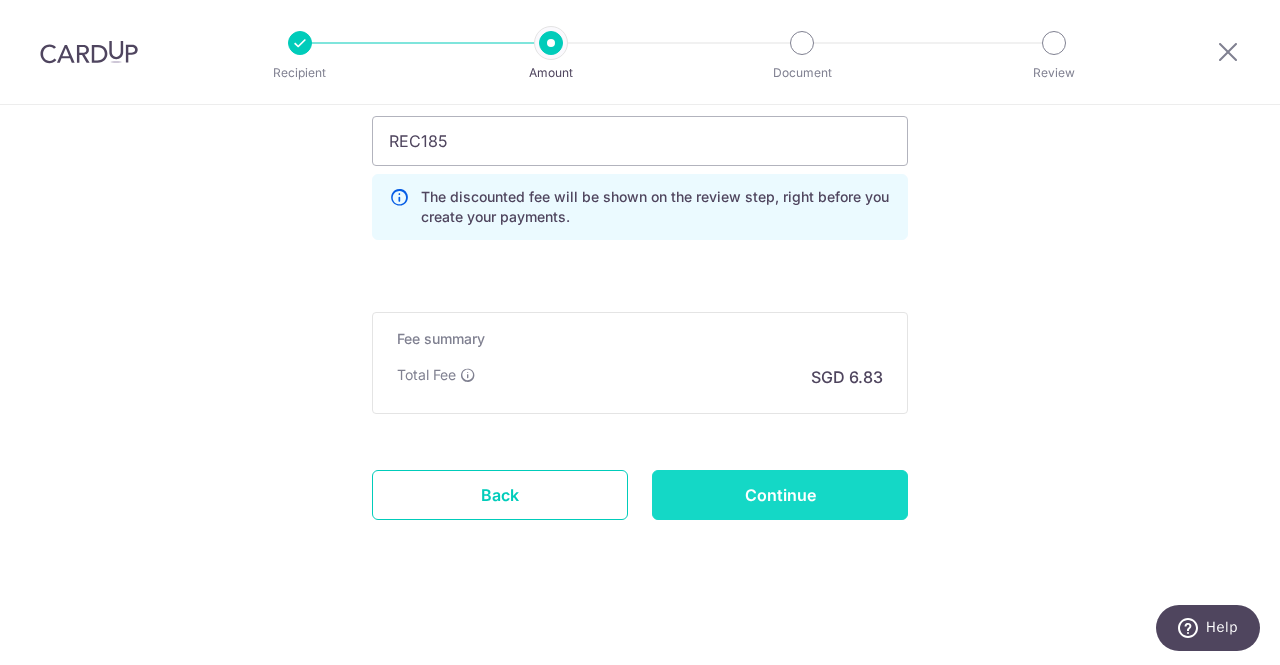 click on "Continue" at bounding box center [780, 495] 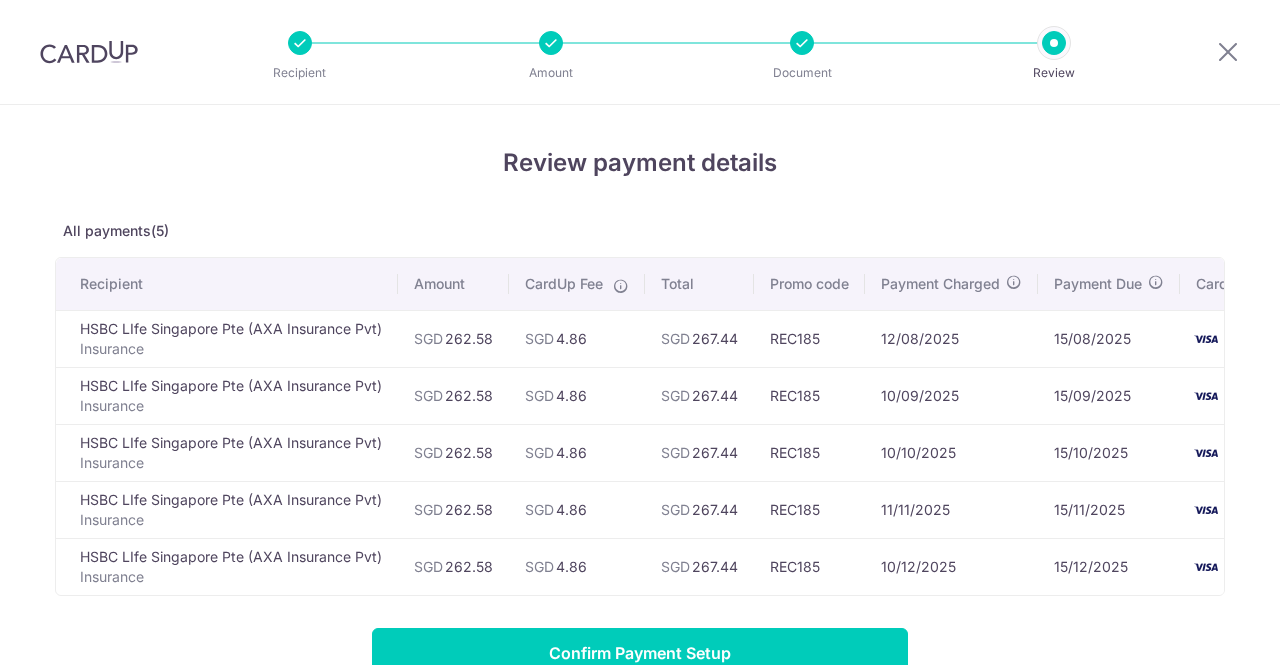 scroll, scrollTop: 0, scrollLeft: 0, axis: both 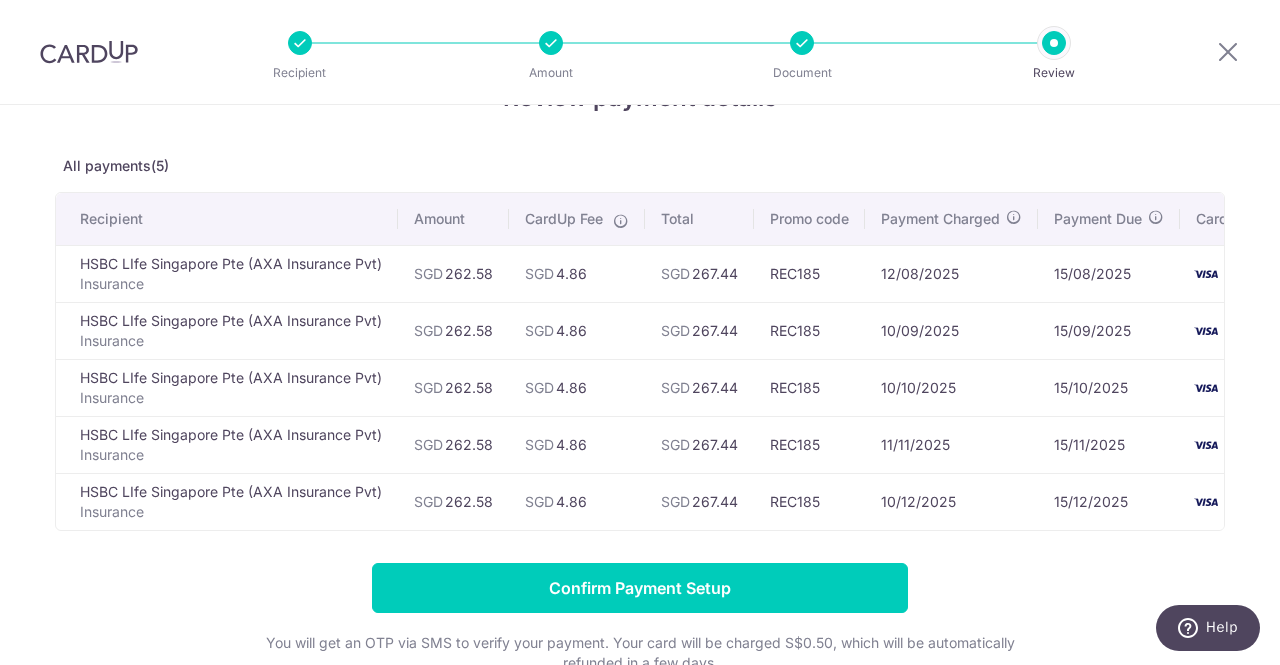 drag, startPoint x: 537, startPoint y: 531, endPoint x: 163, endPoint y: 593, distance: 379.10422 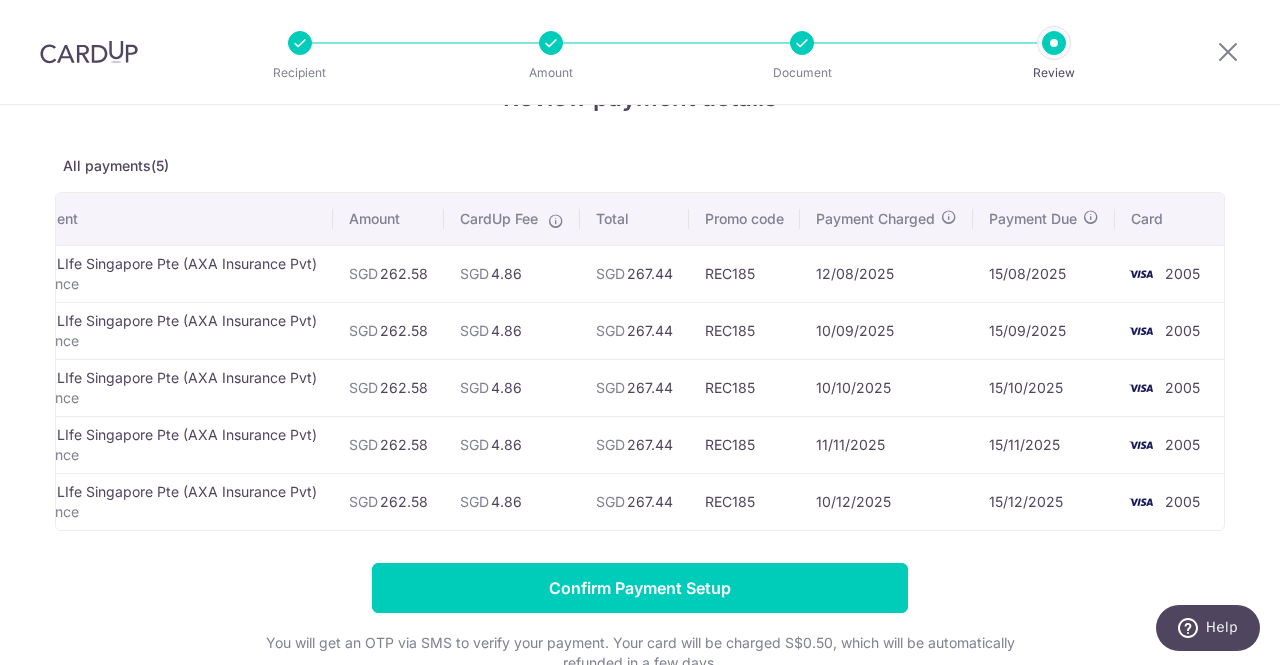 scroll, scrollTop: 0, scrollLeft: 0, axis: both 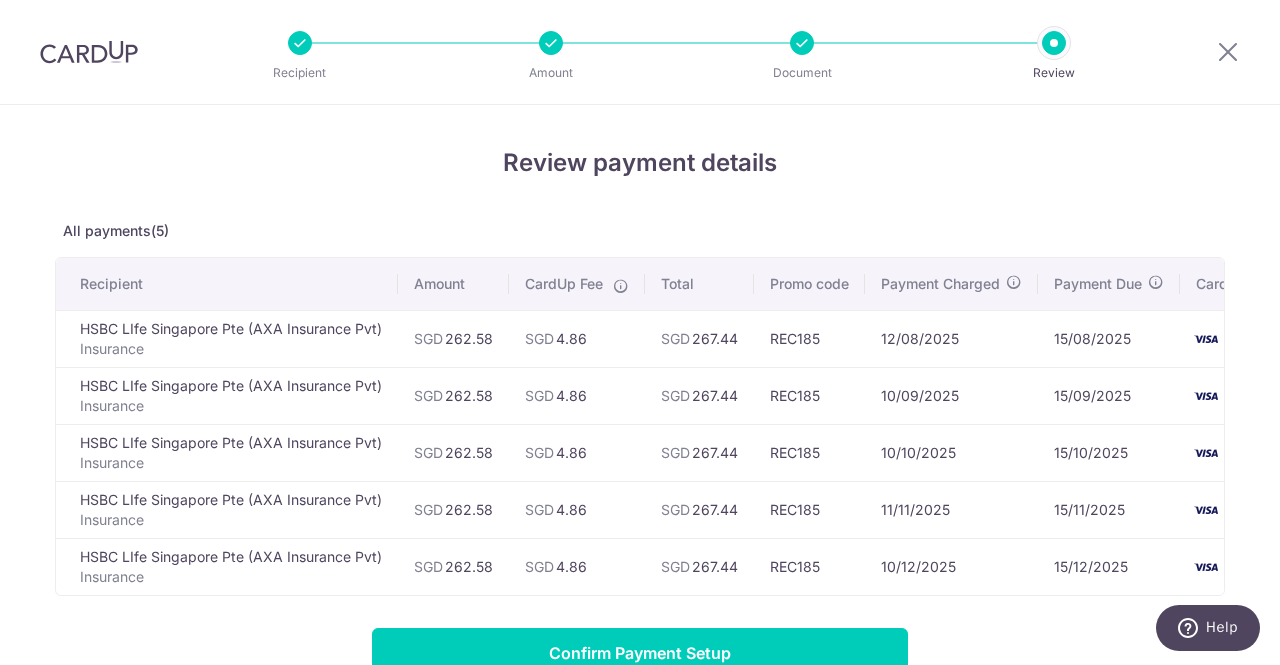 click at bounding box center [802, 43] 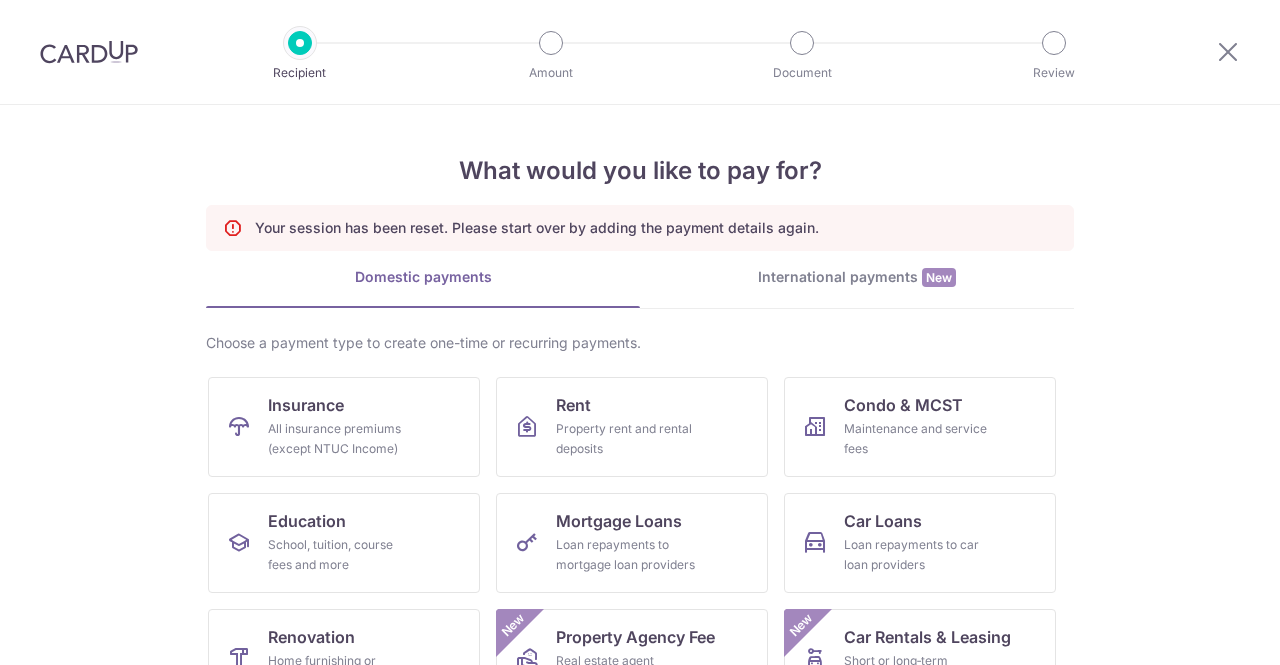 scroll, scrollTop: 0, scrollLeft: 0, axis: both 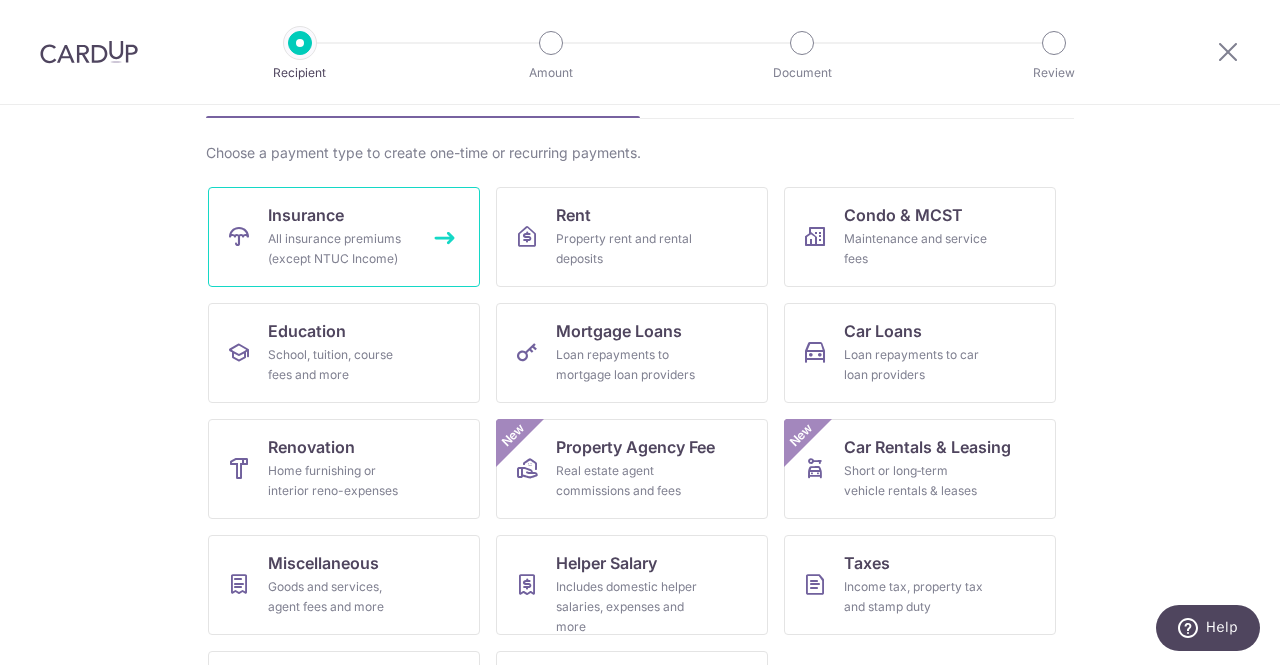 click on "All insurance premiums (except NTUC Income)" at bounding box center [340, 249] 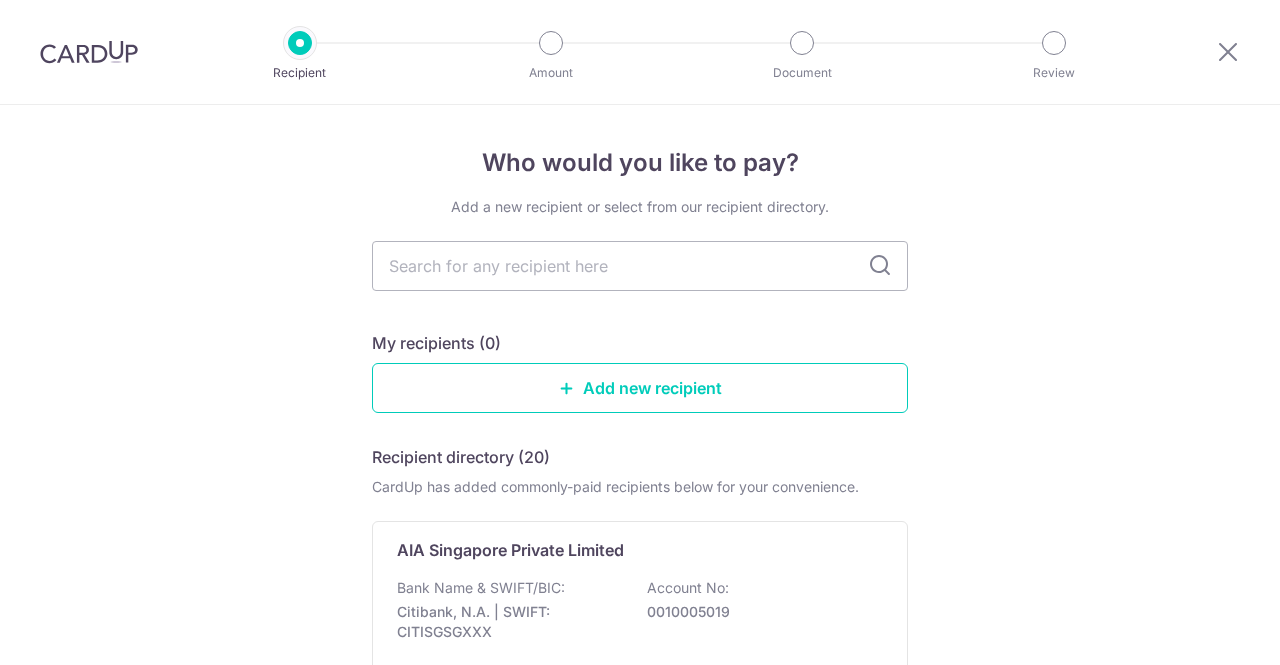 scroll, scrollTop: 0, scrollLeft: 0, axis: both 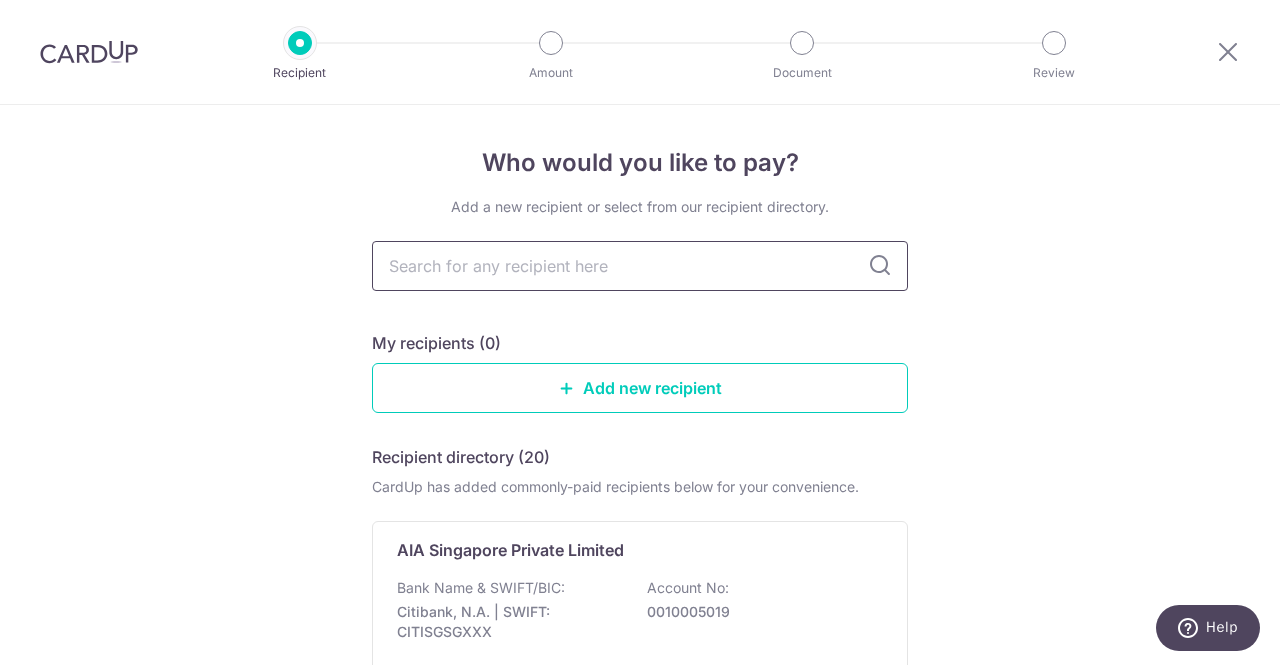 click at bounding box center [640, 266] 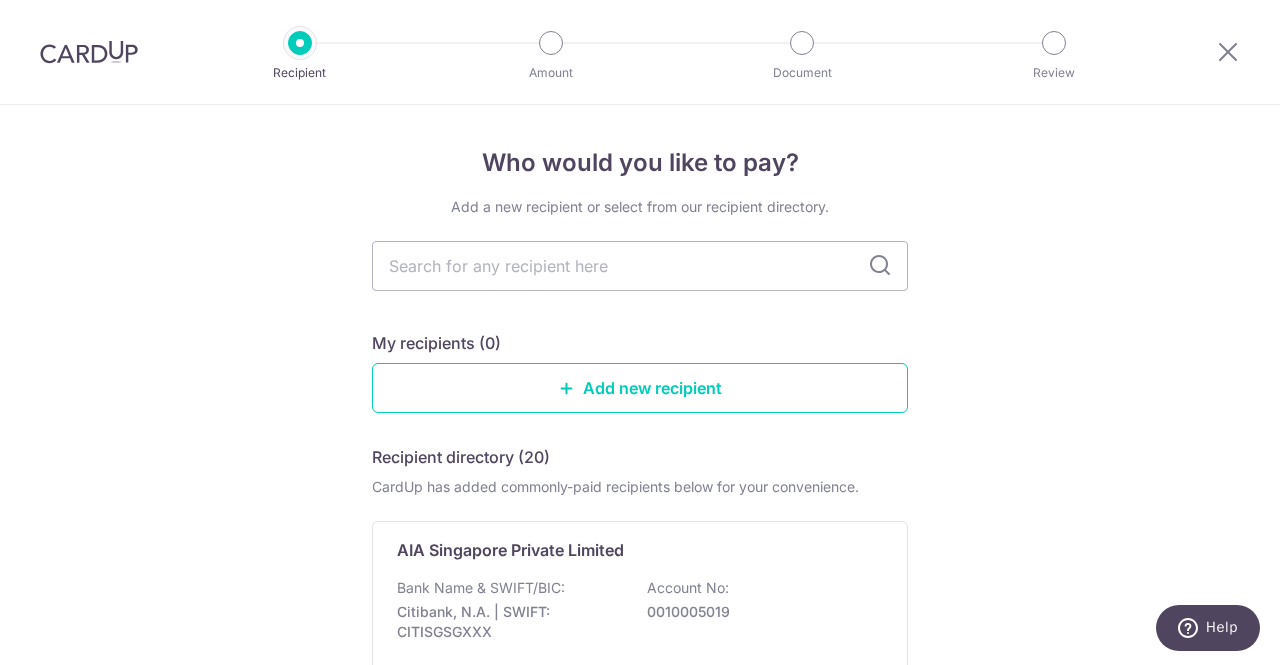 type on "hsbc" 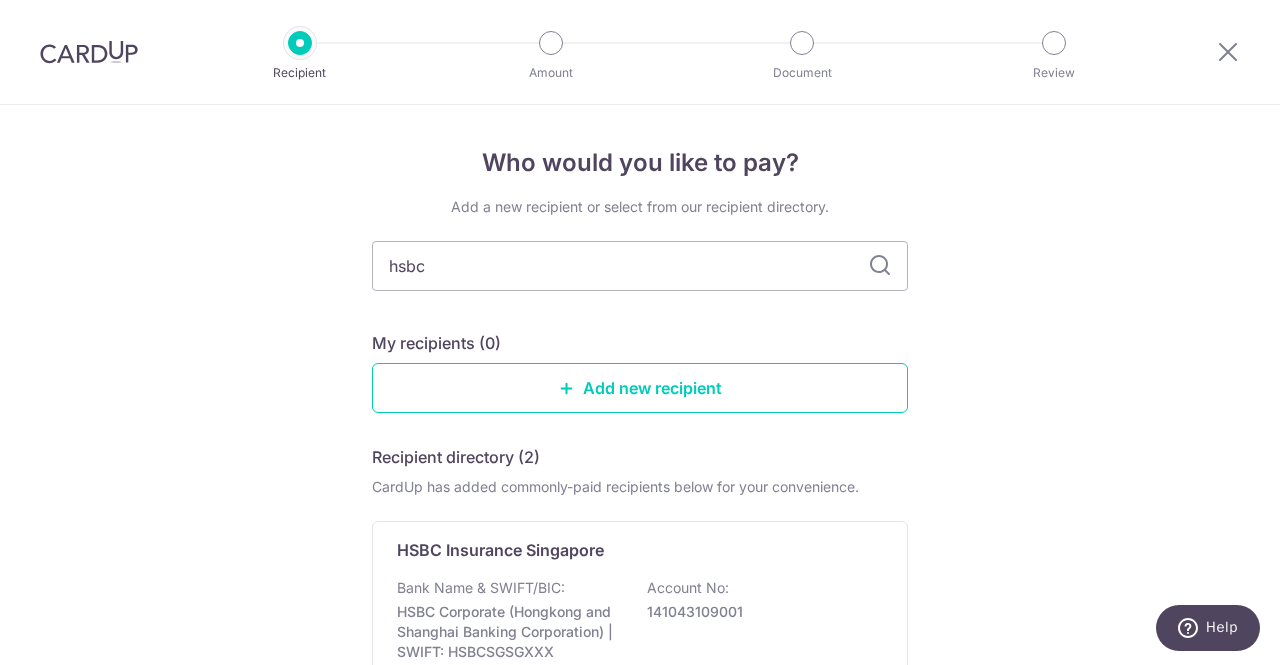 click on "hsbc" at bounding box center [640, 266] 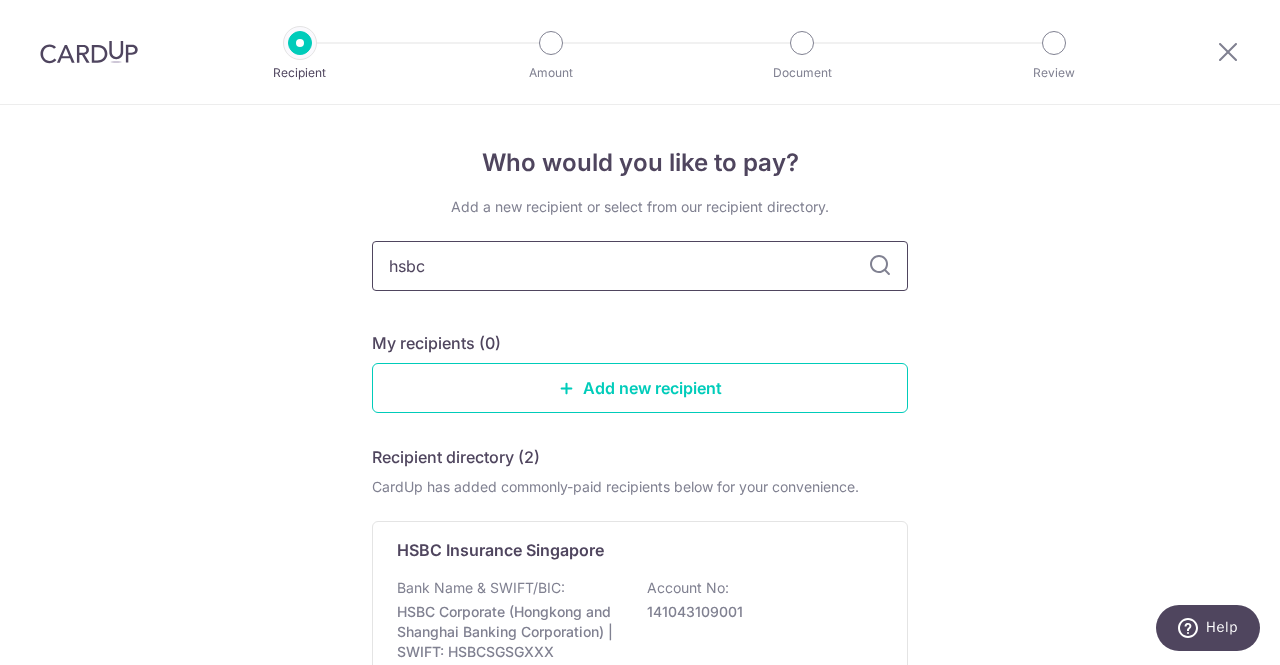 click on "hsbc" at bounding box center (640, 266) 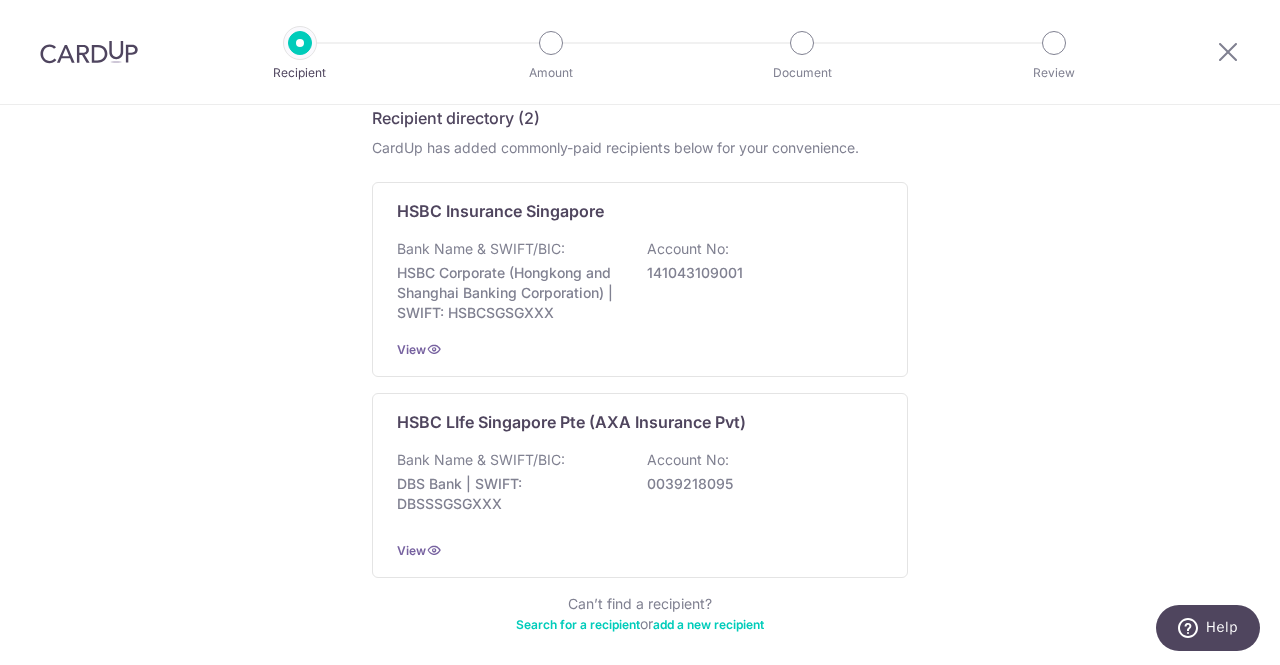 scroll, scrollTop: 222, scrollLeft: 0, axis: vertical 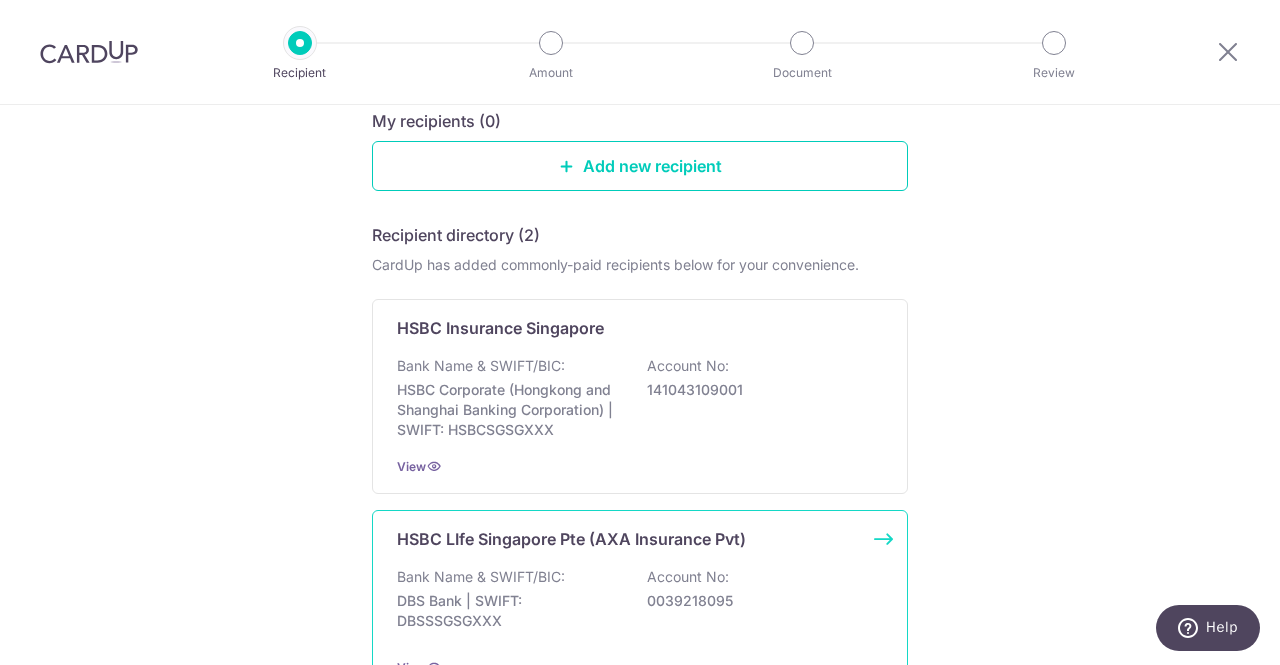 click on "HSBC LIfe Singapore Pte (AXA Insurance Pvt)
Bank Name & SWIFT/BIC:
DBS Bank | SWIFT: DBSSSGSGXXX
Account No:
0039218095
View" at bounding box center (640, 602) 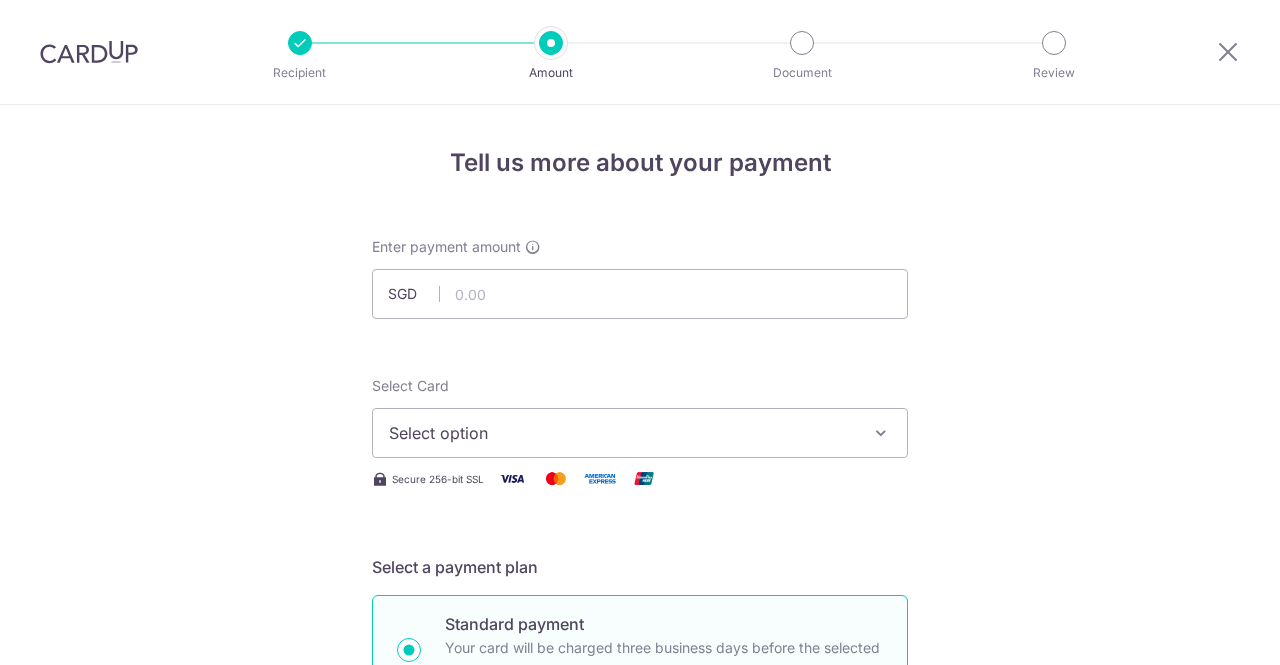 scroll, scrollTop: 0, scrollLeft: 0, axis: both 